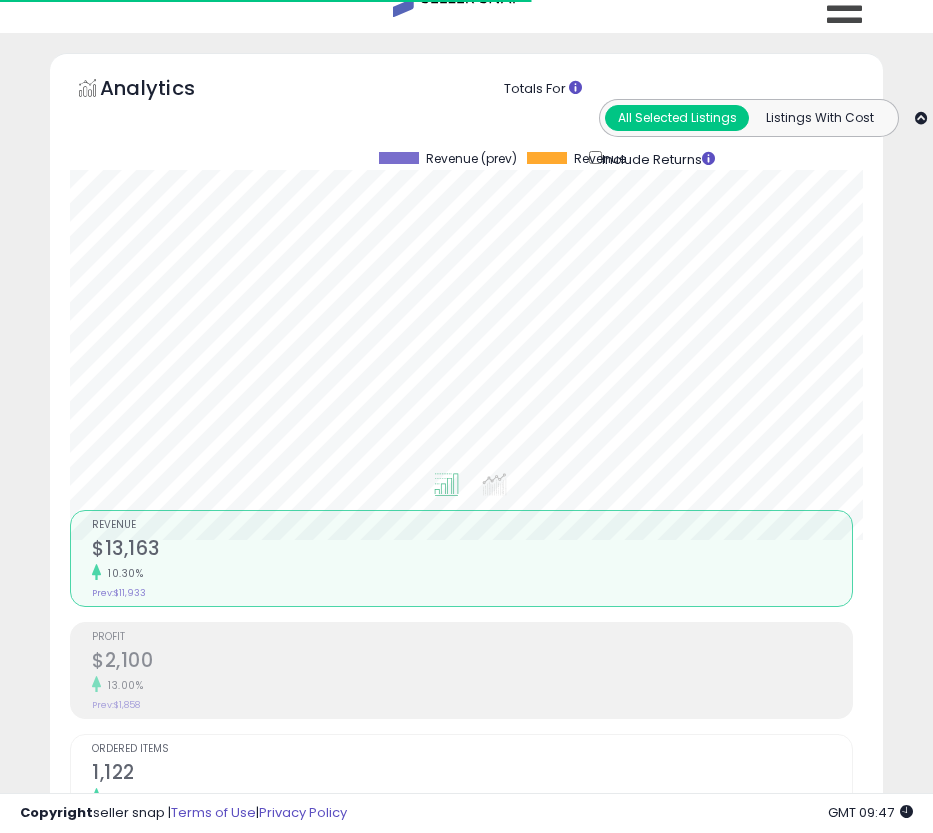 scroll, scrollTop: 0, scrollLeft: 0, axis: both 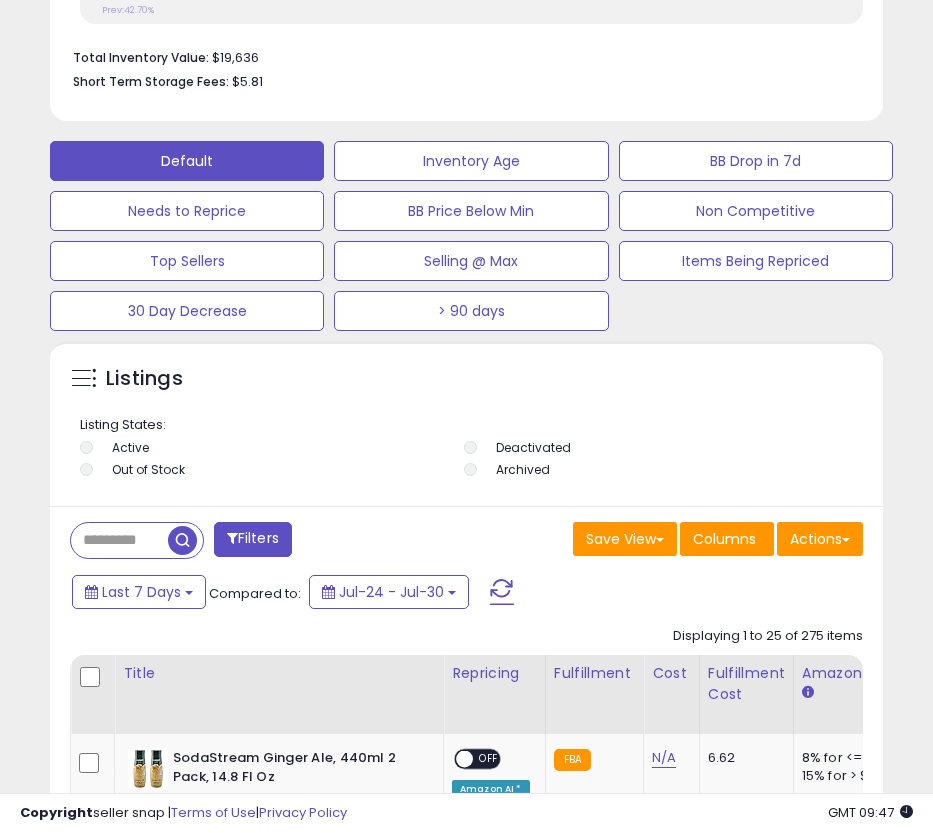 click at bounding box center (119, 540) 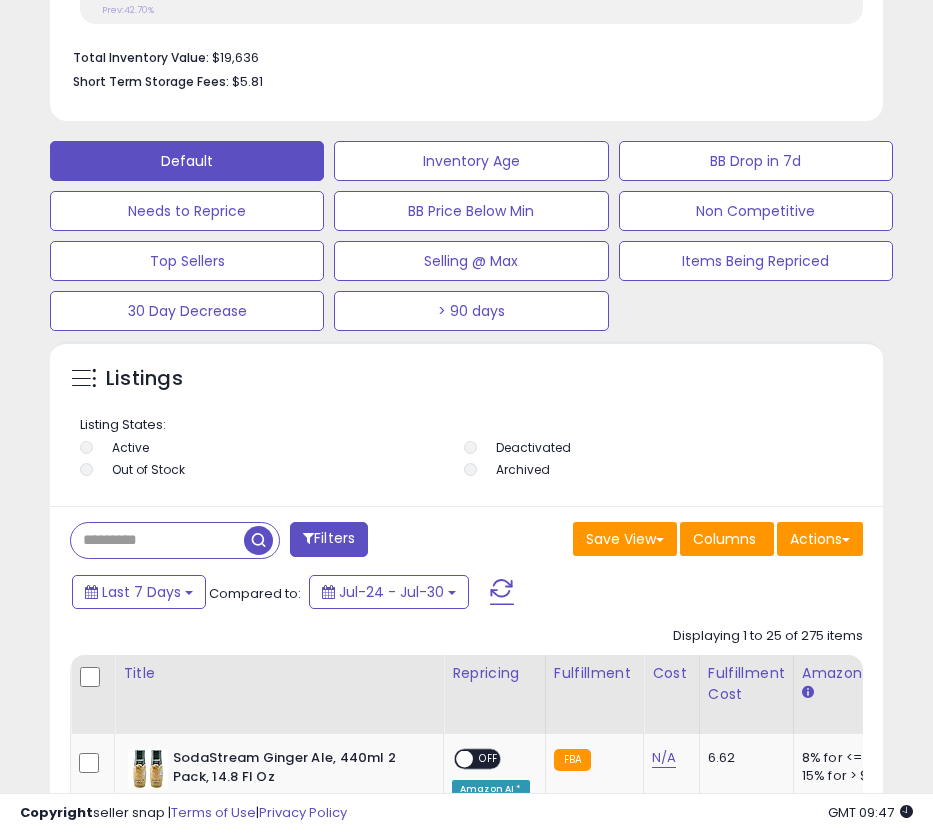 paste on "**********" 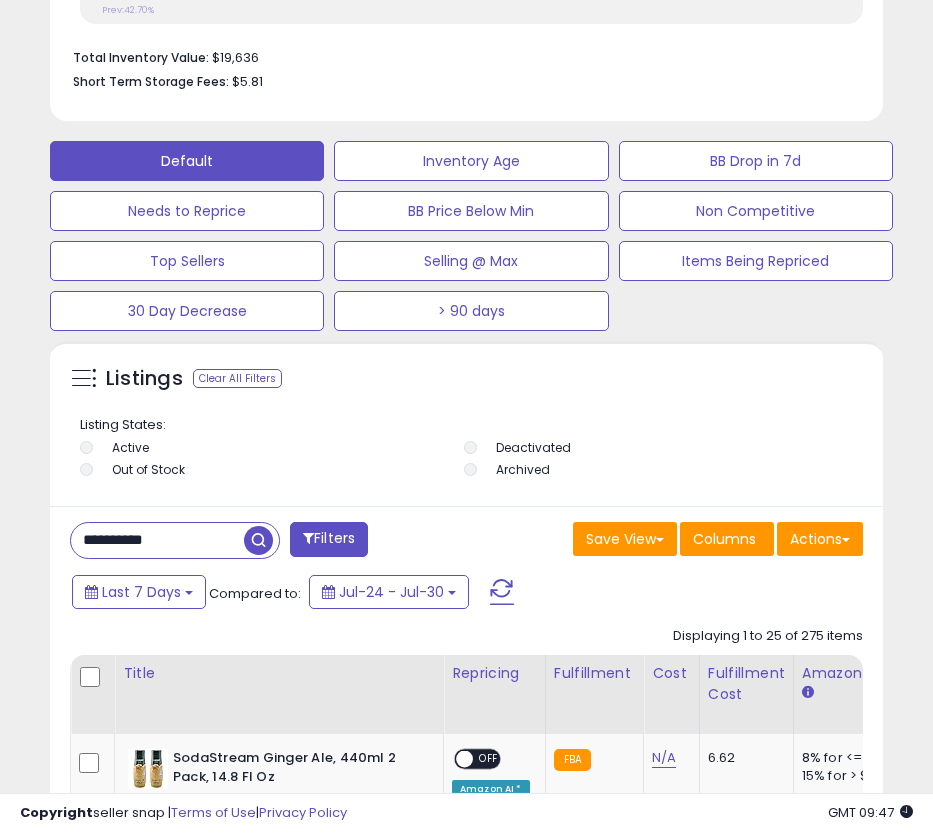 click at bounding box center (258, 540) 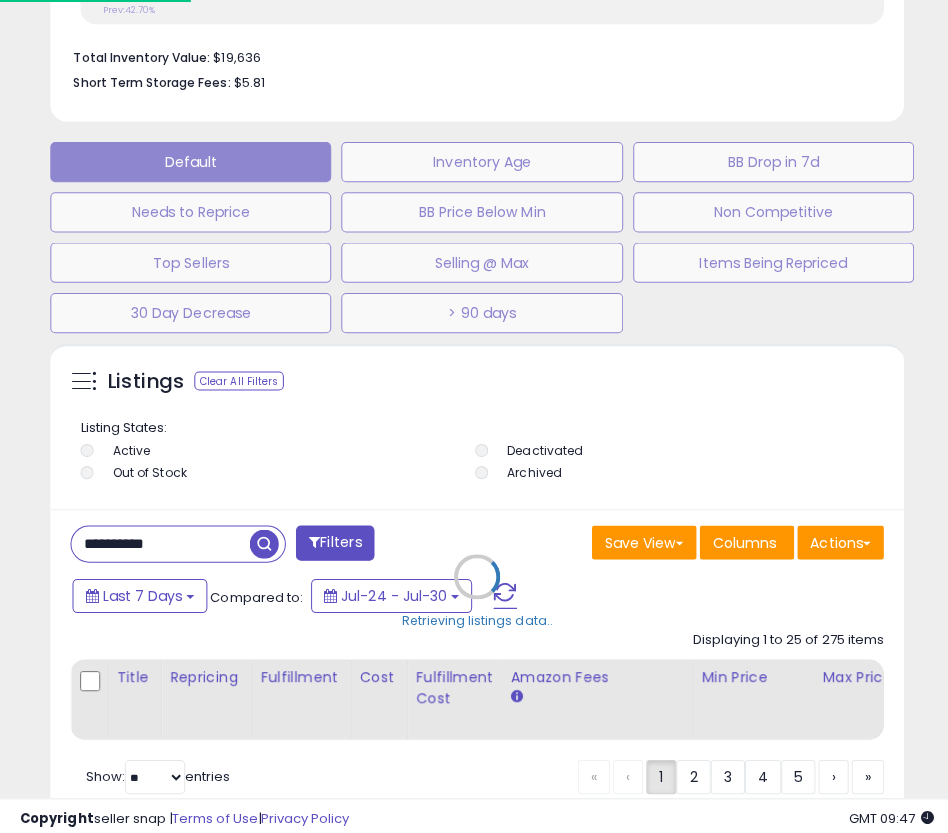 scroll, scrollTop: 999610, scrollLeft: 999177, axis: both 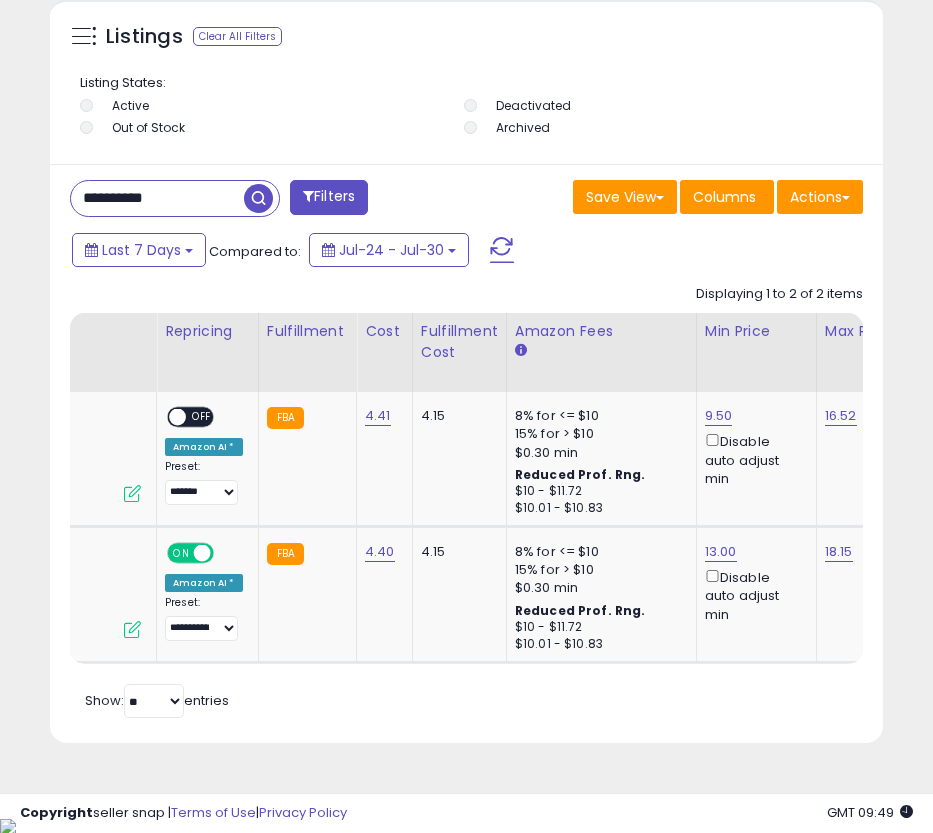 click on "Title
Repricing
Fulfillment Cost ROI   0" 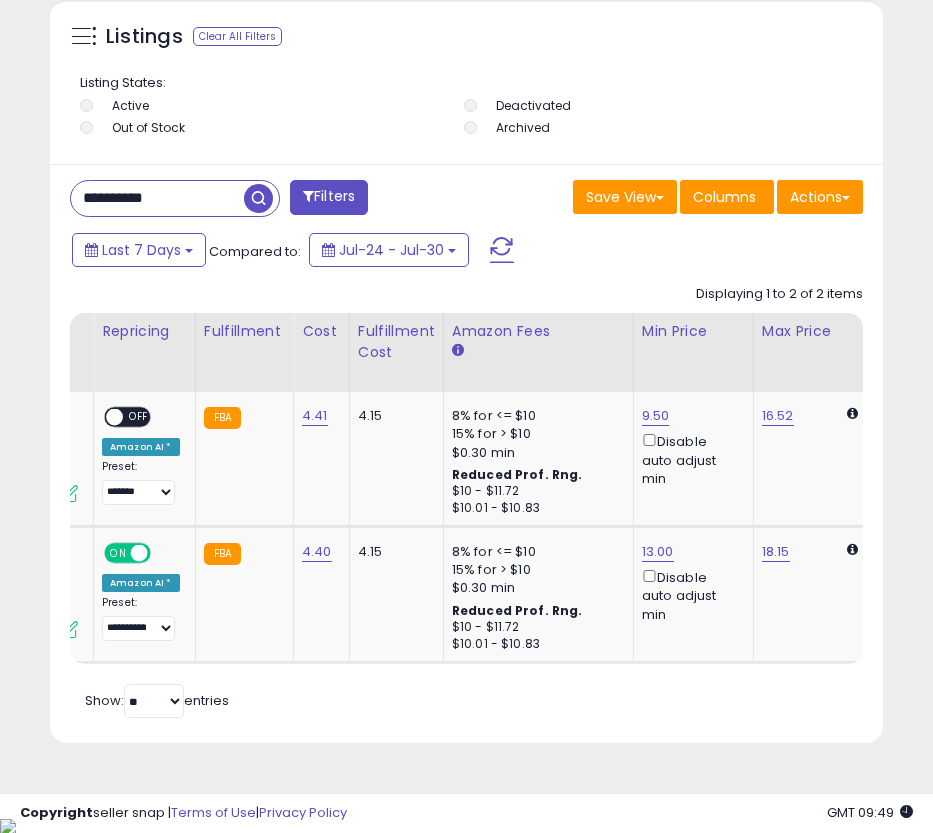 scroll, scrollTop: 0, scrollLeft: 655, axis: horizontal 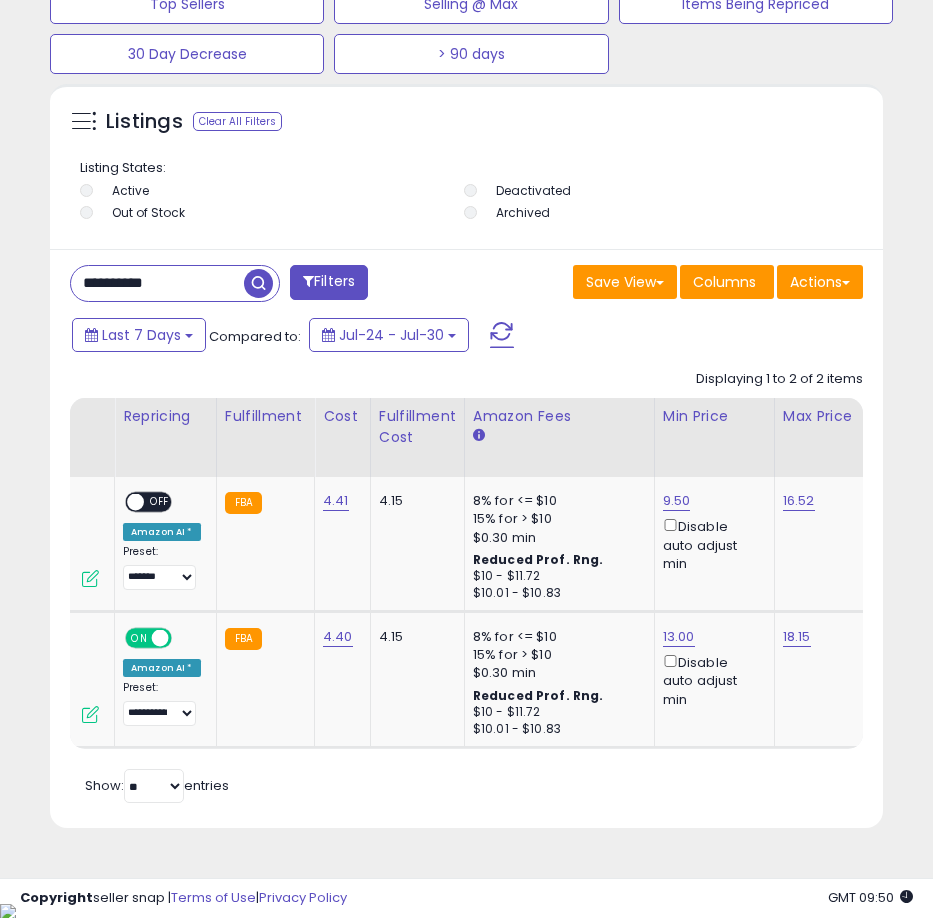 click on "**********" at bounding box center [157, 283] 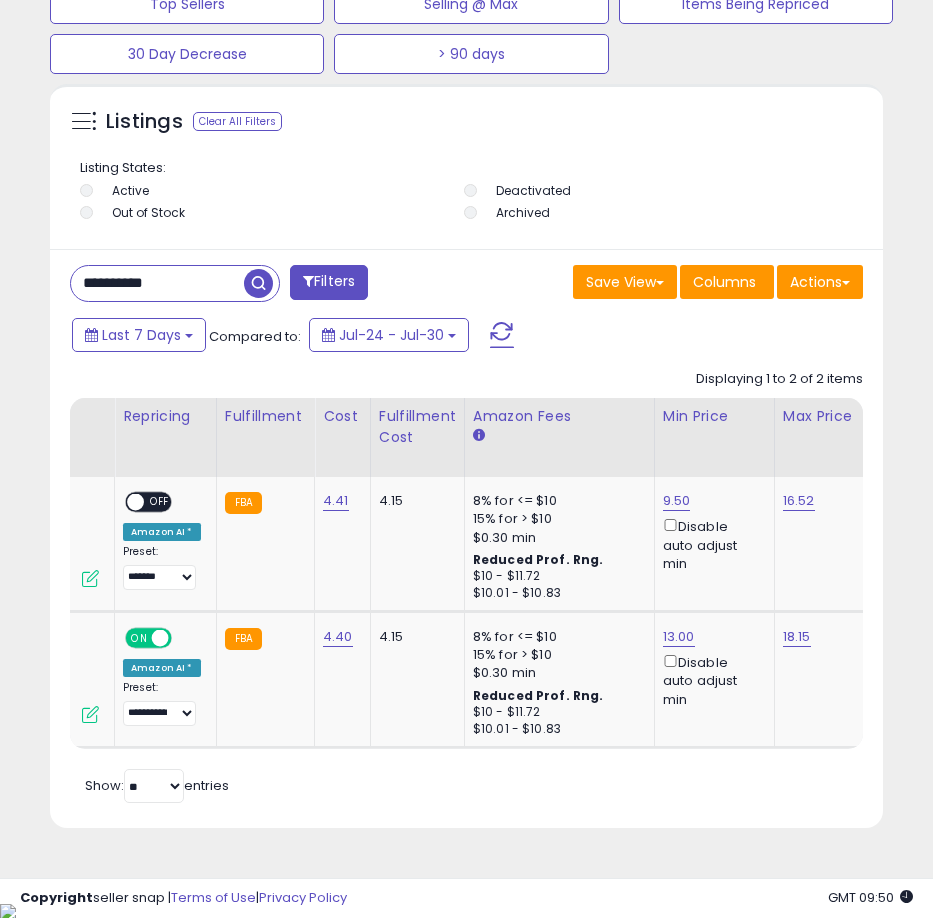 click on "**********" at bounding box center (157, 283) 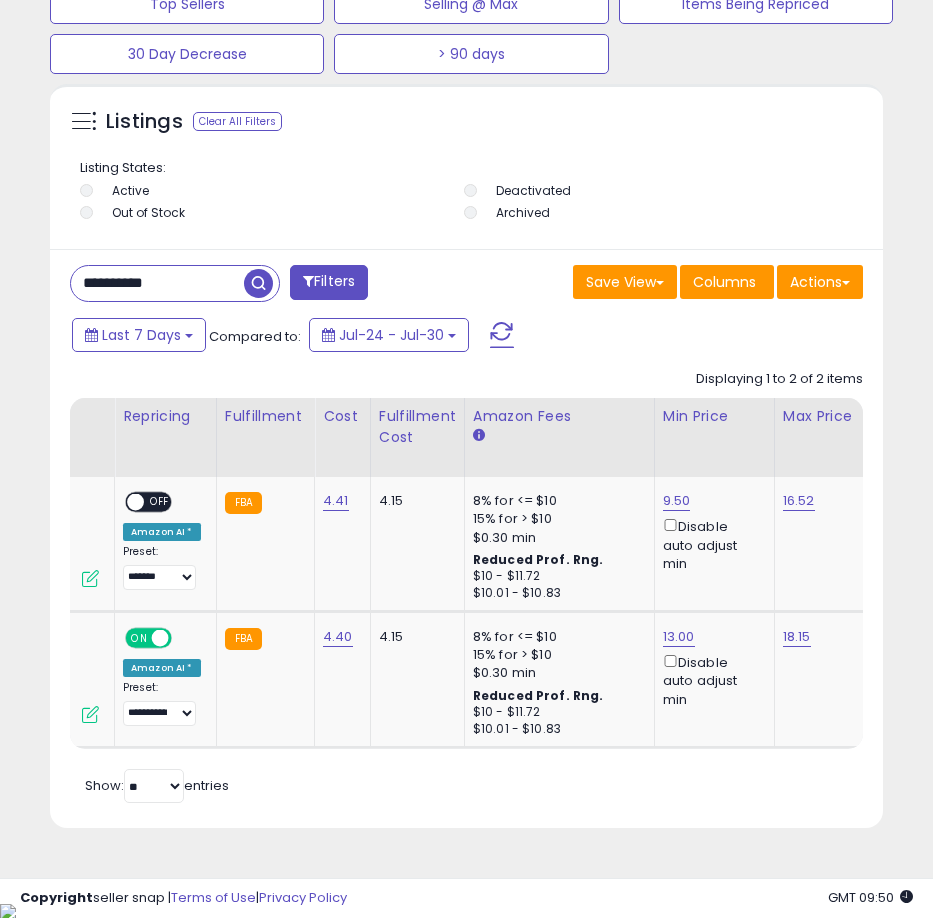 paste 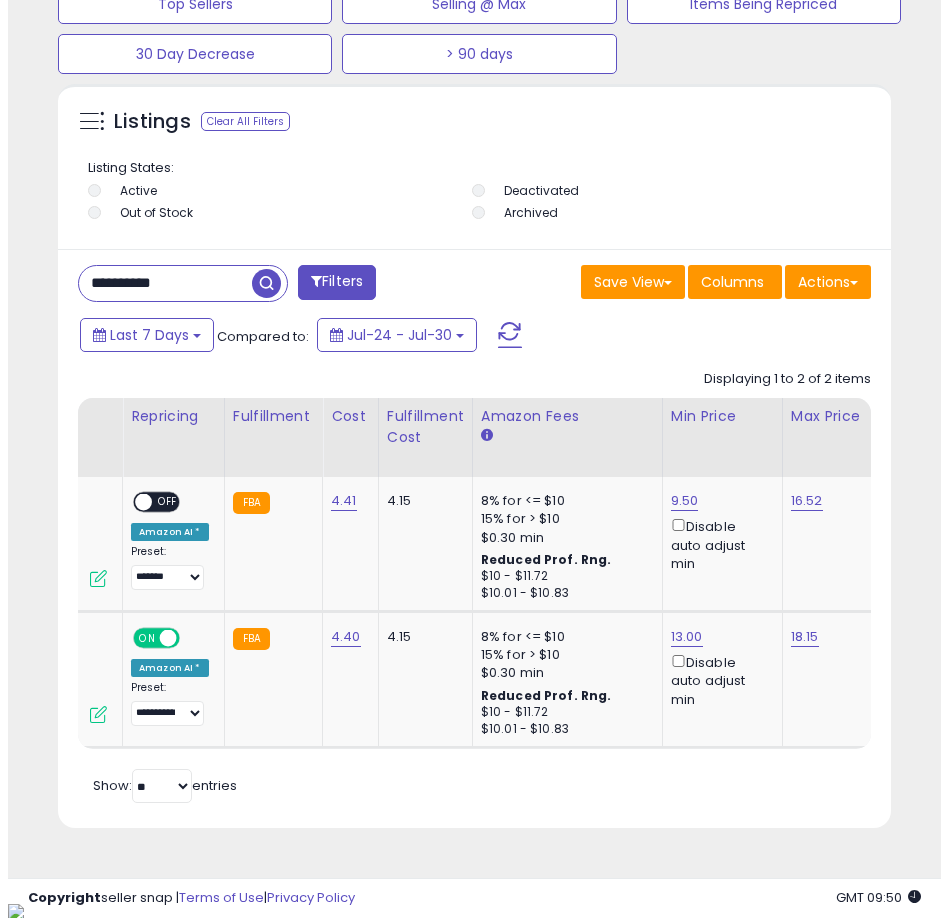 scroll, scrollTop: 1166, scrollLeft: 0, axis: vertical 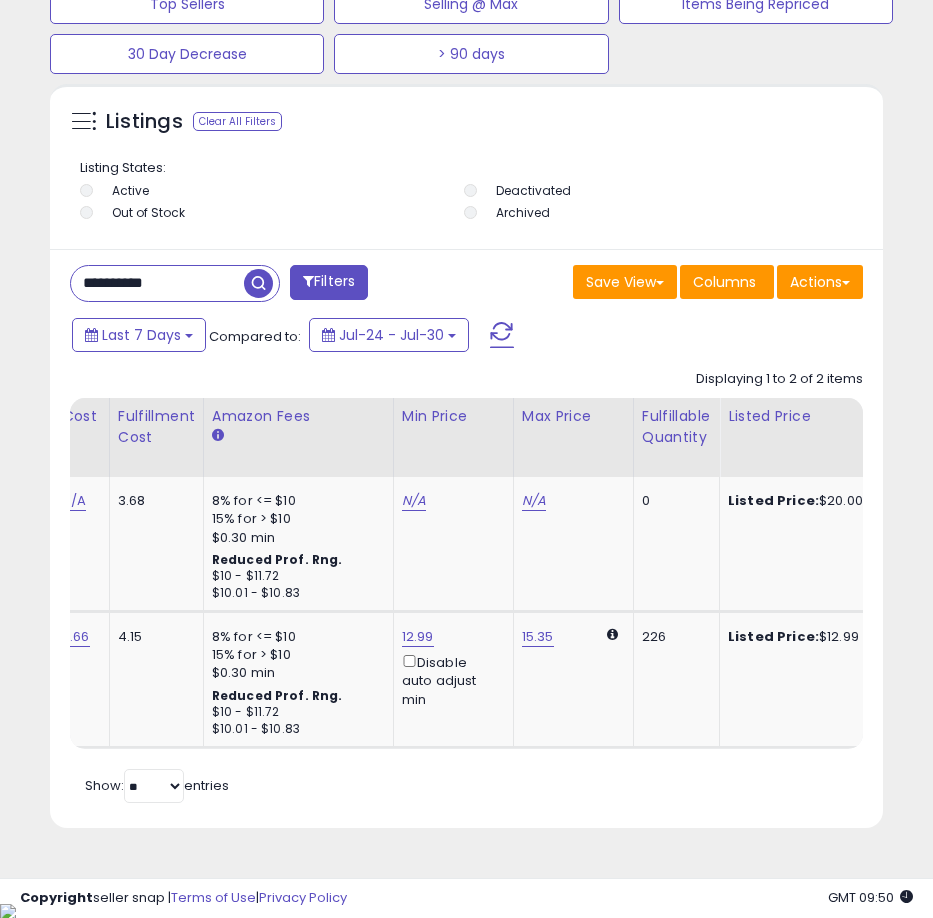 click on "**********" at bounding box center [157, 283] 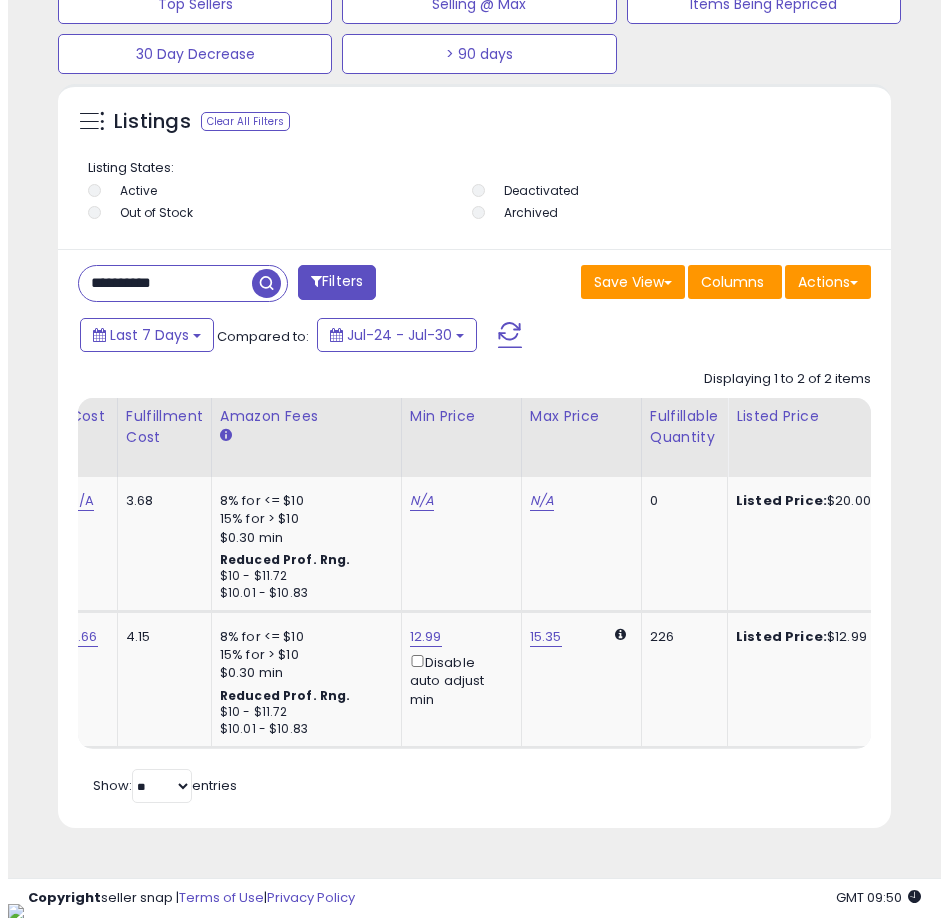 scroll, scrollTop: 1166, scrollLeft: 0, axis: vertical 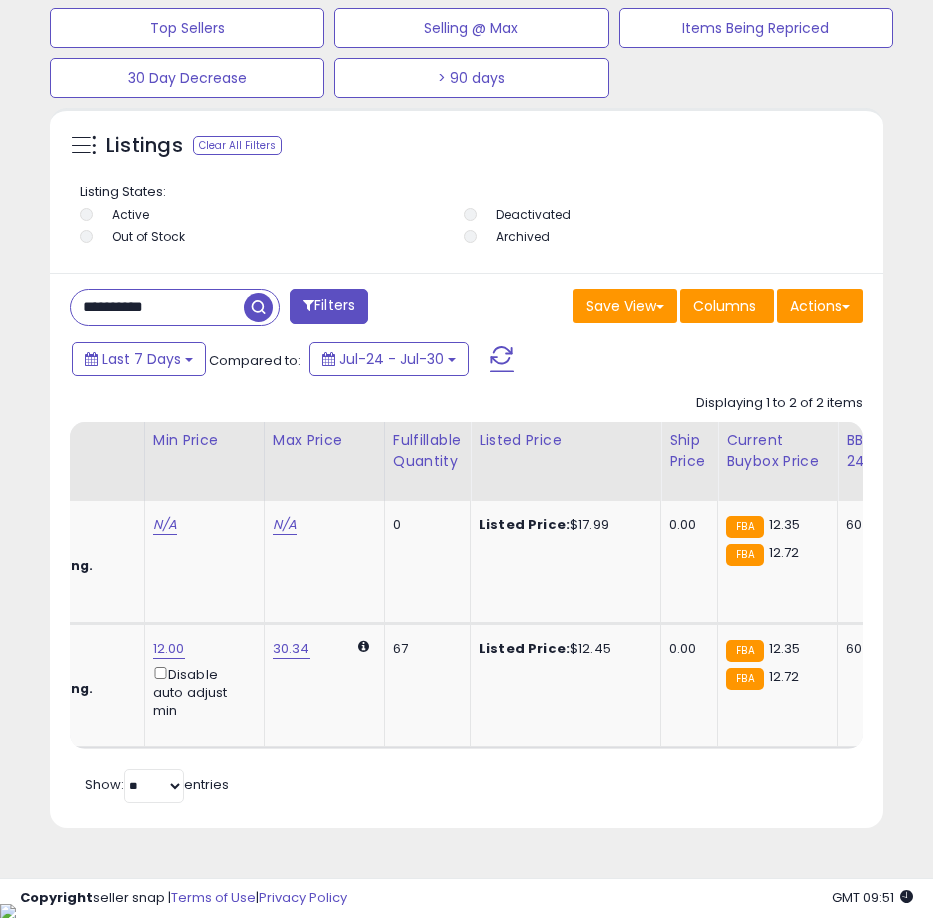 click on "**********" at bounding box center [157, 307] 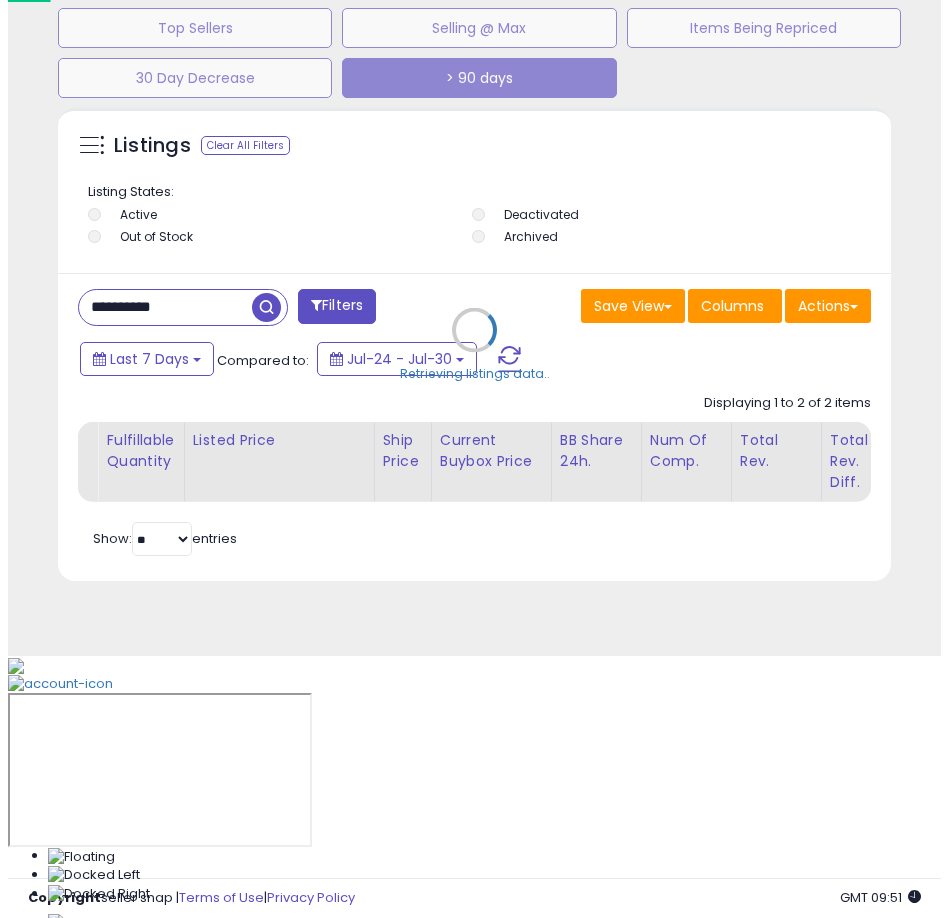 scroll, scrollTop: 1166, scrollLeft: 0, axis: vertical 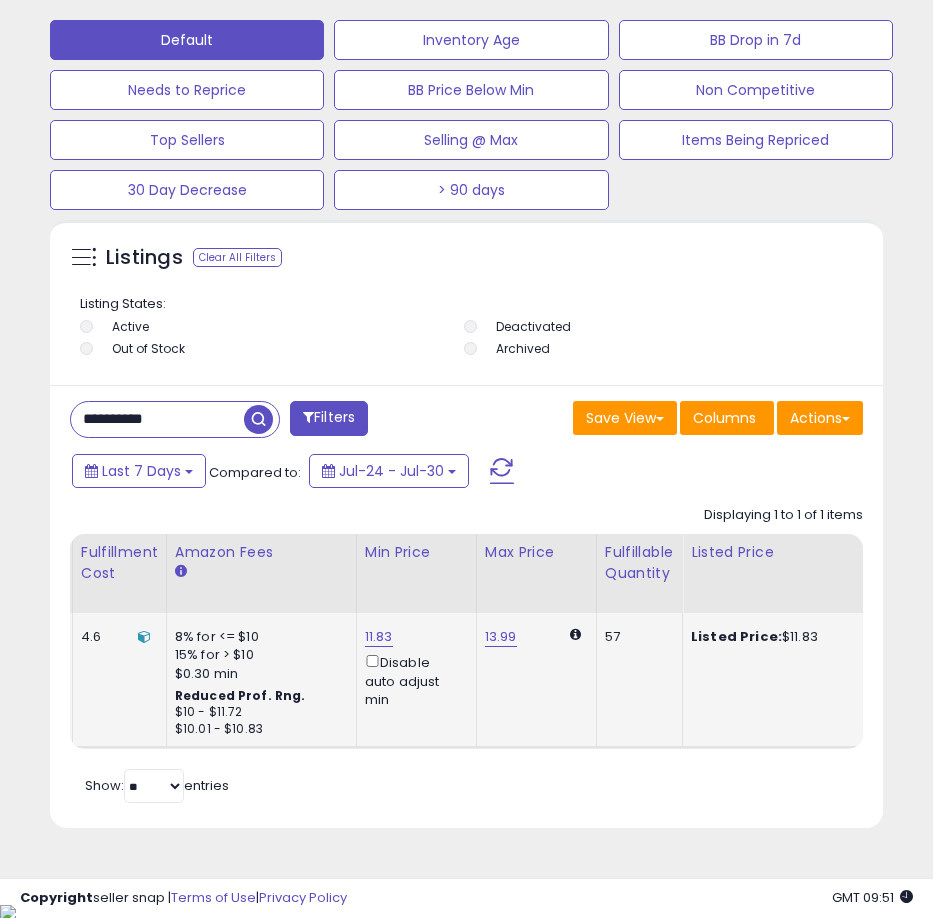 click on "11.83  Disable auto adjust min" at bounding box center [413, 668] 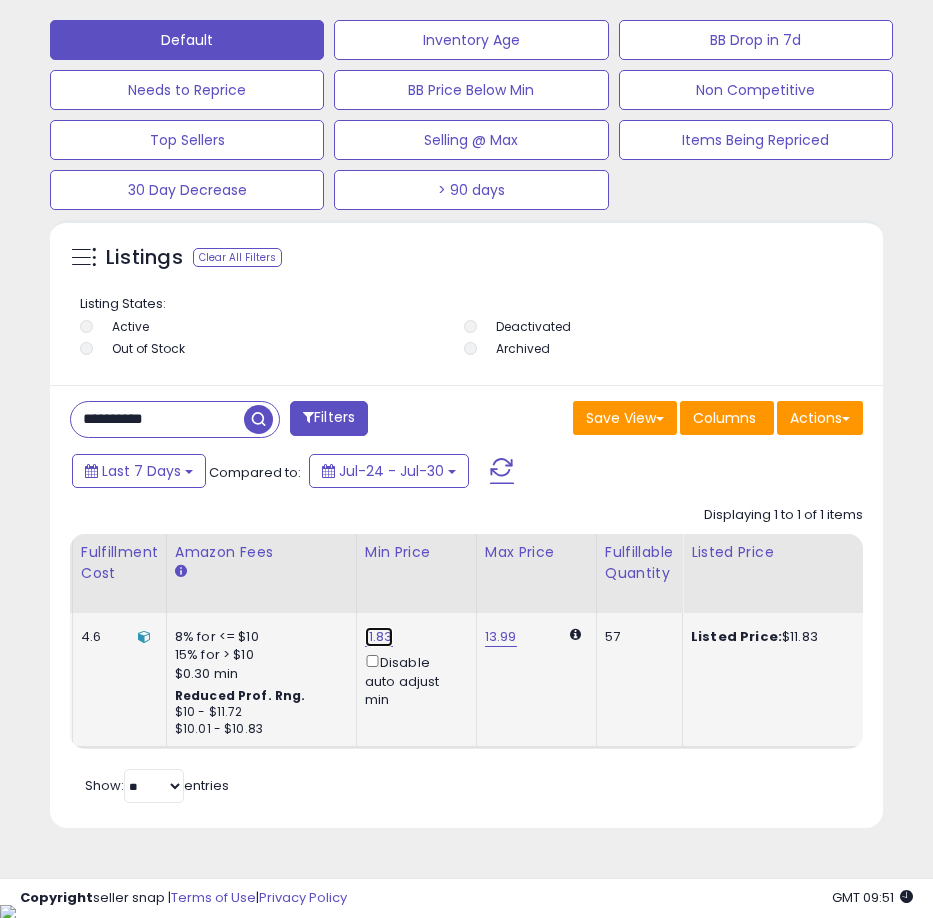 click on "11.83" at bounding box center (379, 637) 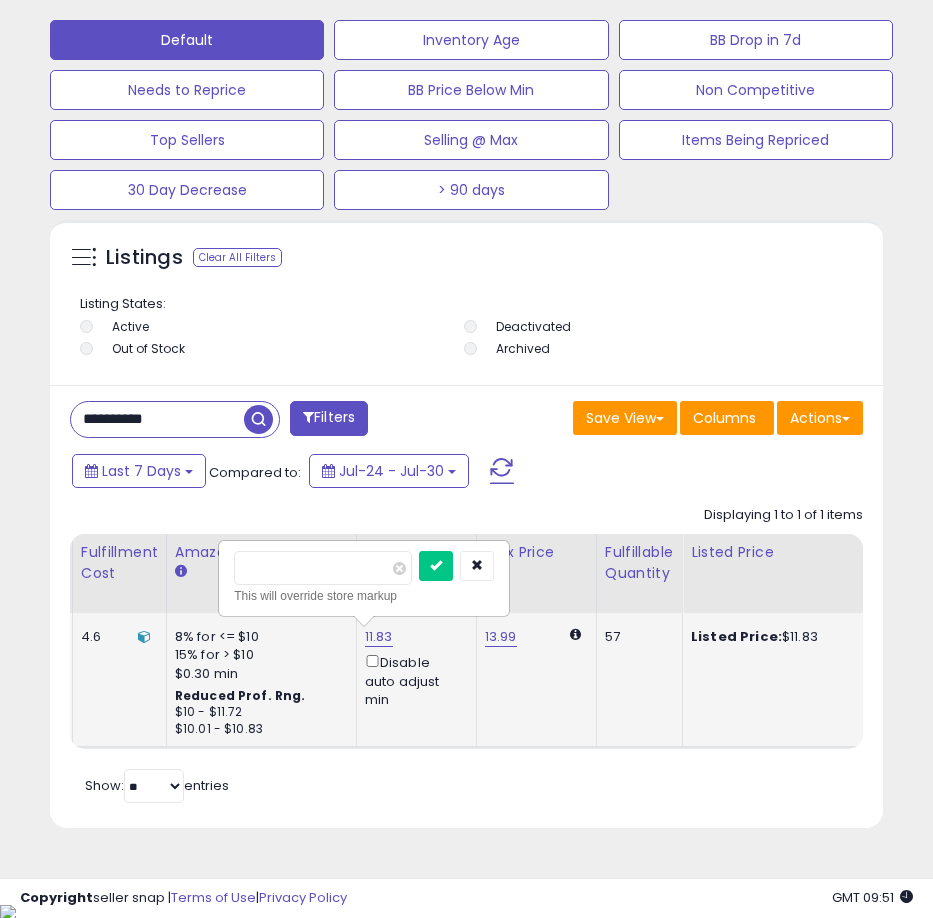 type on "*****" 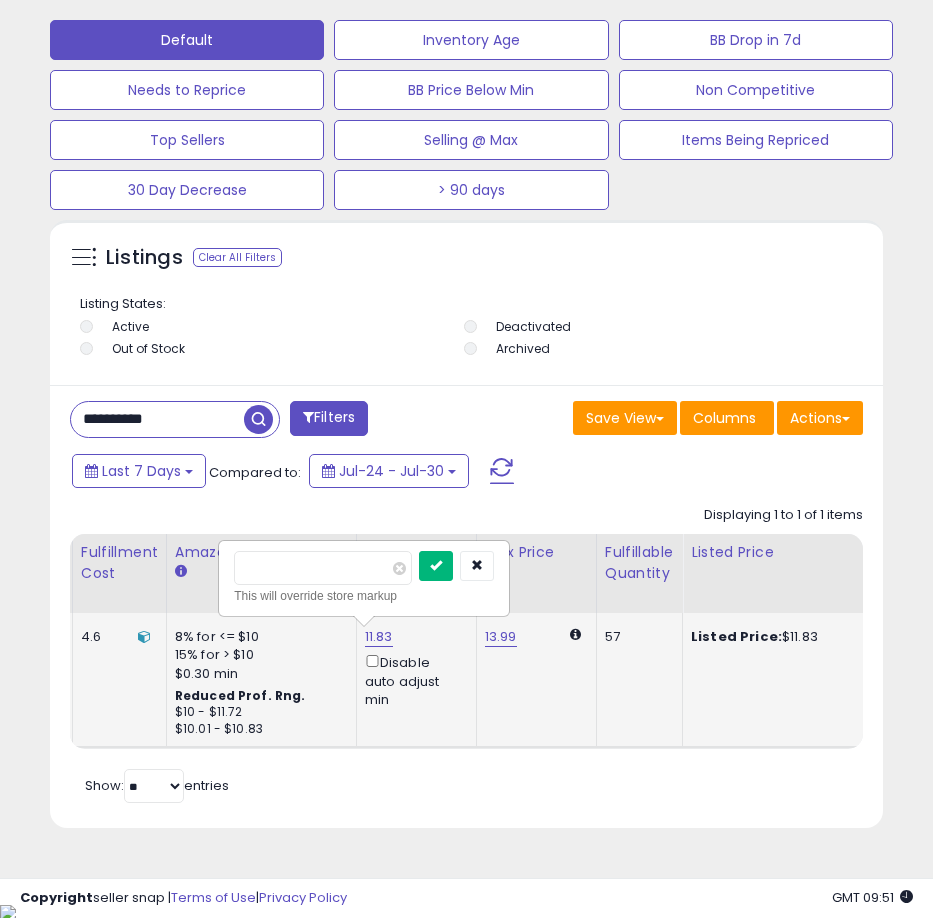 click at bounding box center [436, 566] 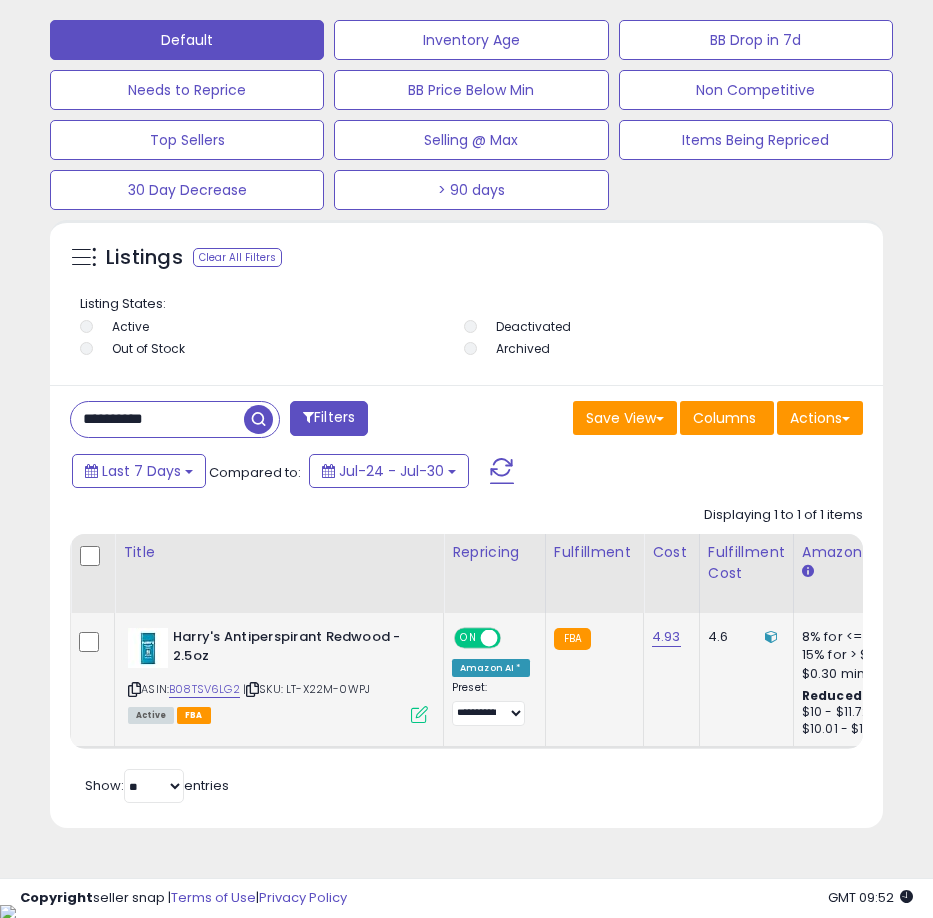 click on "**********" at bounding box center (157, 419) 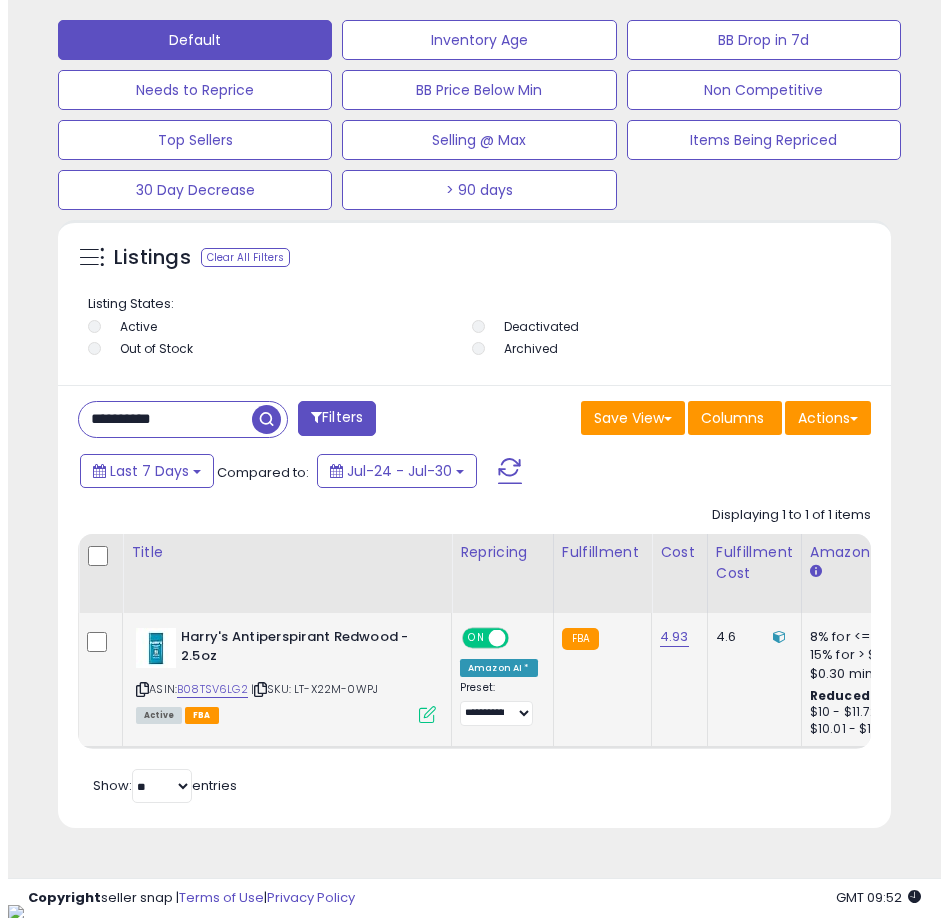 scroll, scrollTop: 1166, scrollLeft: 0, axis: vertical 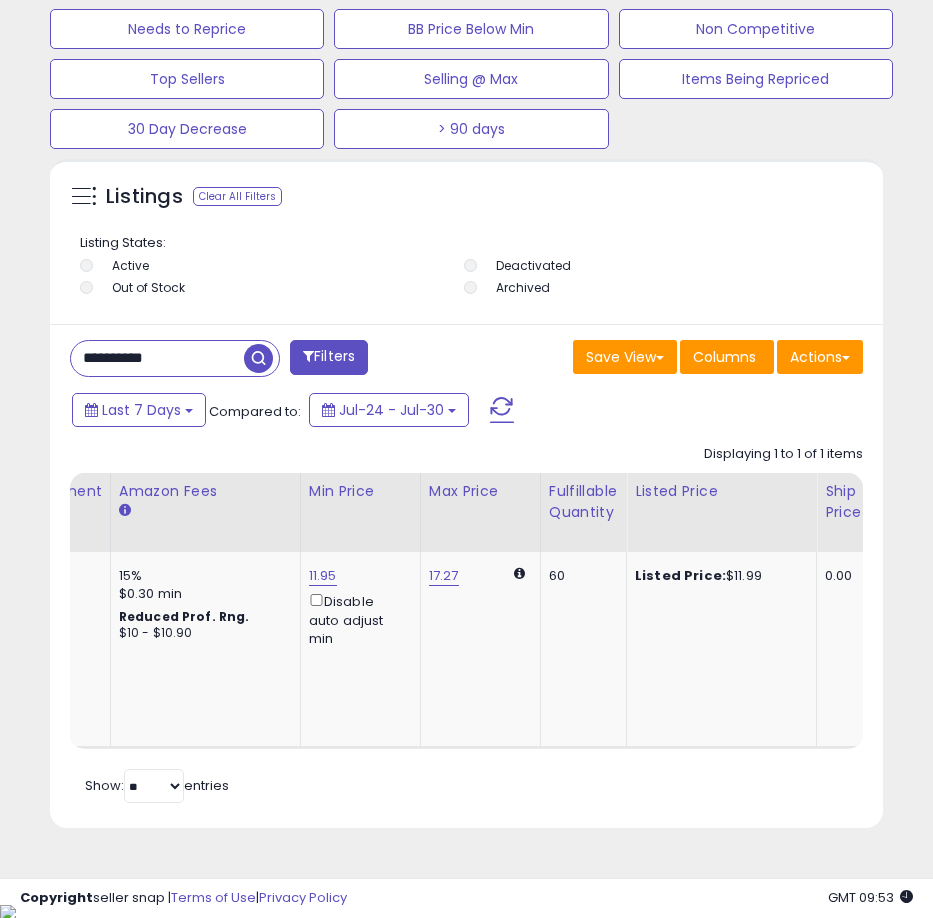 click on "**********" at bounding box center (157, 358) 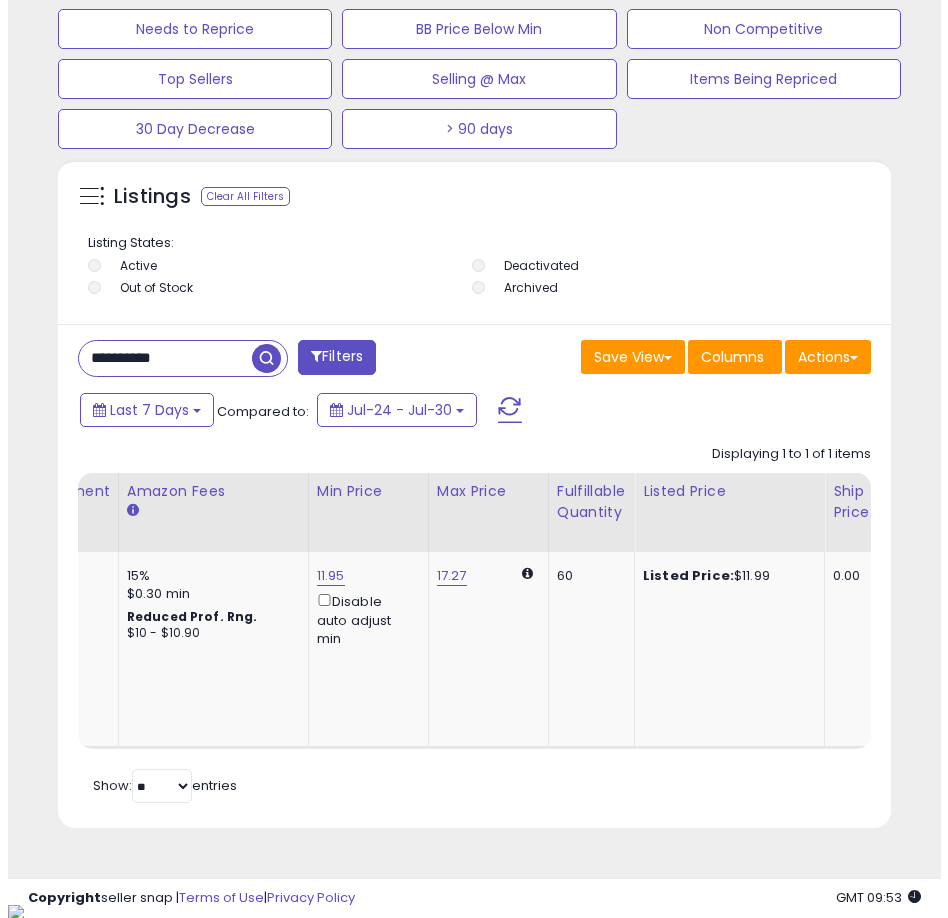 scroll, scrollTop: 1166, scrollLeft: 0, axis: vertical 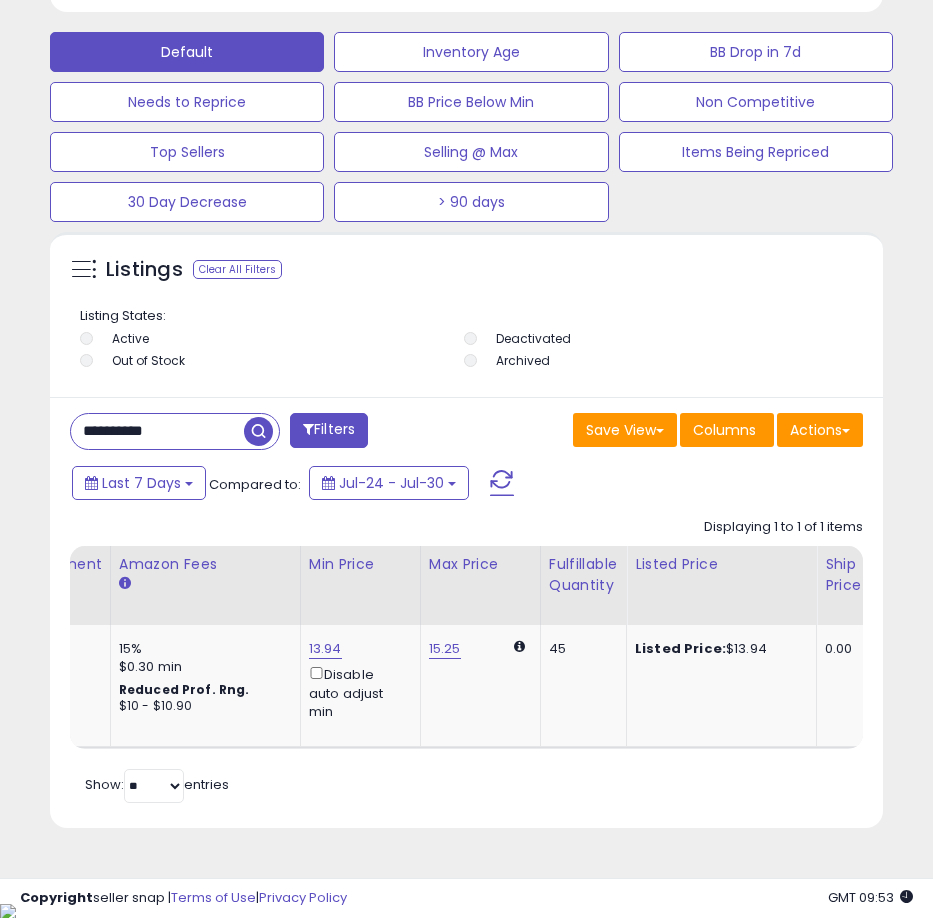 click on "**********" at bounding box center [157, 431] 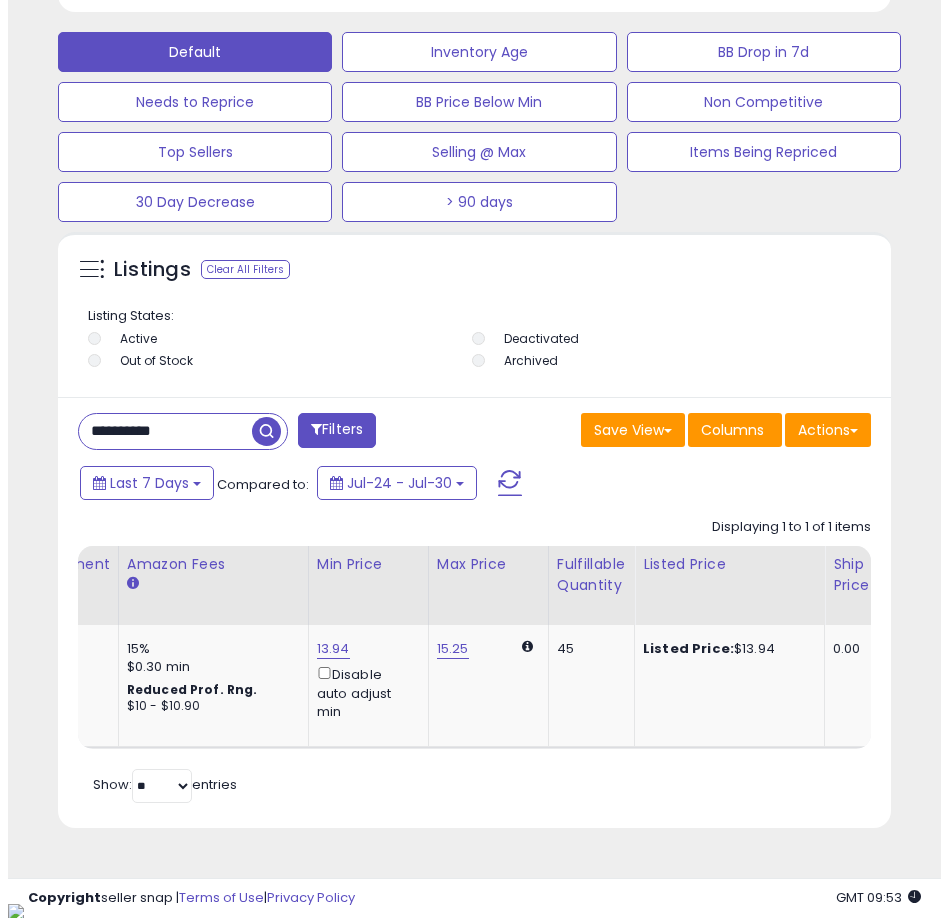 scroll, scrollTop: 1166, scrollLeft: 0, axis: vertical 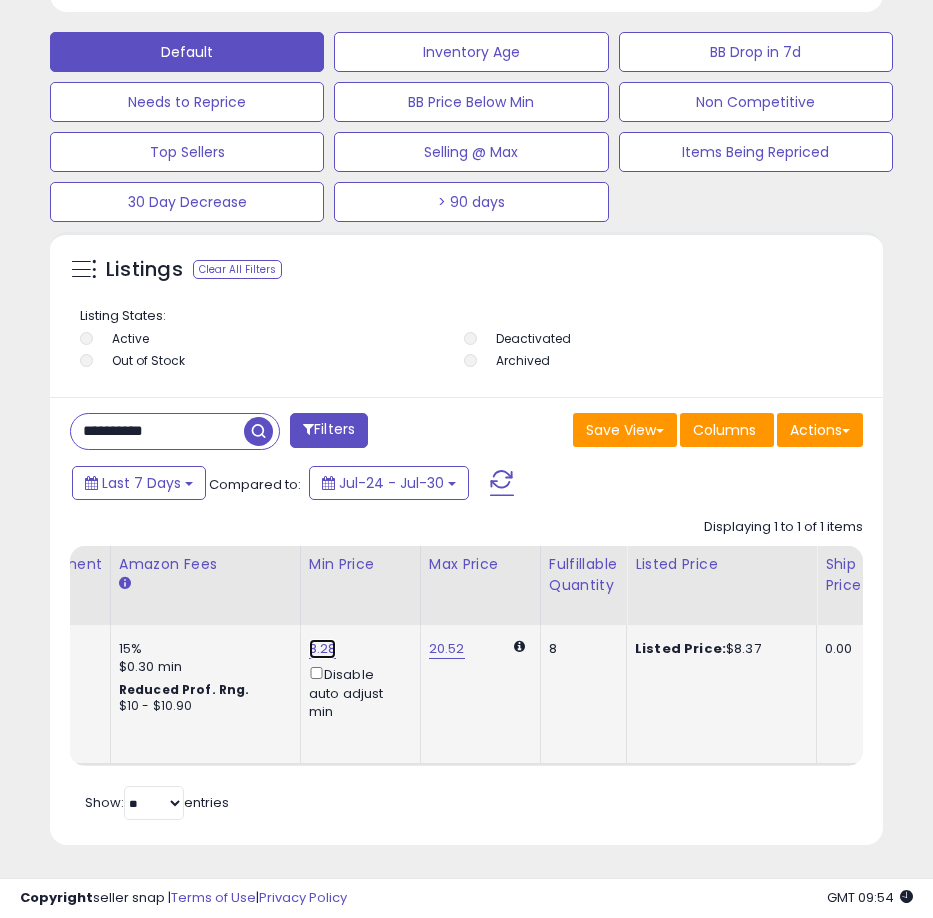 click on "8.28" at bounding box center [323, 649] 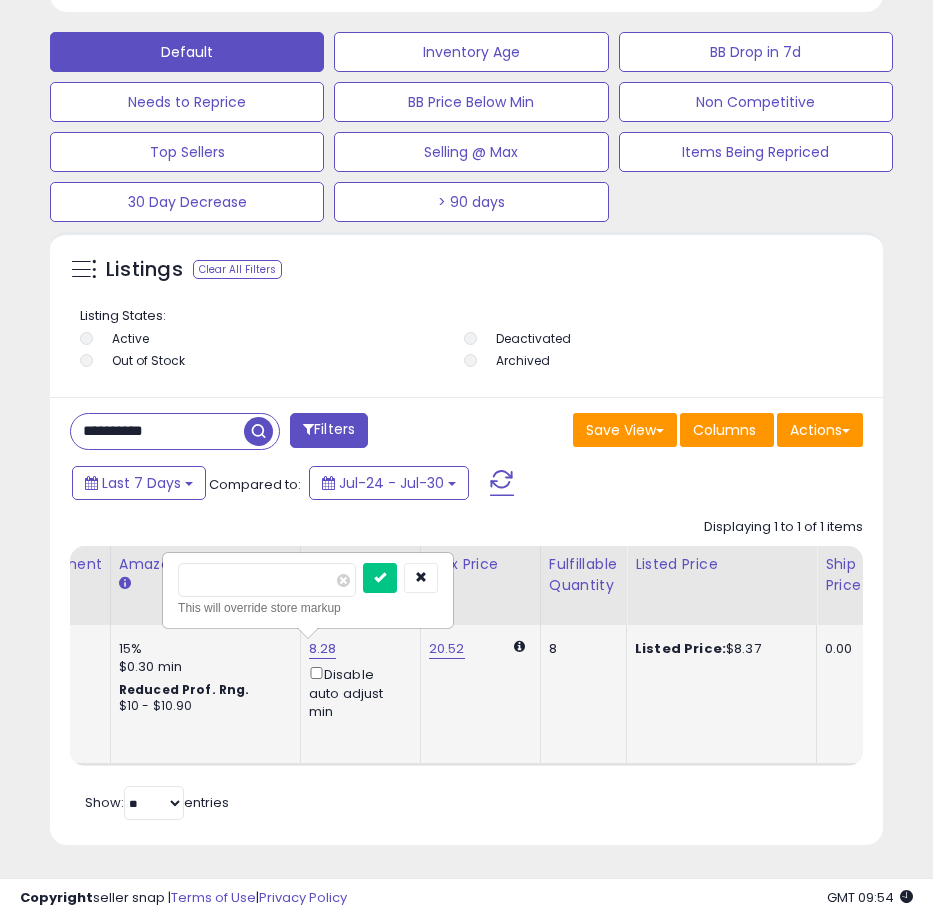 type on "****" 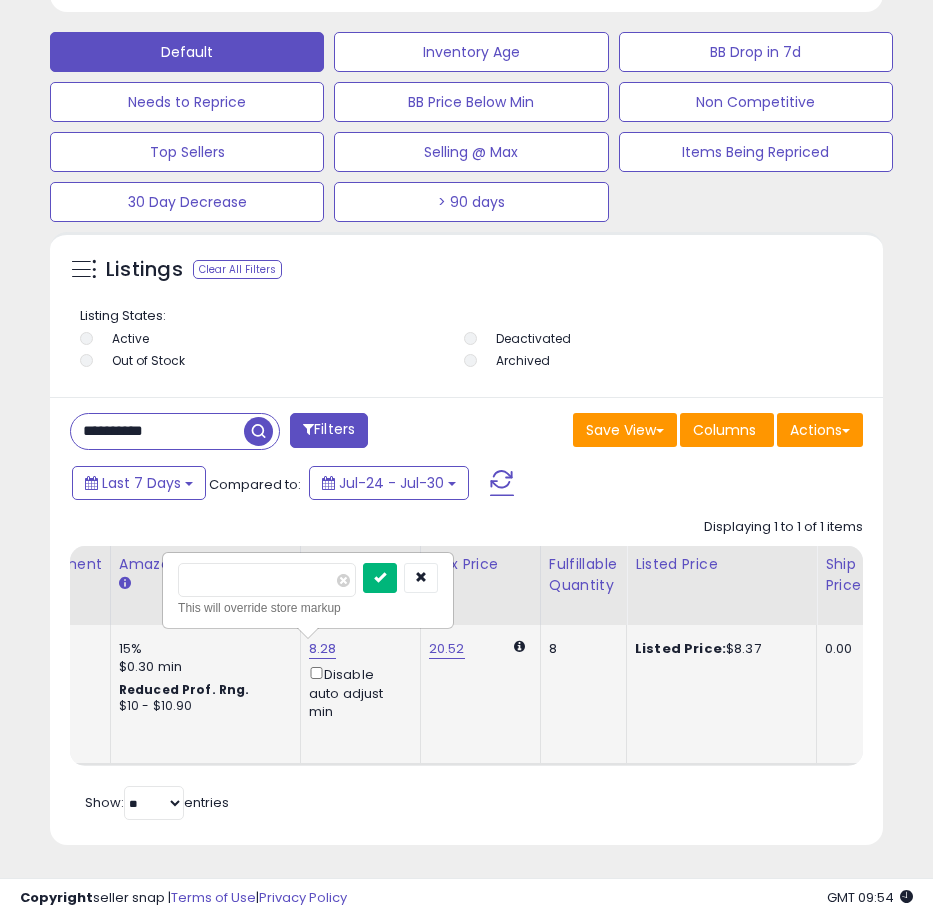 click at bounding box center [380, 578] 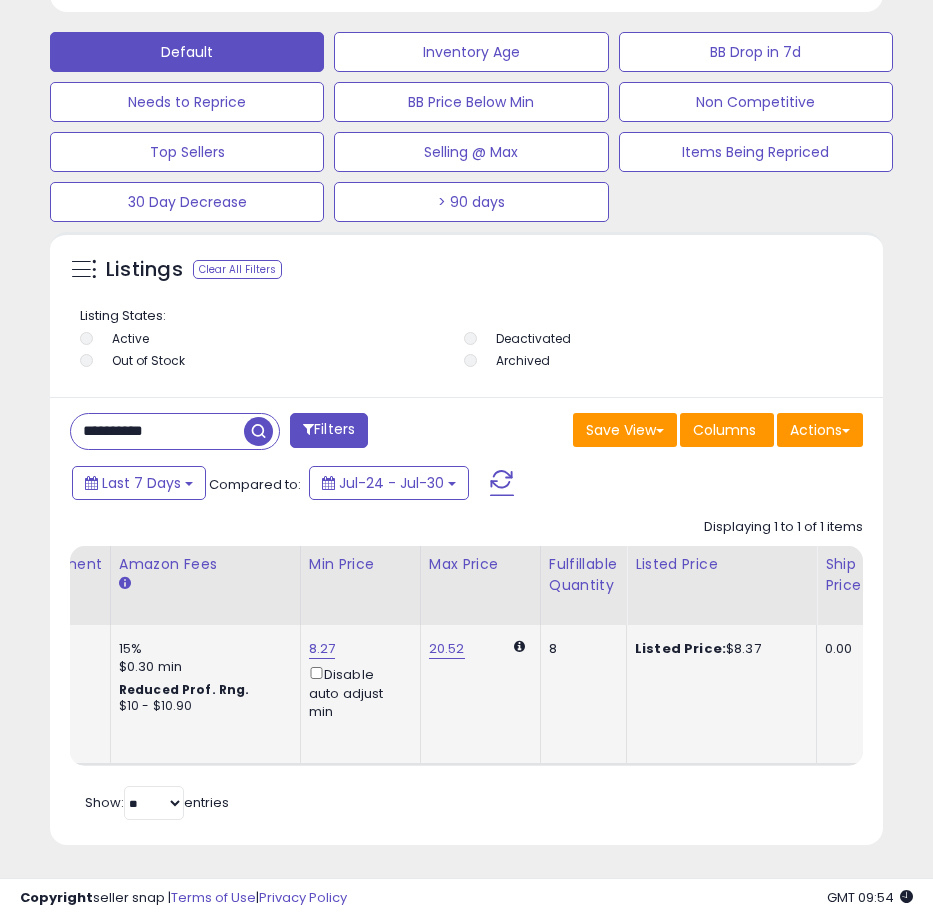 click on "**********" at bounding box center [157, 431] 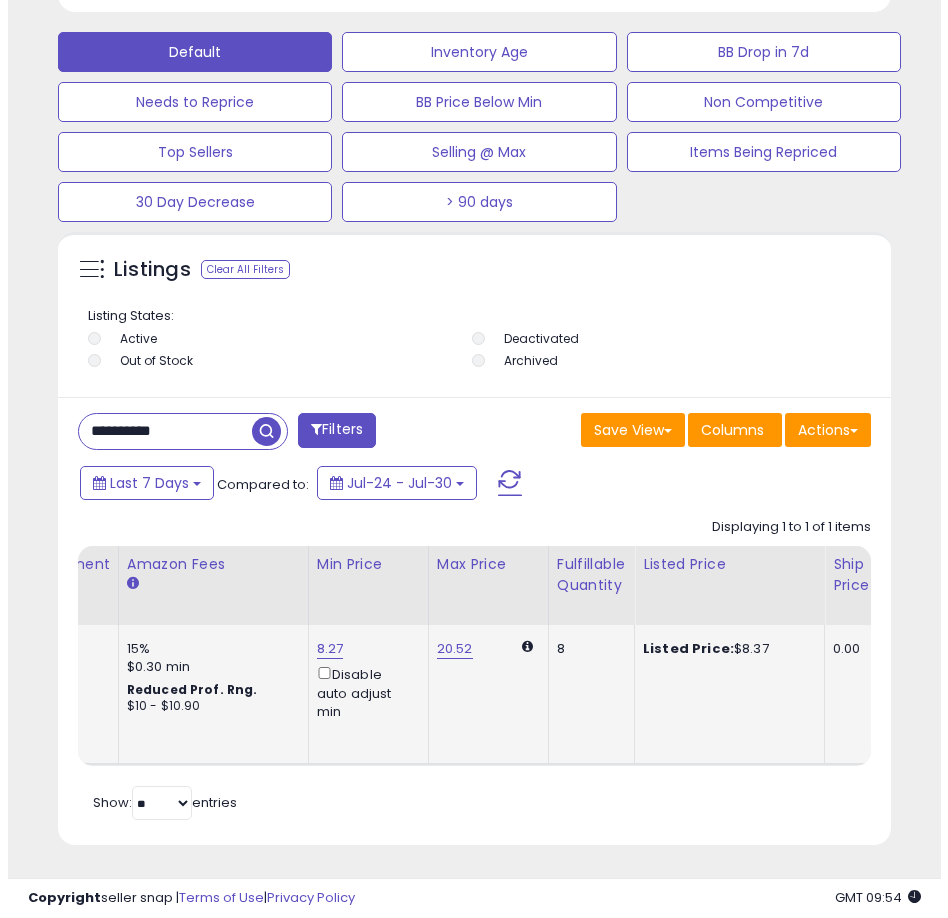 scroll, scrollTop: 1166, scrollLeft: 0, axis: vertical 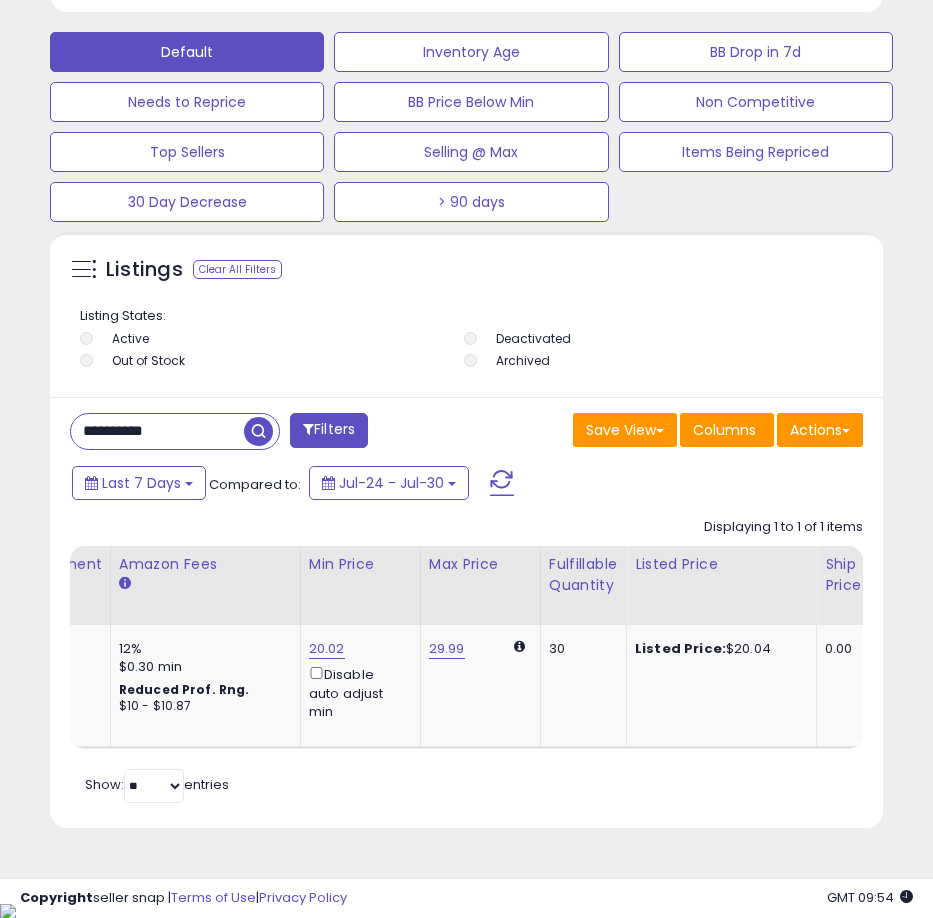 click on "**********" at bounding box center (157, 431) 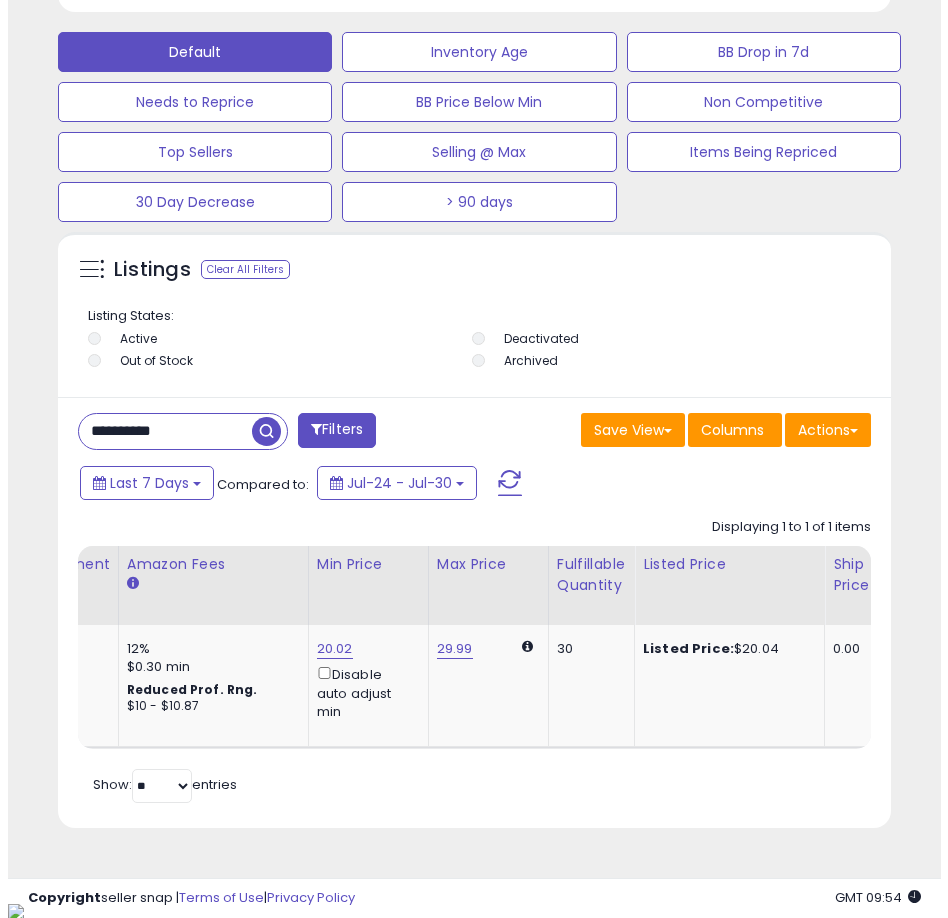scroll, scrollTop: 1166, scrollLeft: 0, axis: vertical 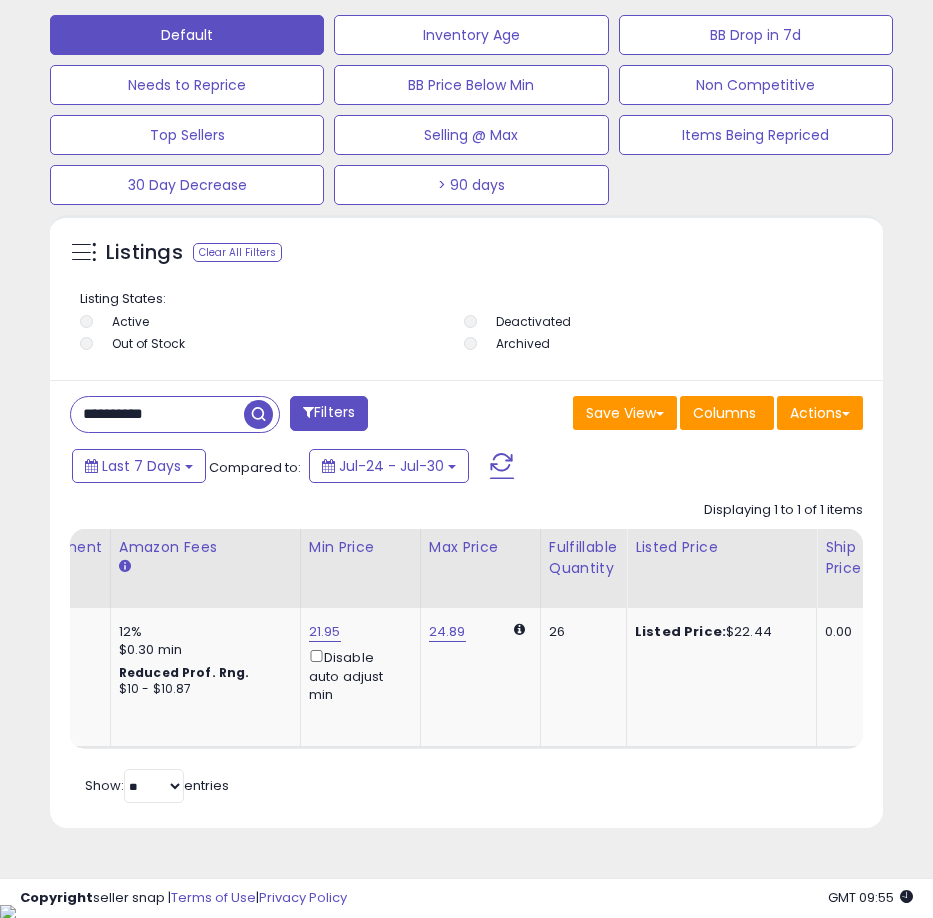 click on "**********" at bounding box center (157, 414) 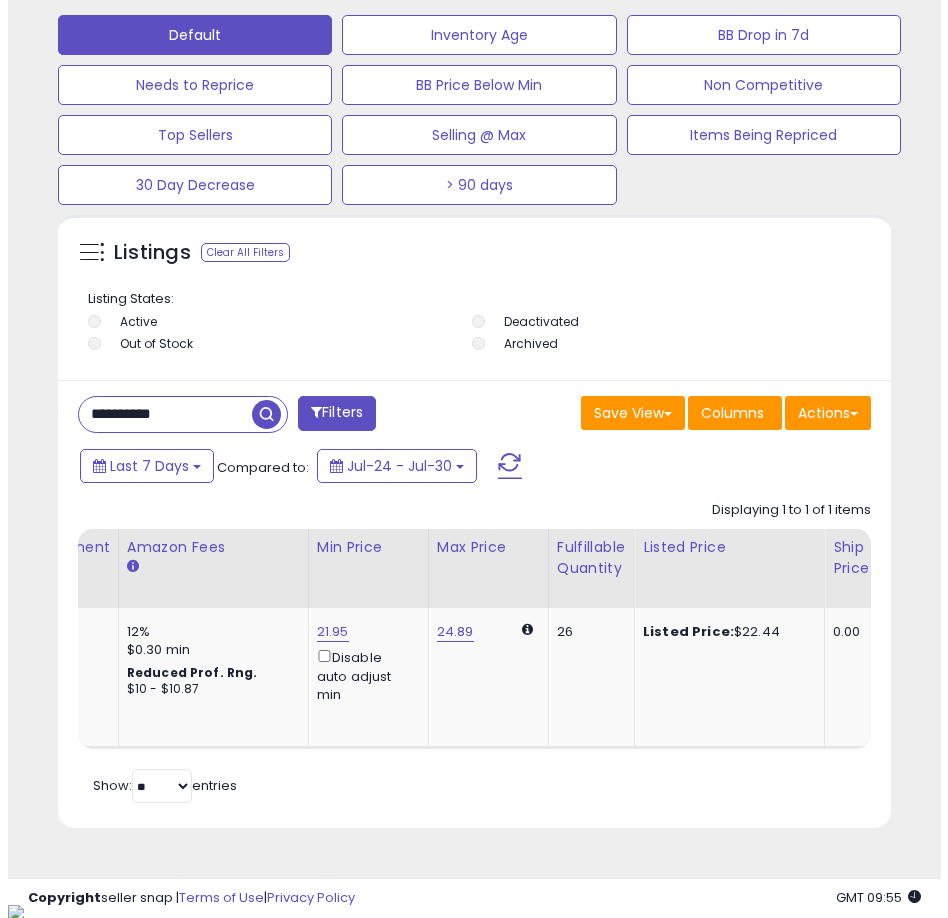 scroll, scrollTop: 1166, scrollLeft: 0, axis: vertical 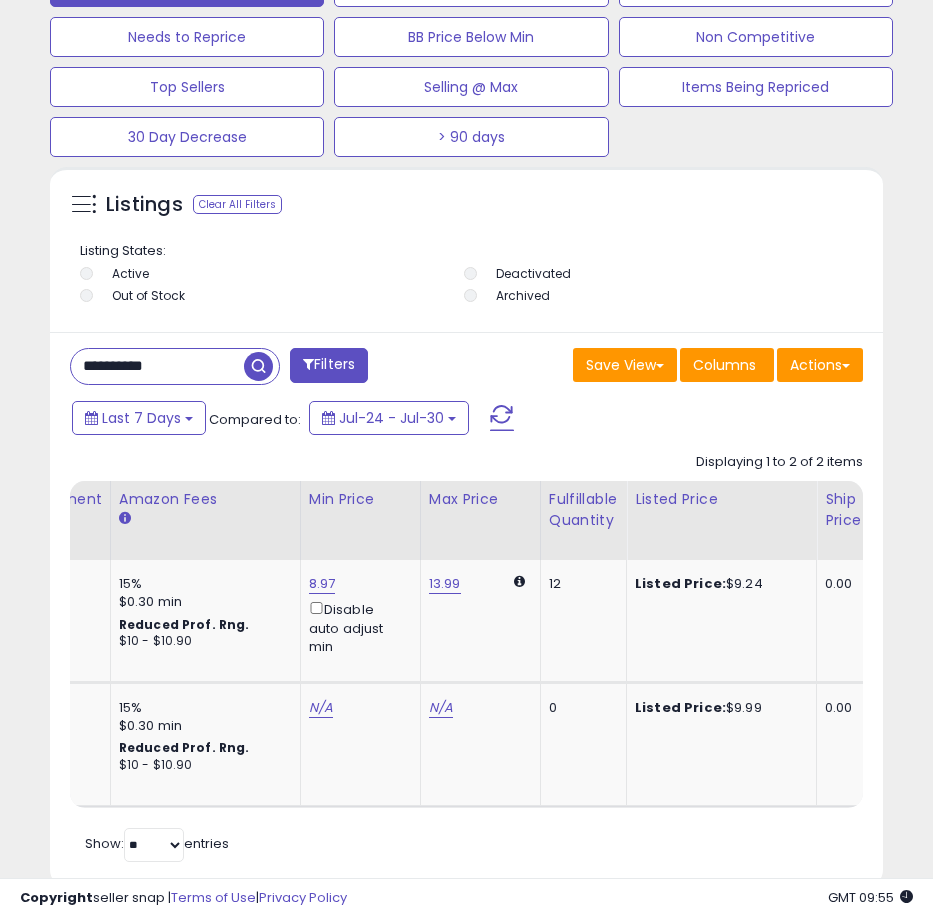 click on "**********" at bounding box center (157, 366) 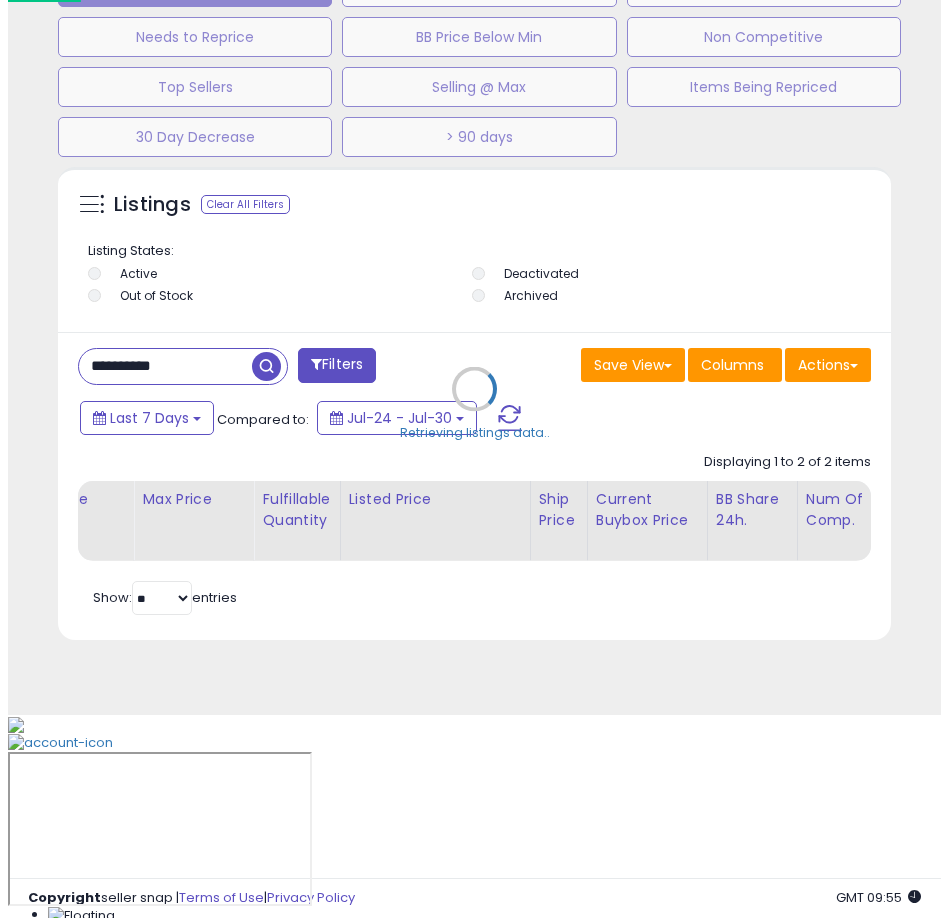 scroll, scrollTop: 1166, scrollLeft: 0, axis: vertical 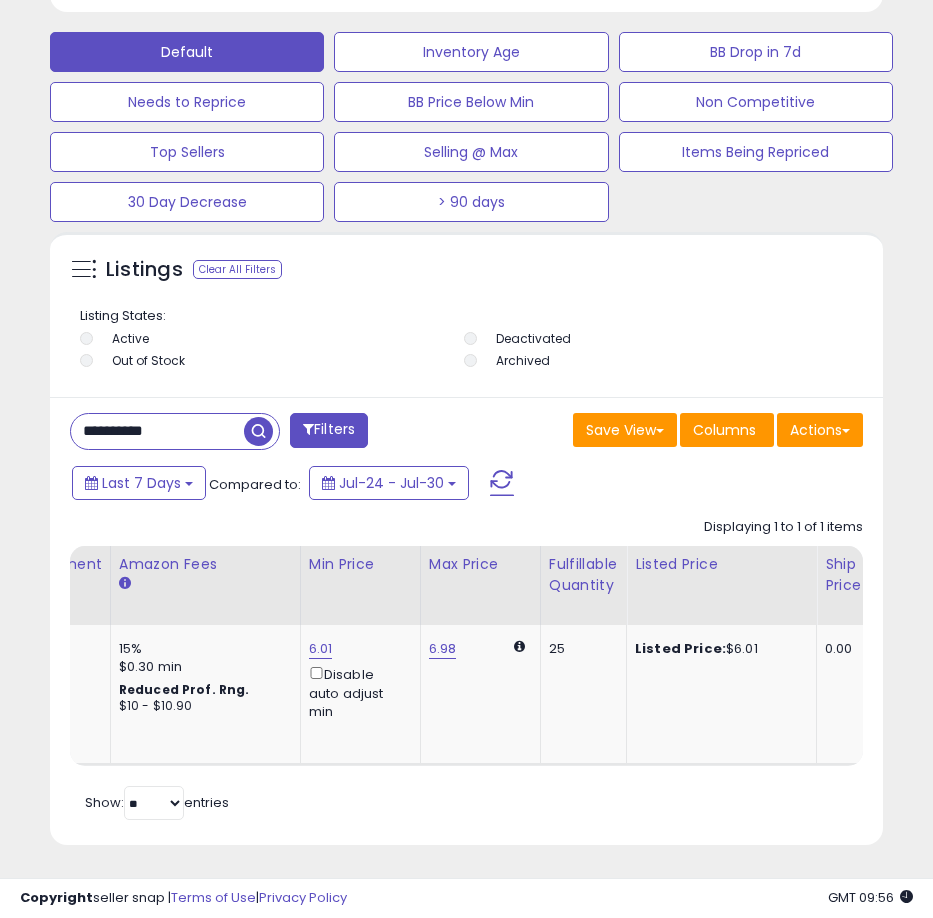 click on "**********" at bounding box center (157, 431) 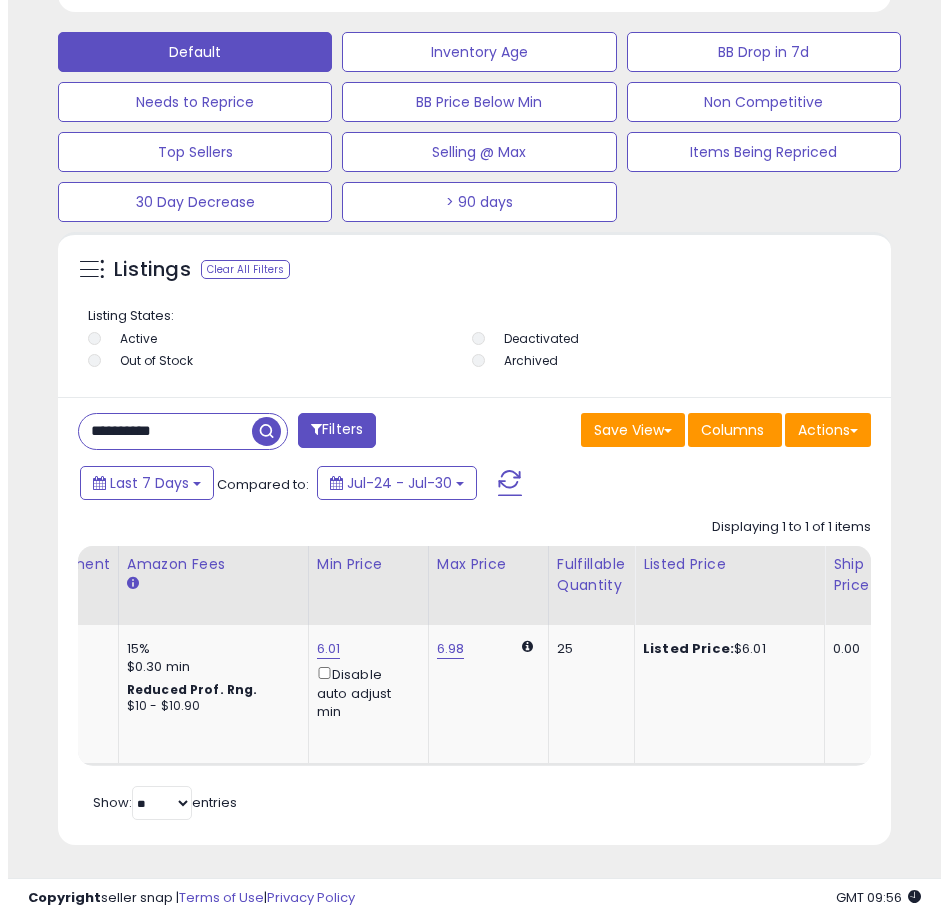scroll, scrollTop: 1166, scrollLeft: 0, axis: vertical 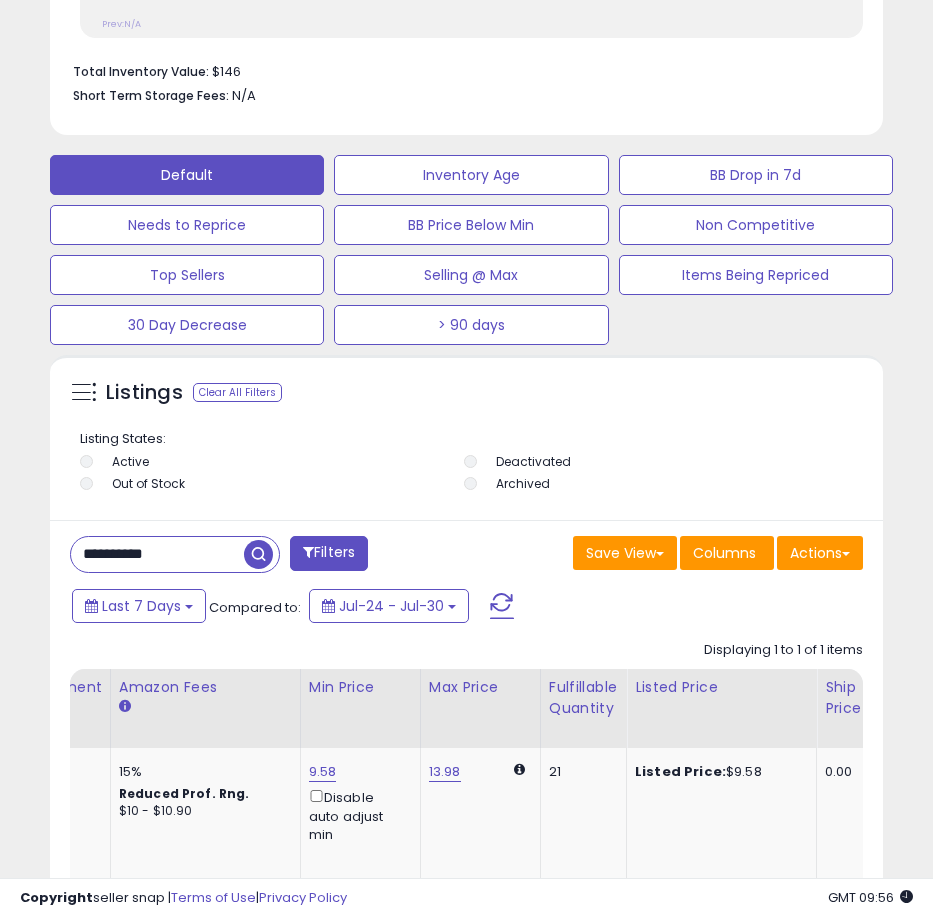 click on "**********" at bounding box center [157, 554] 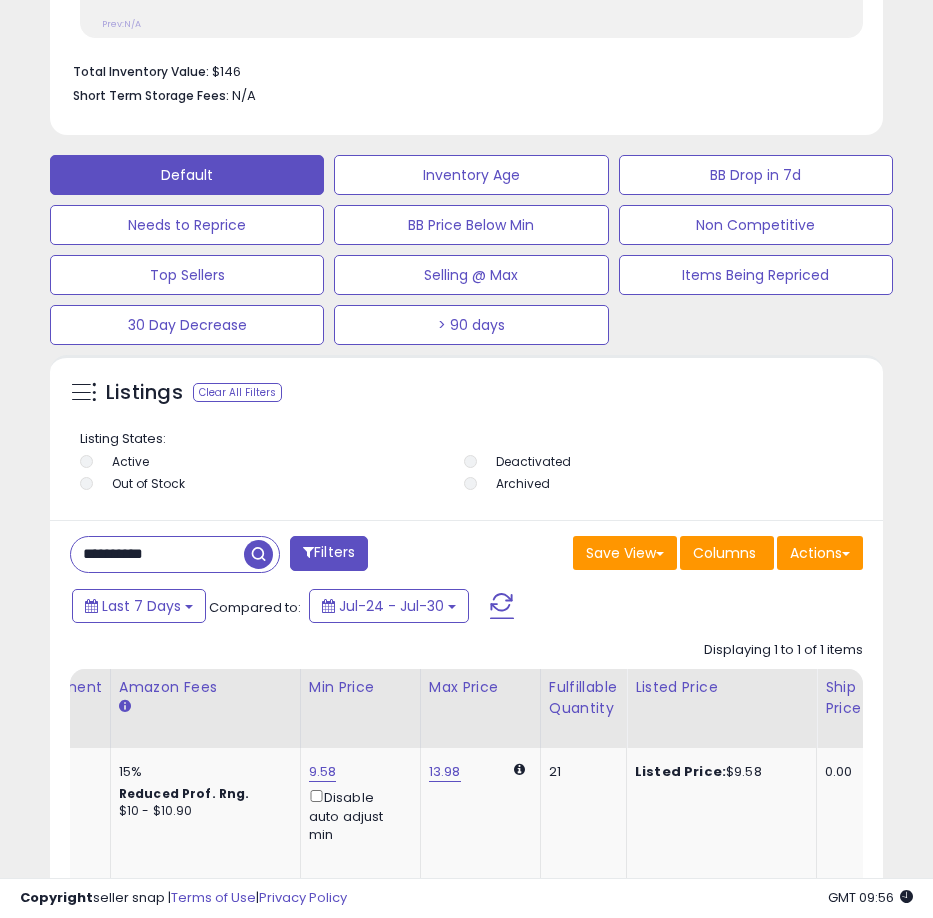 click on "**********" at bounding box center (157, 554) 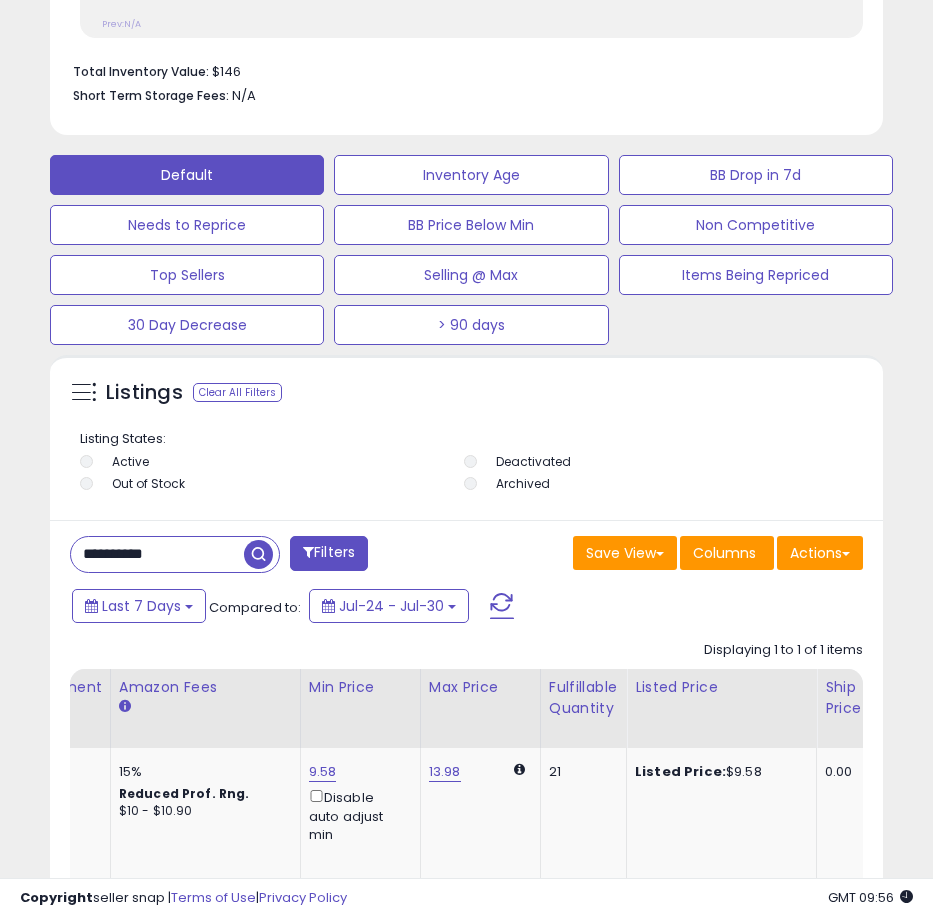 paste 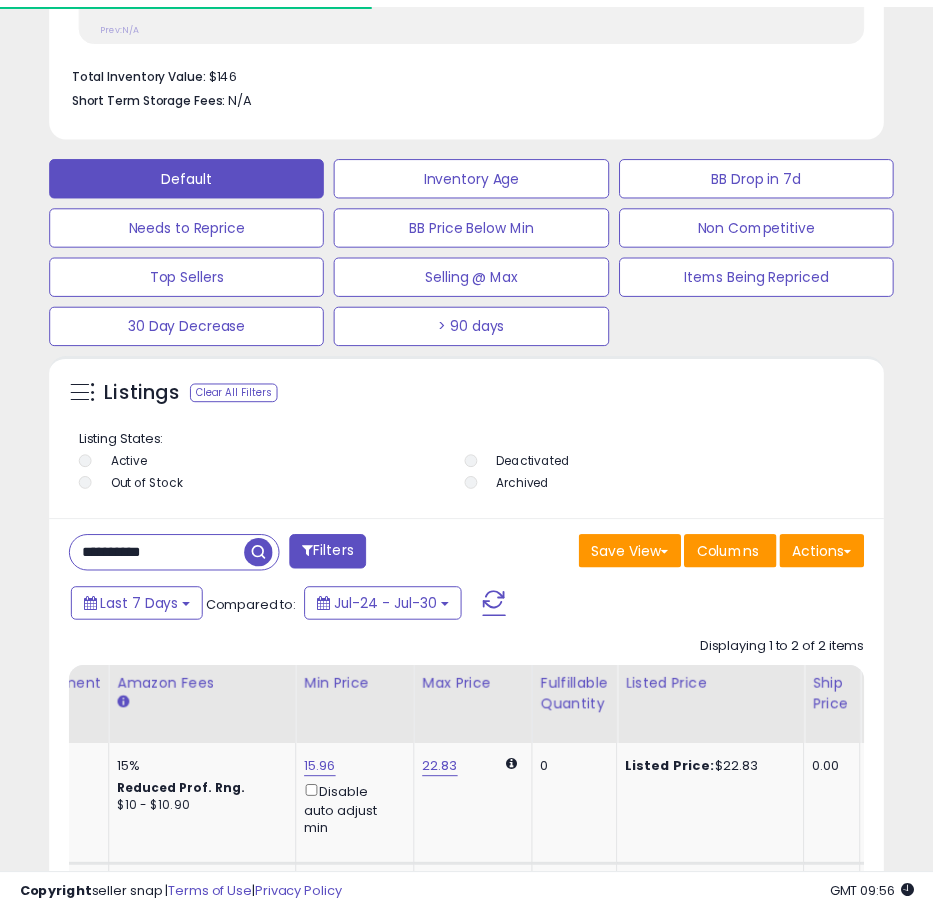 scroll, scrollTop: 390, scrollLeft: 823, axis: both 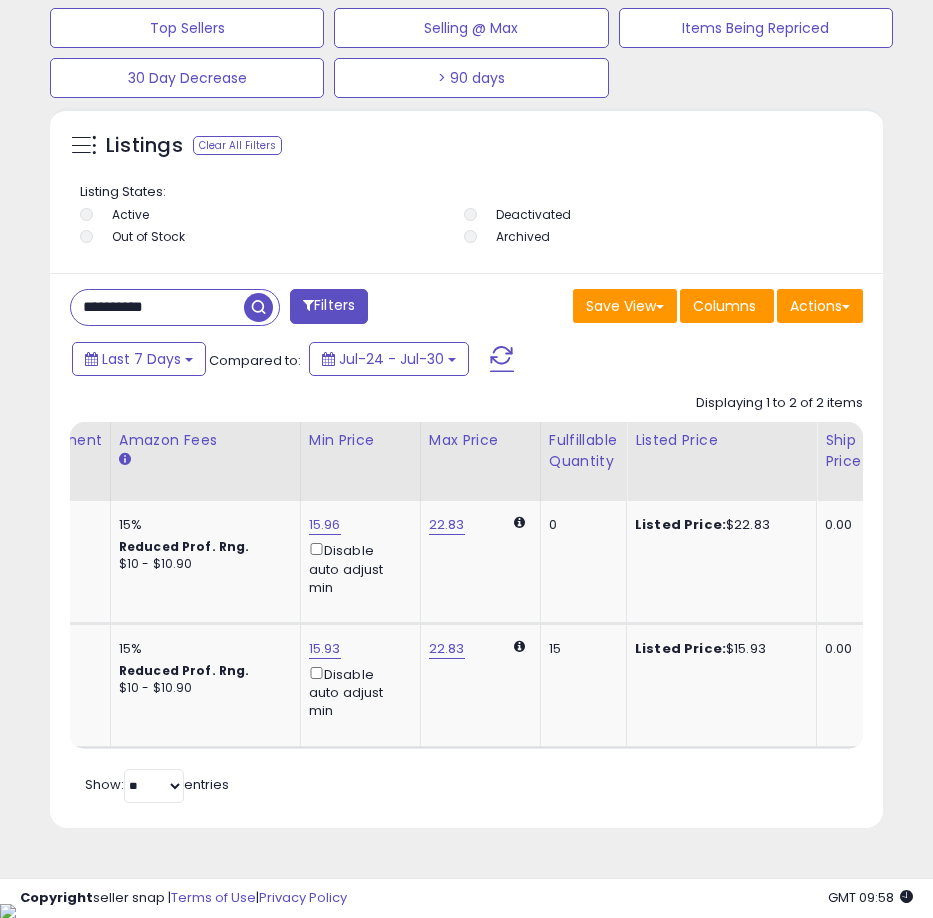 click on "**********" at bounding box center (157, 307) 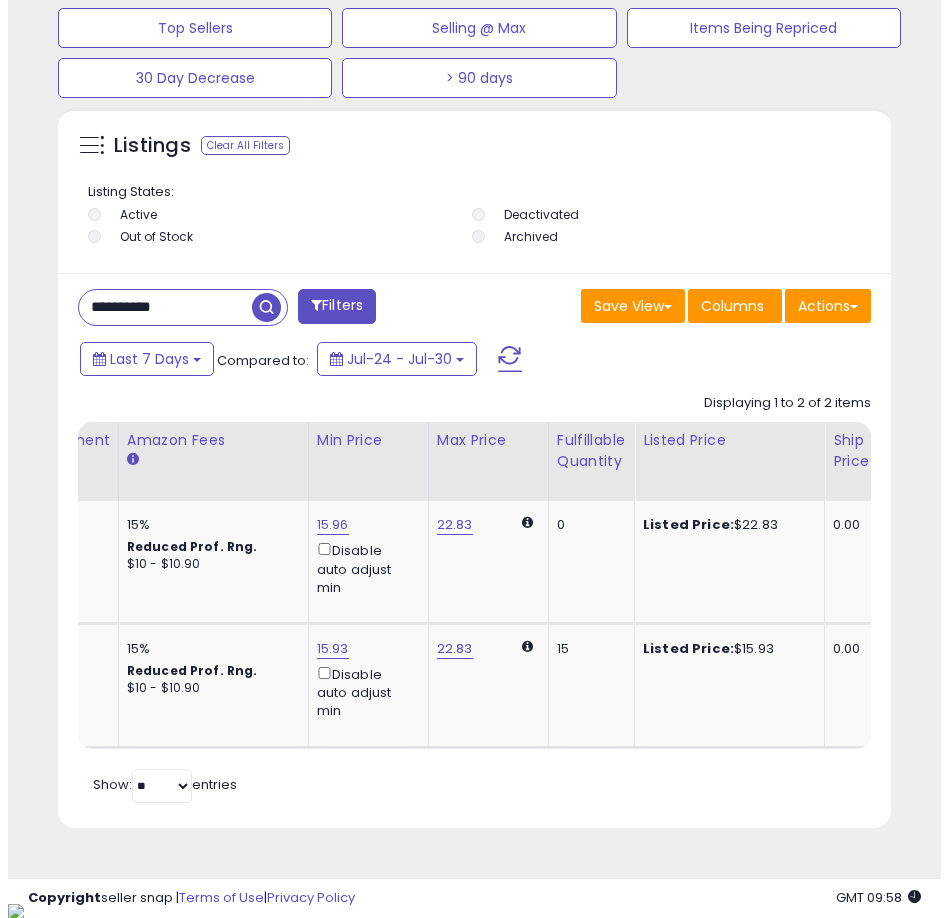 scroll, scrollTop: 1166, scrollLeft: 0, axis: vertical 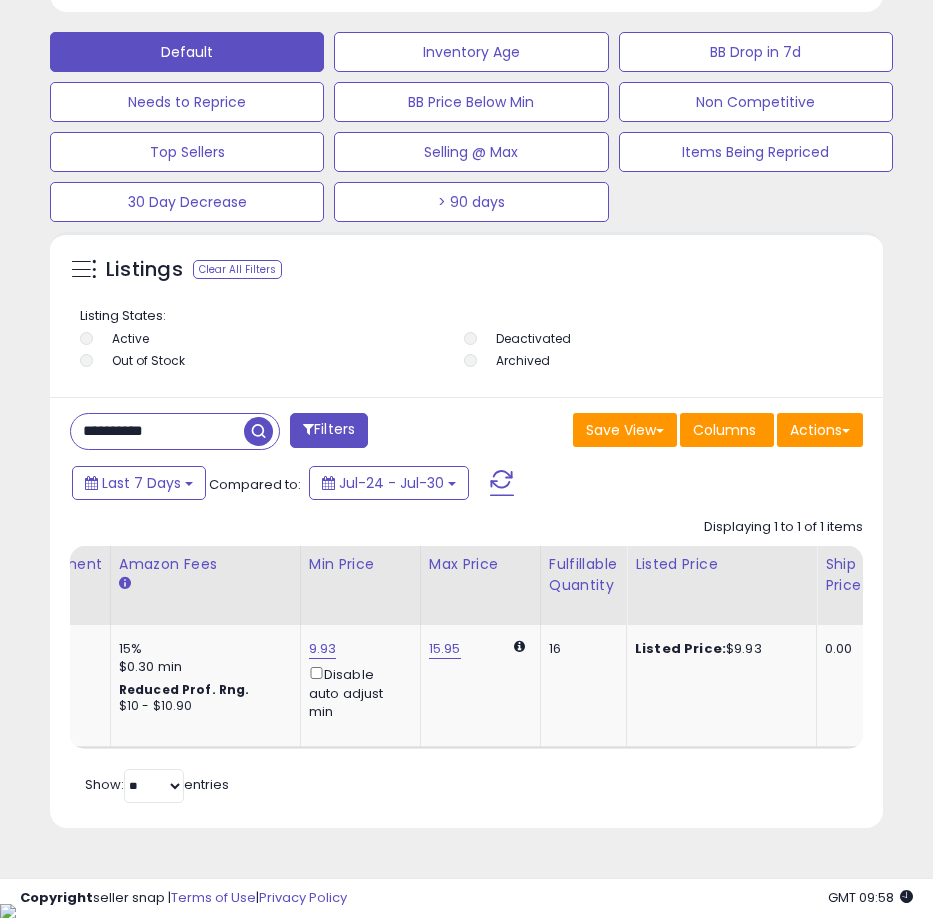 click on "**********" at bounding box center [157, 431] 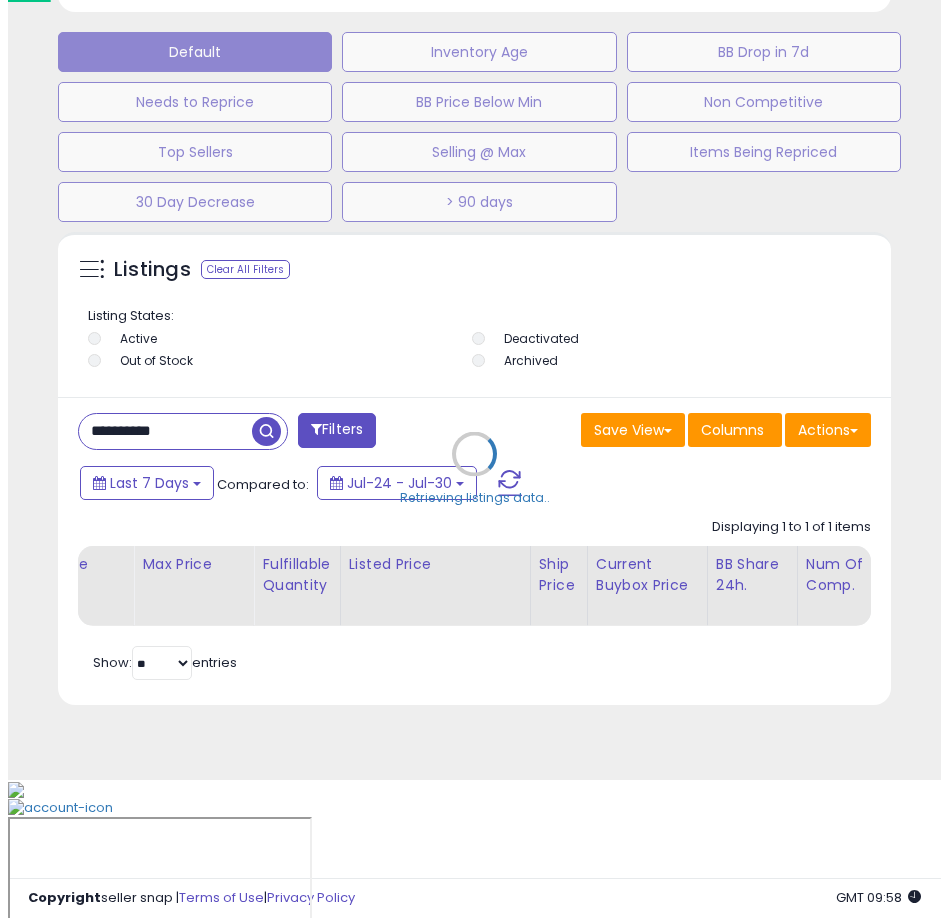 scroll, scrollTop: 1166, scrollLeft: 0, axis: vertical 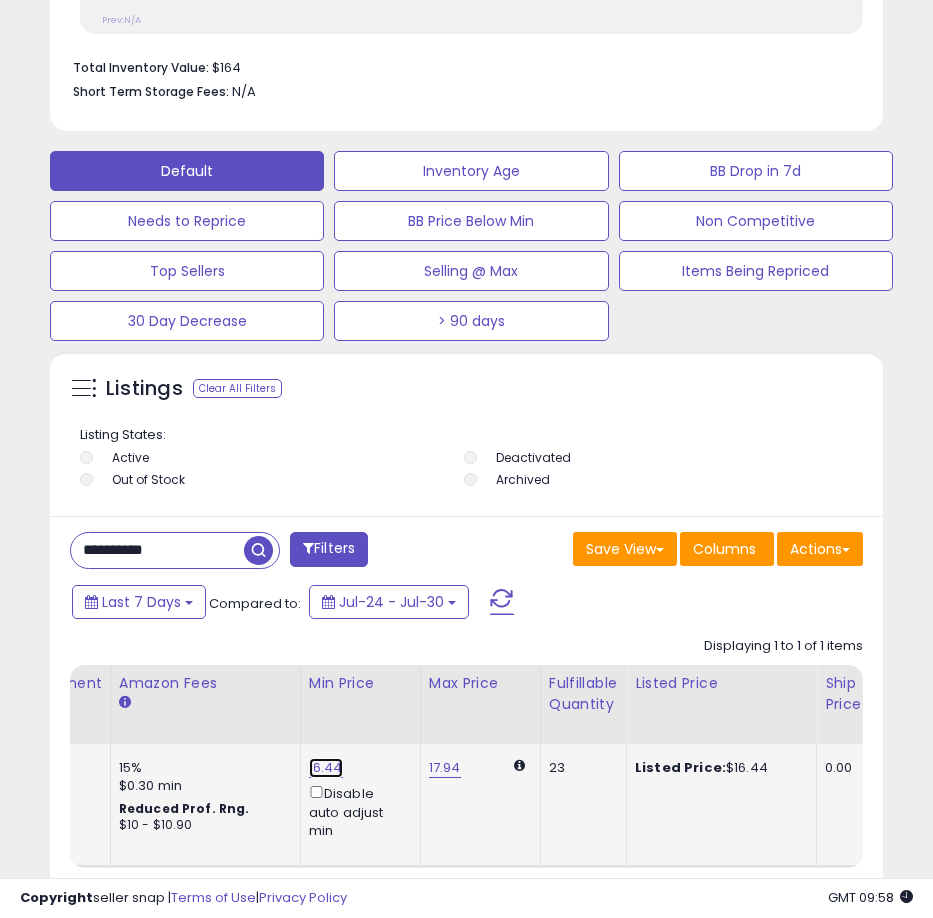 click on "16.44" at bounding box center (326, 768) 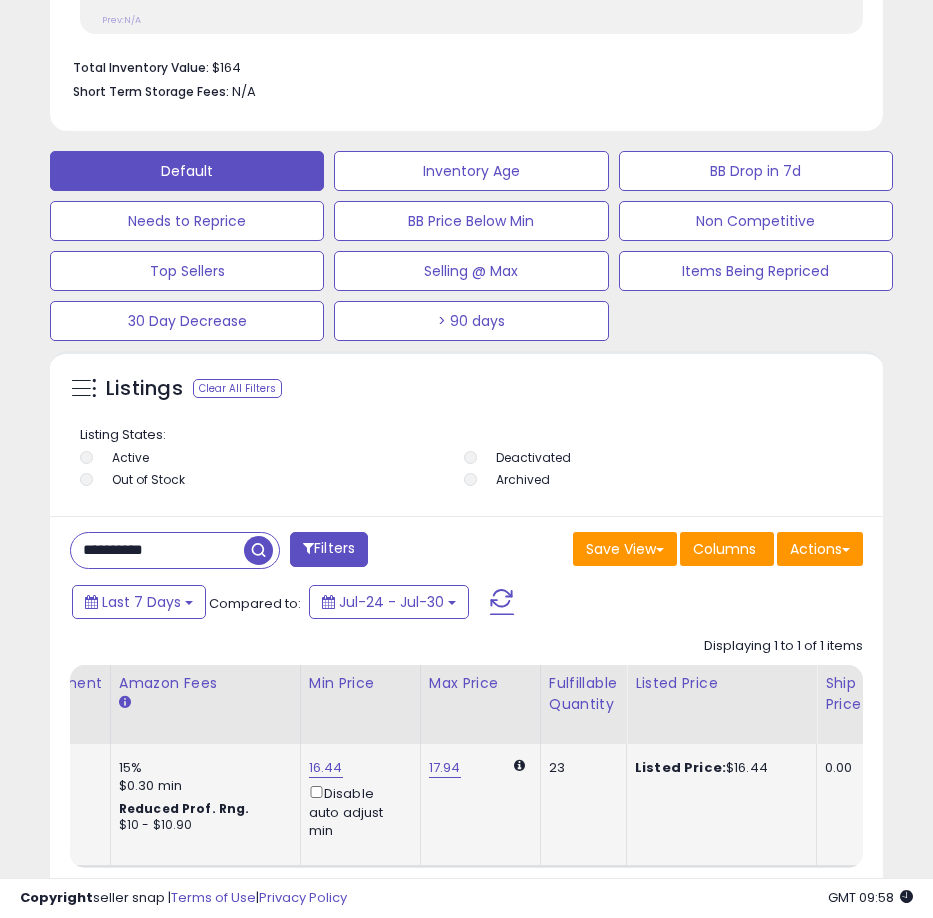 click on "16.44" at bounding box center (326, 768) 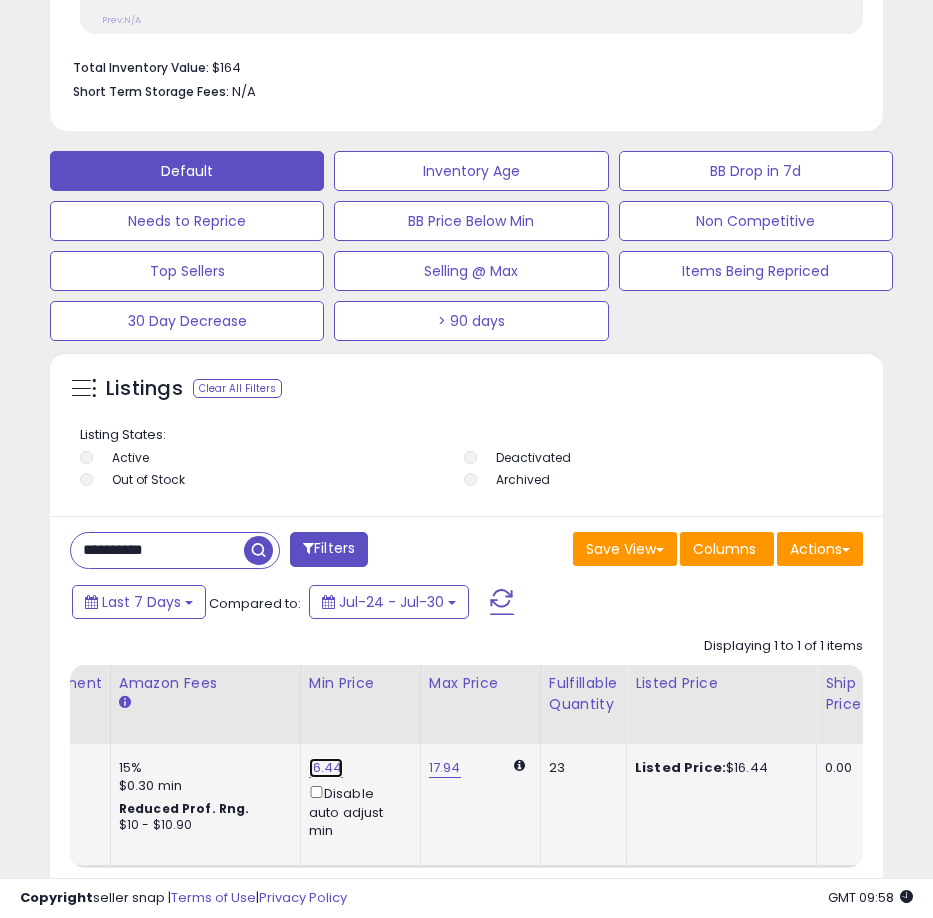 click on "16.44" at bounding box center [326, 768] 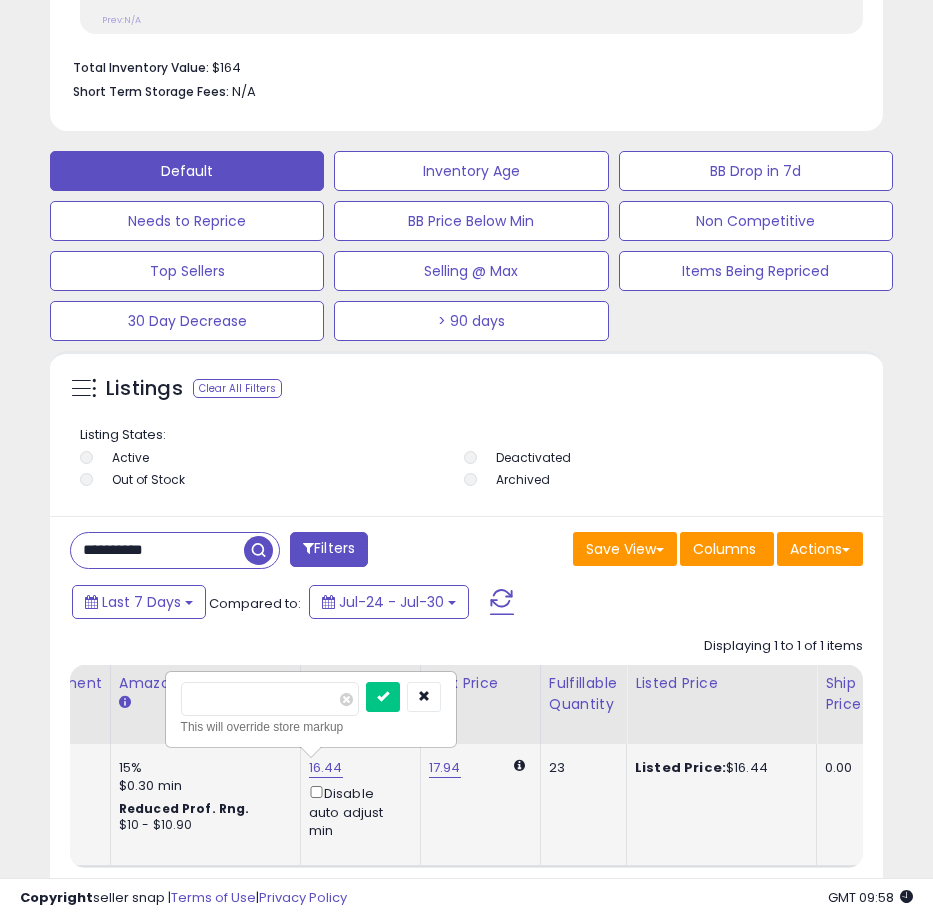 click on "This will override store markup" at bounding box center [311, 727] 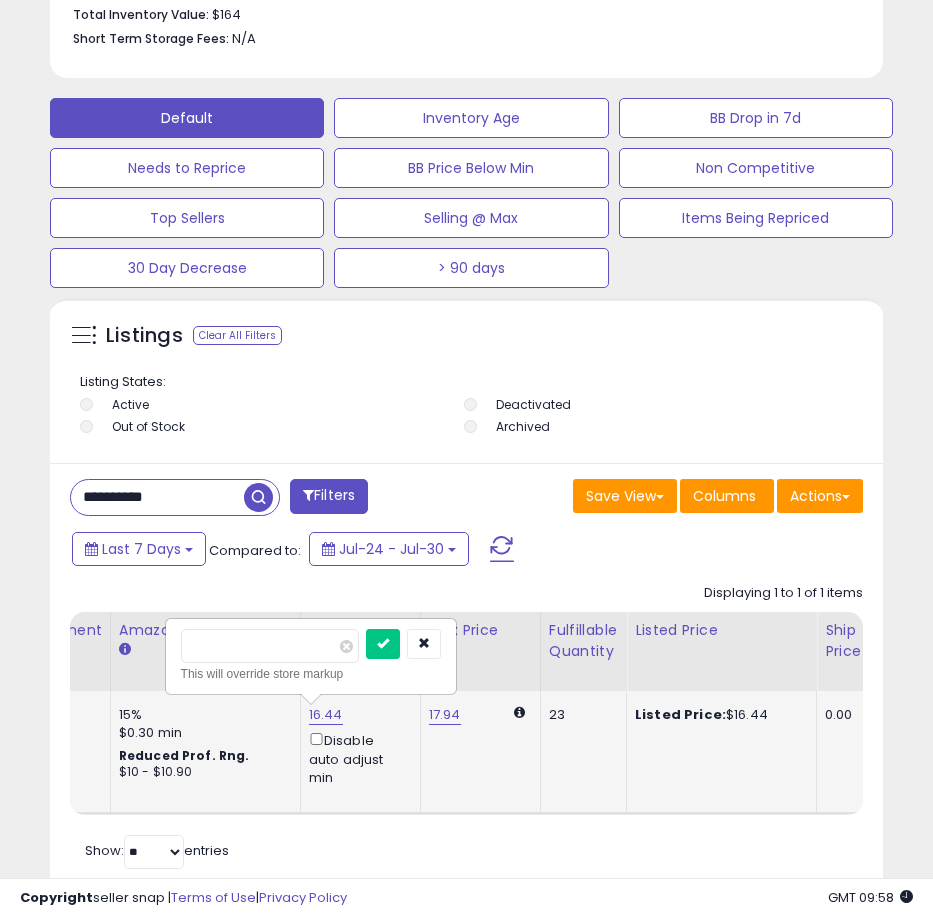 scroll, scrollTop: 1250, scrollLeft: 0, axis: vertical 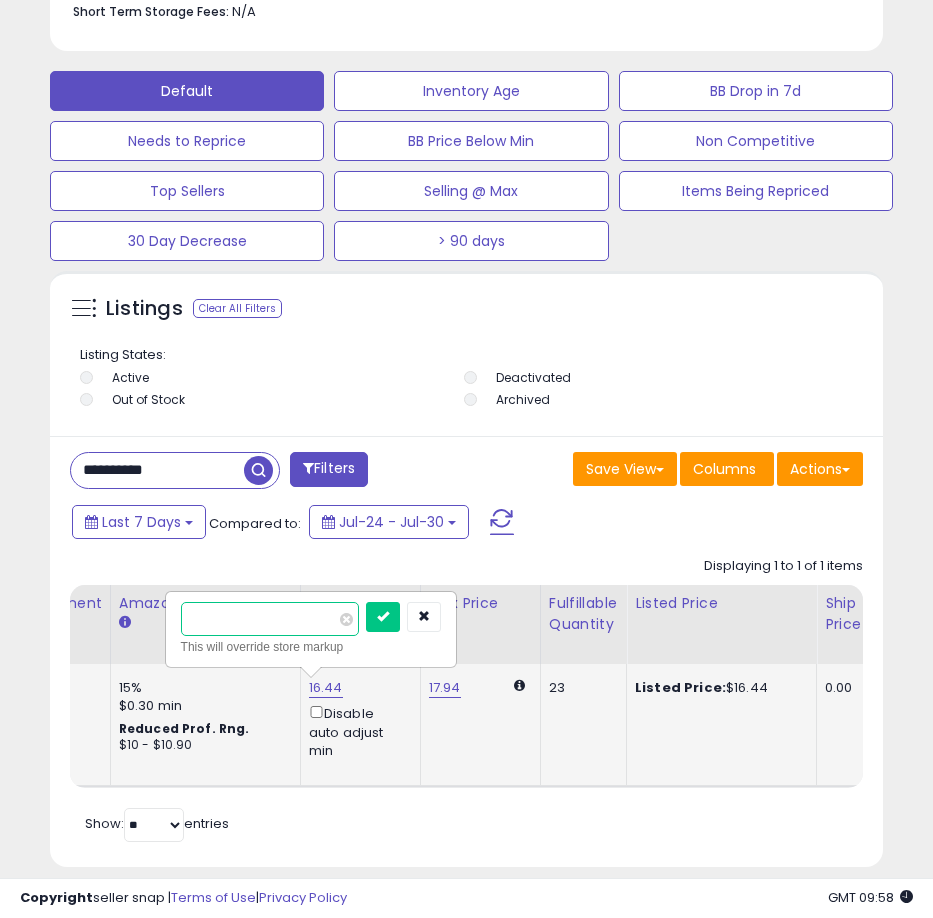 click on "*****" at bounding box center (270, 619) 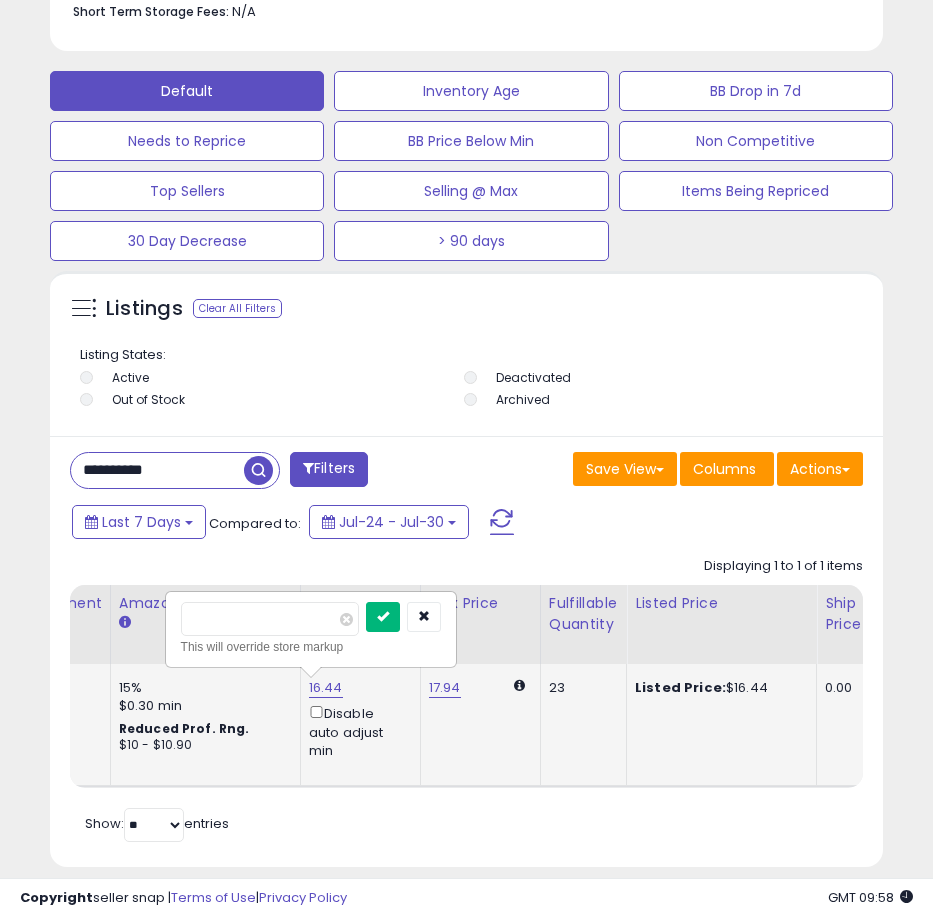 click at bounding box center (383, 616) 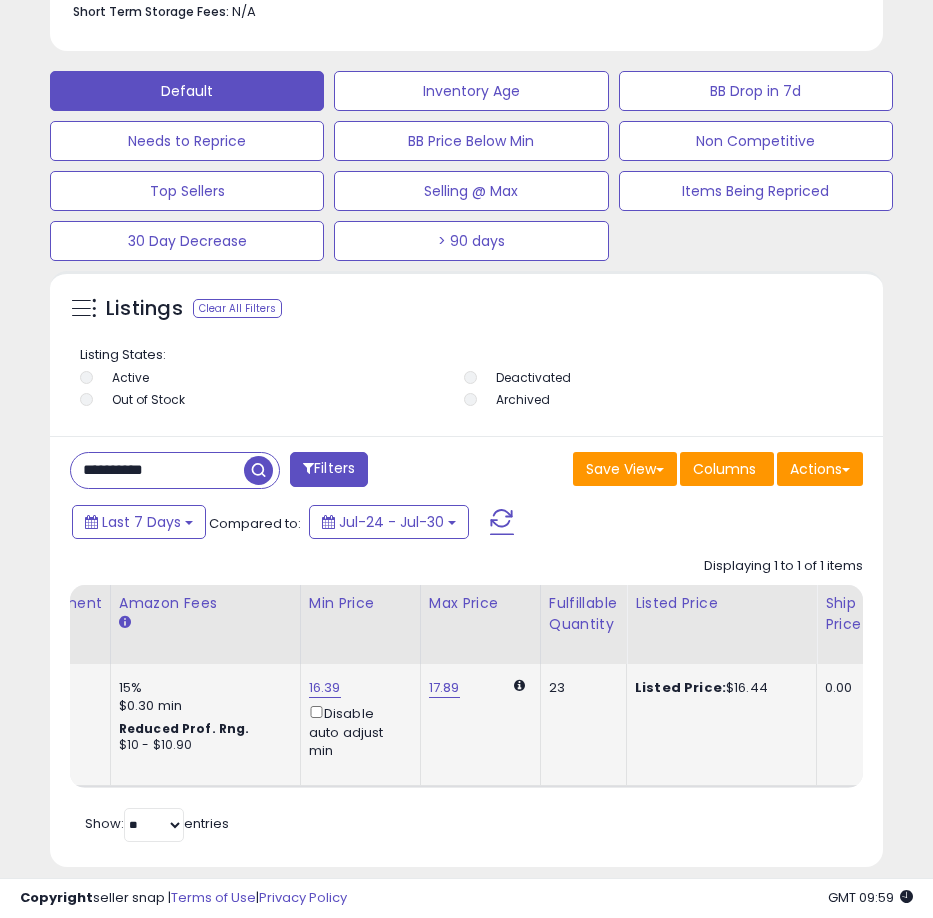 click on "**********" at bounding box center [157, 470] 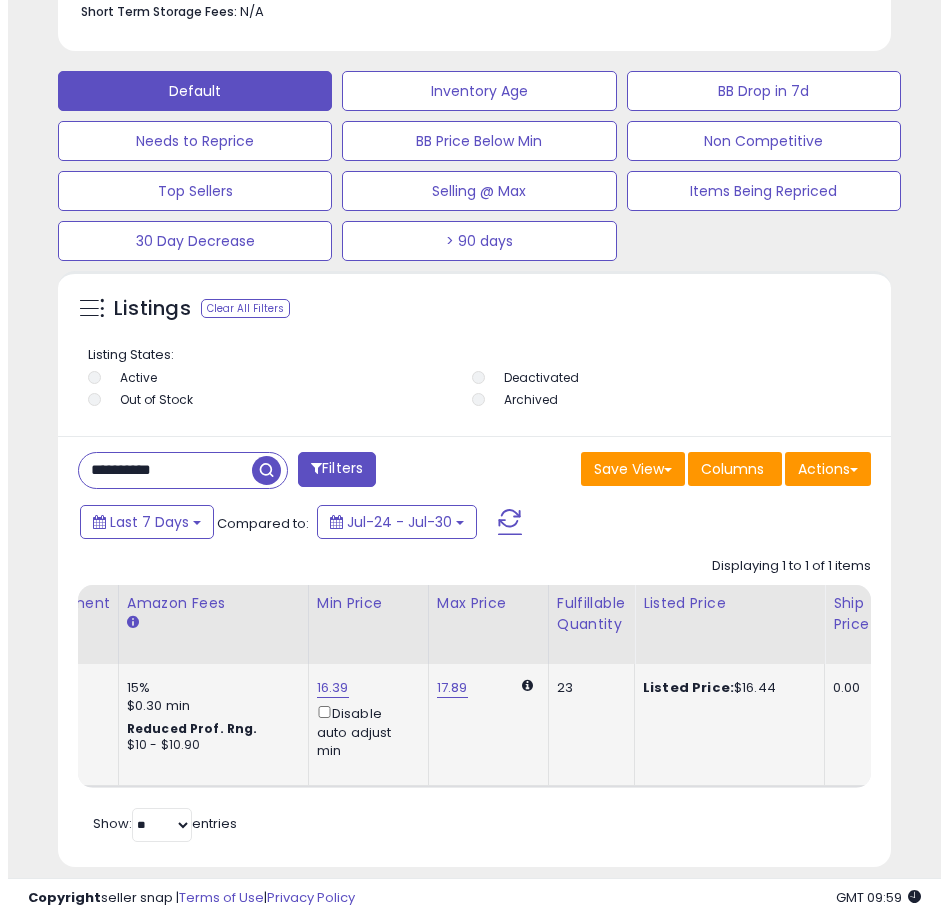scroll, scrollTop: 1166, scrollLeft: 0, axis: vertical 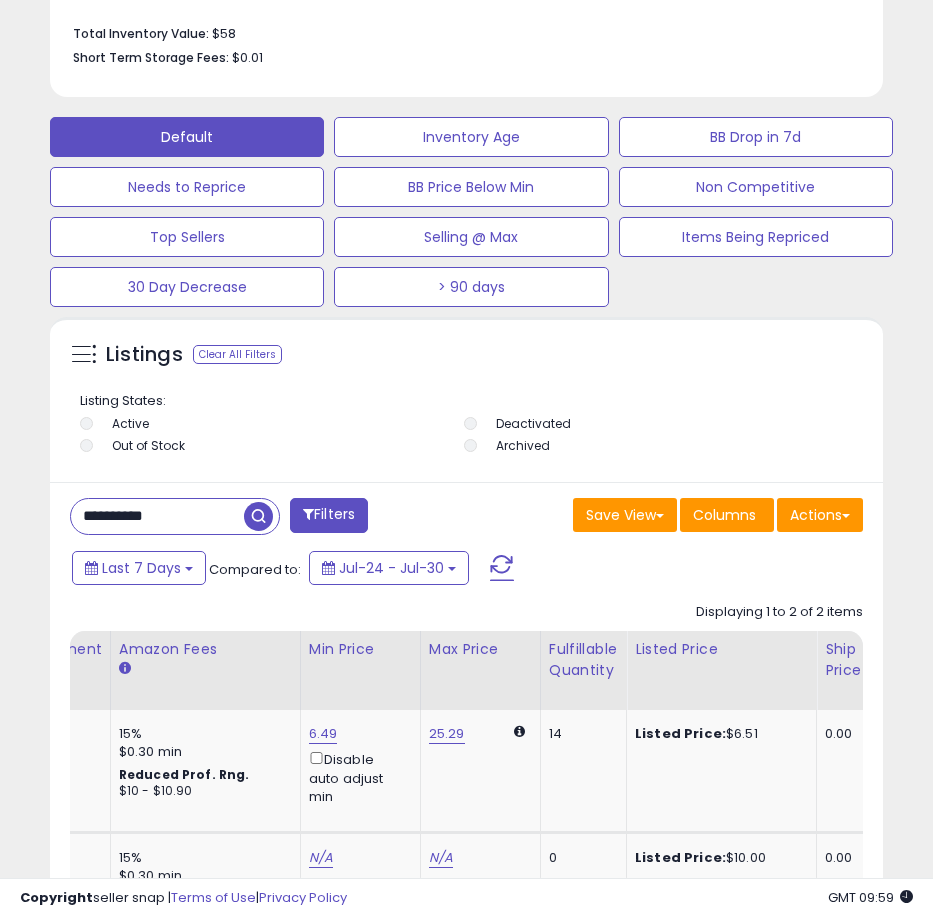click on "**********" at bounding box center (157, 516) 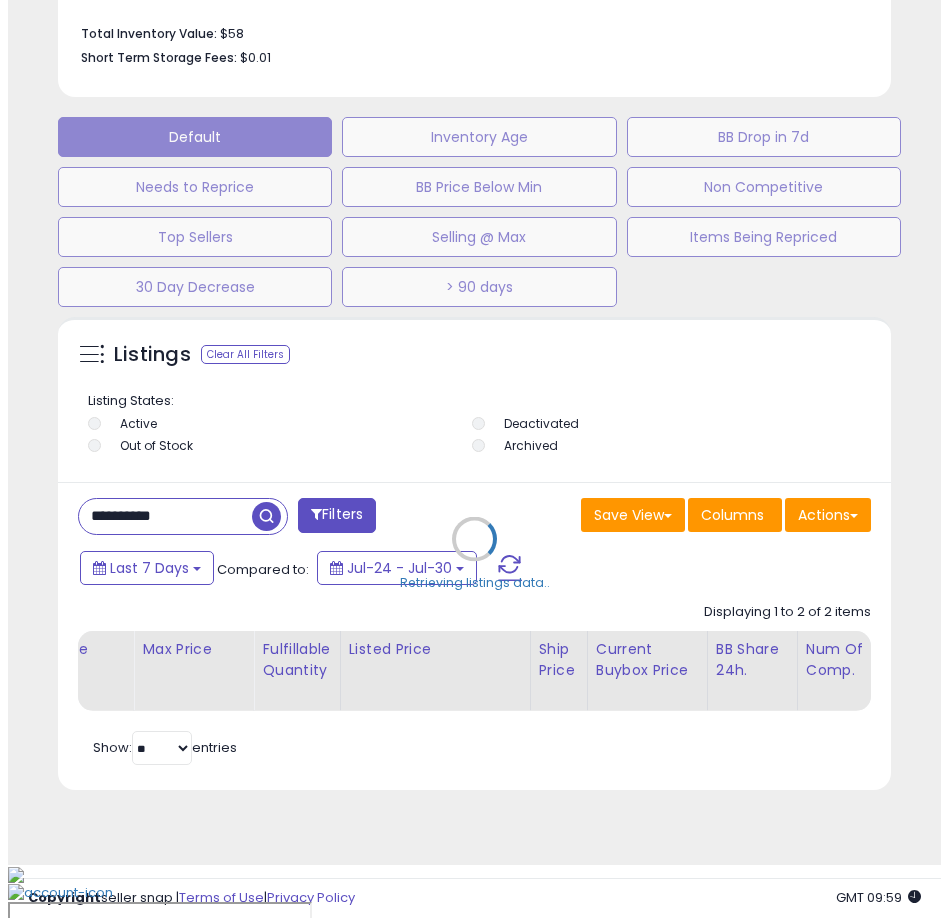 scroll, scrollTop: 1166, scrollLeft: 0, axis: vertical 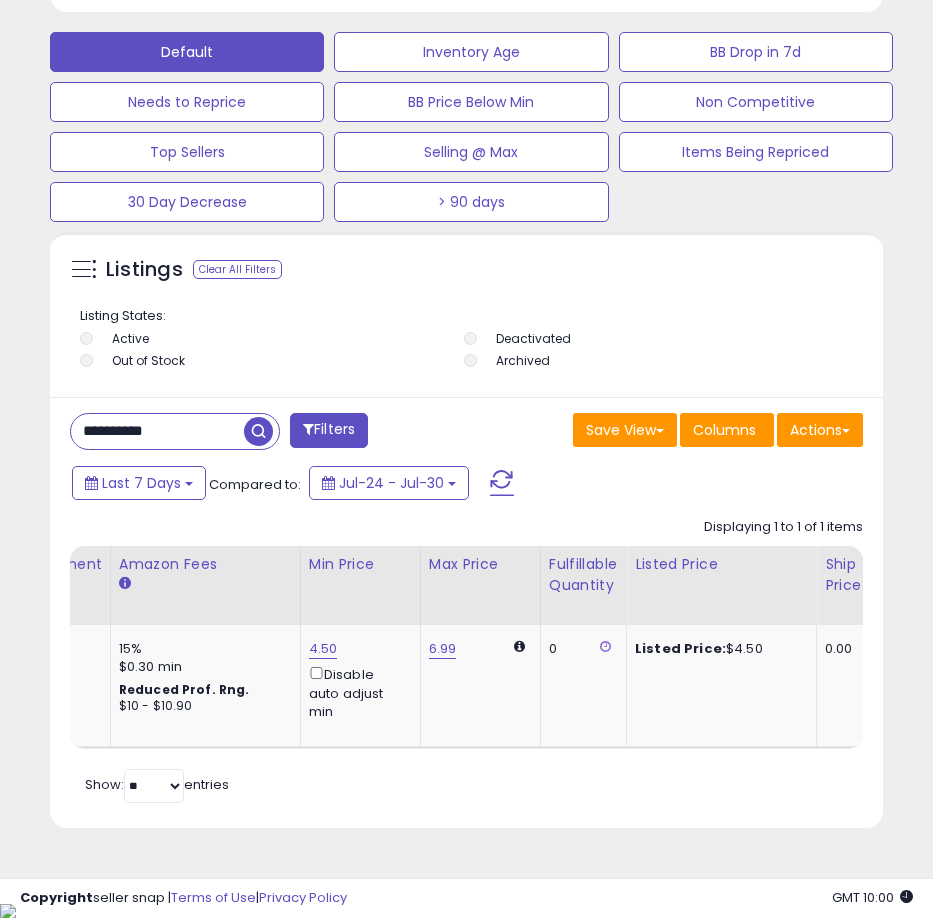 click on "**********" at bounding box center (157, 431) 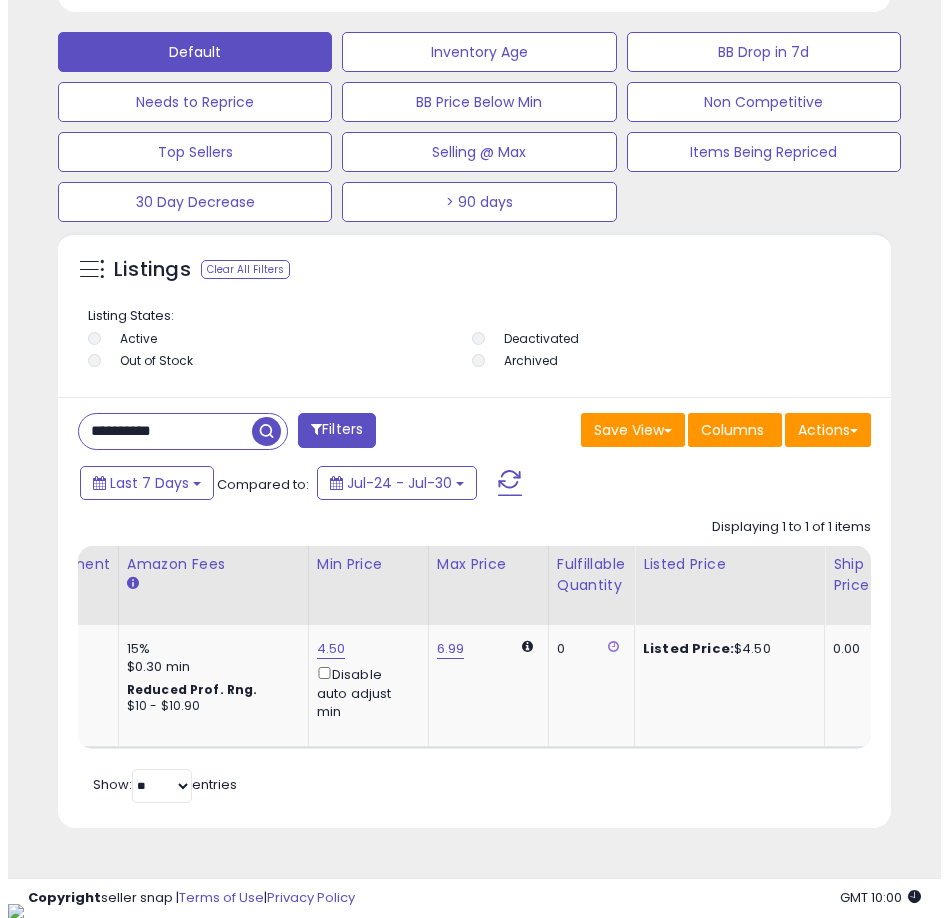 scroll, scrollTop: 1166, scrollLeft: 0, axis: vertical 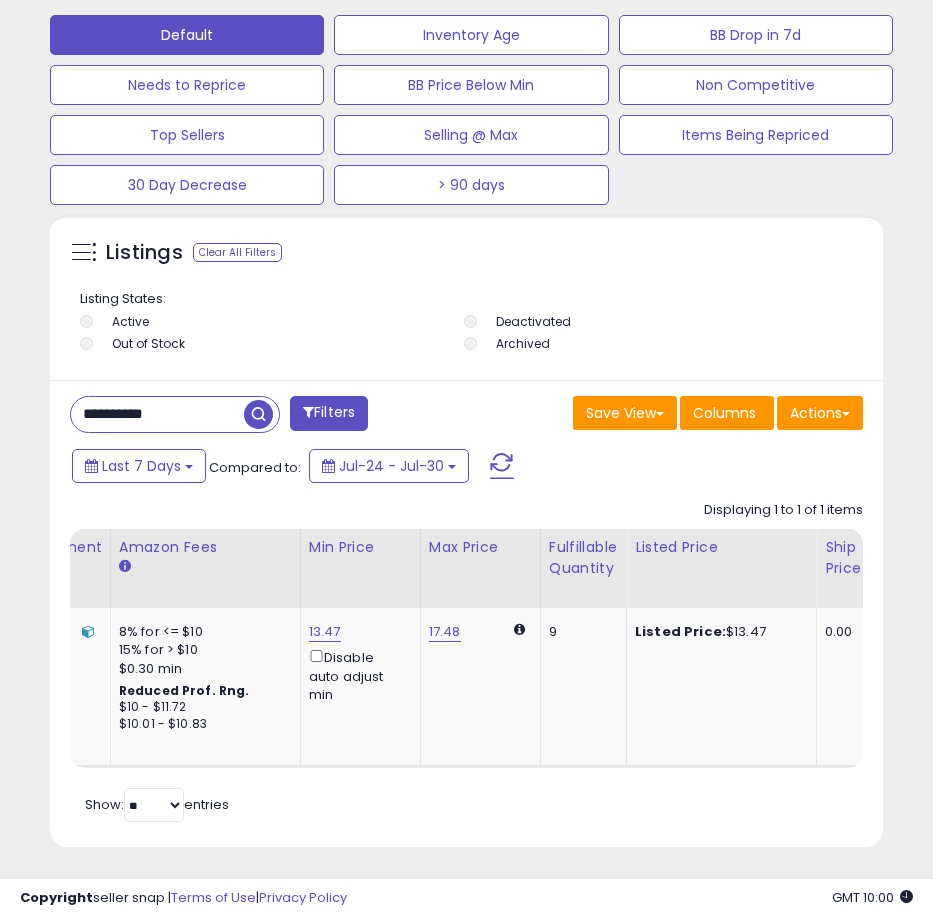 click on "**********" at bounding box center (157, 414) 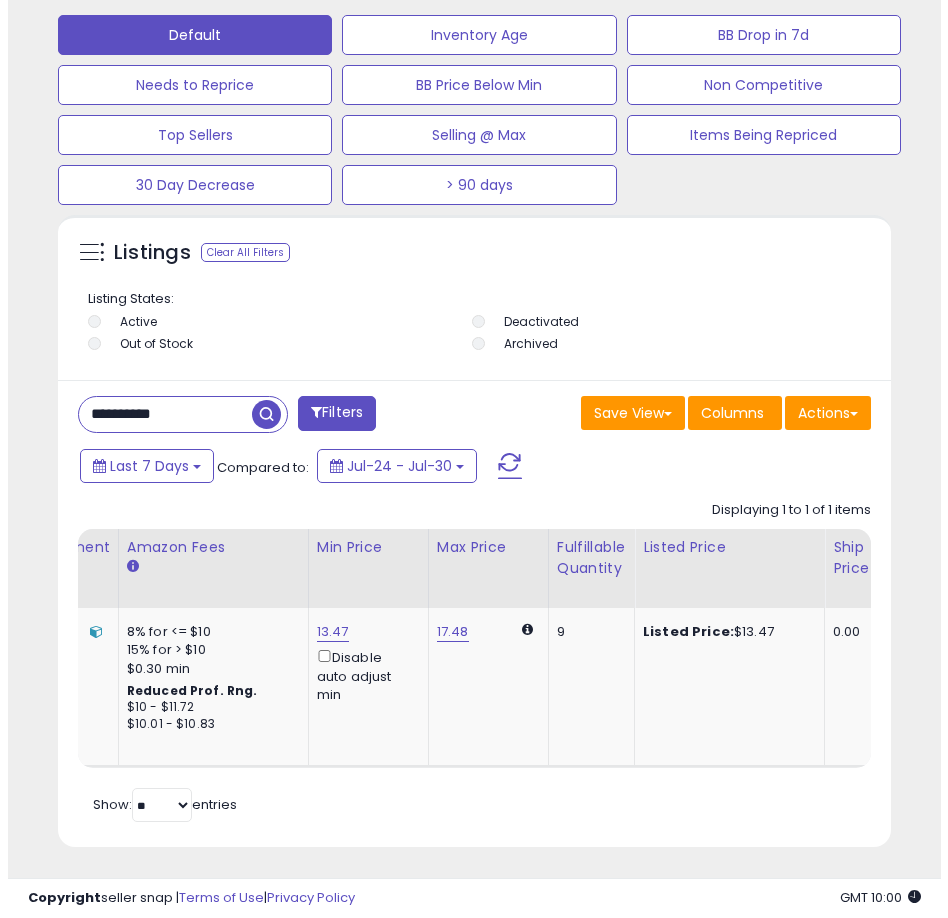 scroll, scrollTop: 1166, scrollLeft: 0, axis: vertical 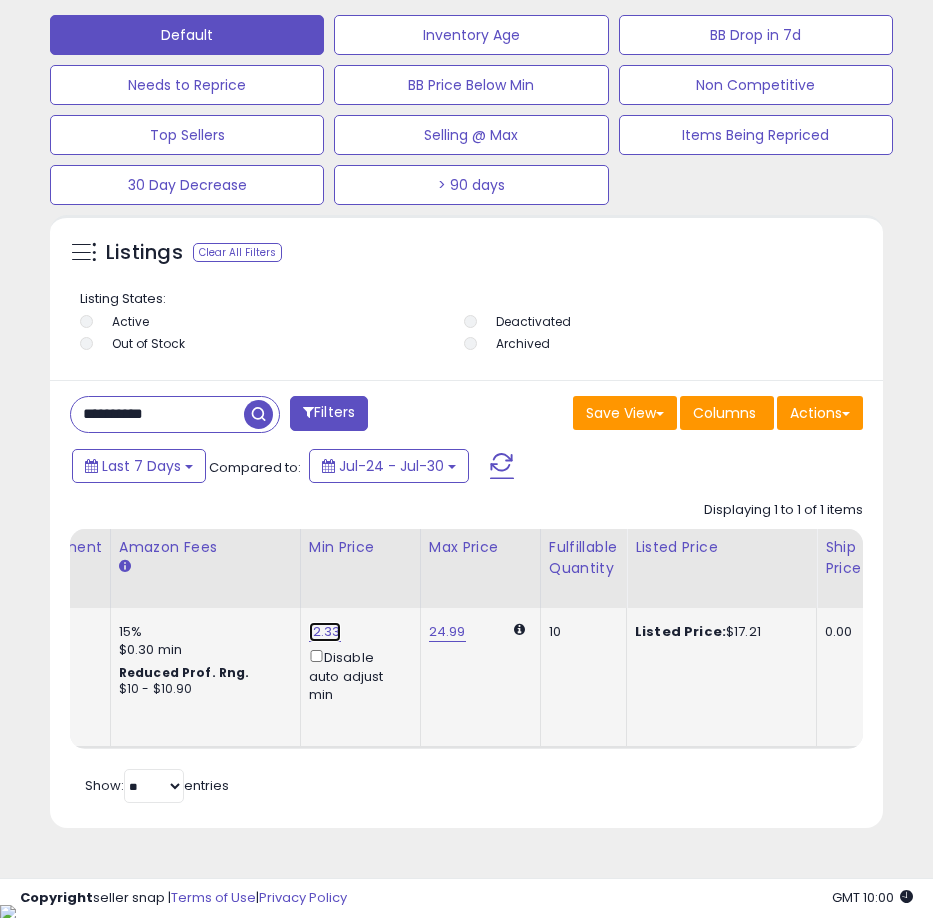 click on "12.33" at bounding box center (325, 632) 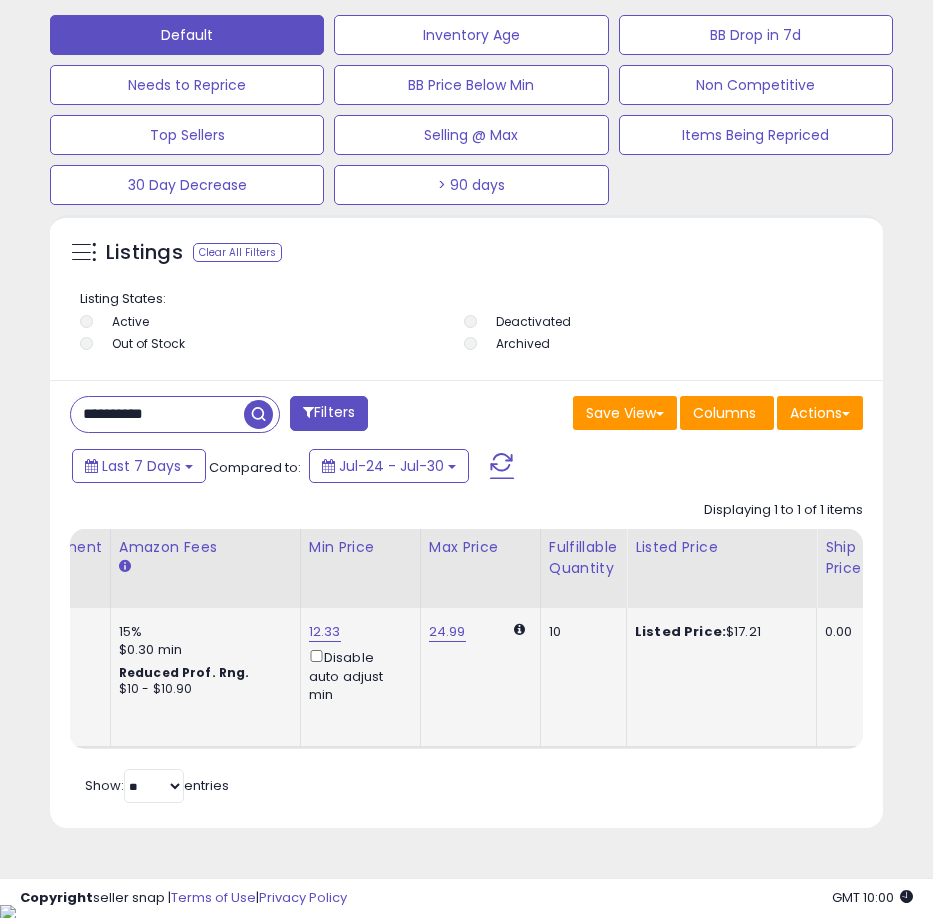 click on "12.33  Disable auto adjust min" at bounding box center (357, 663) 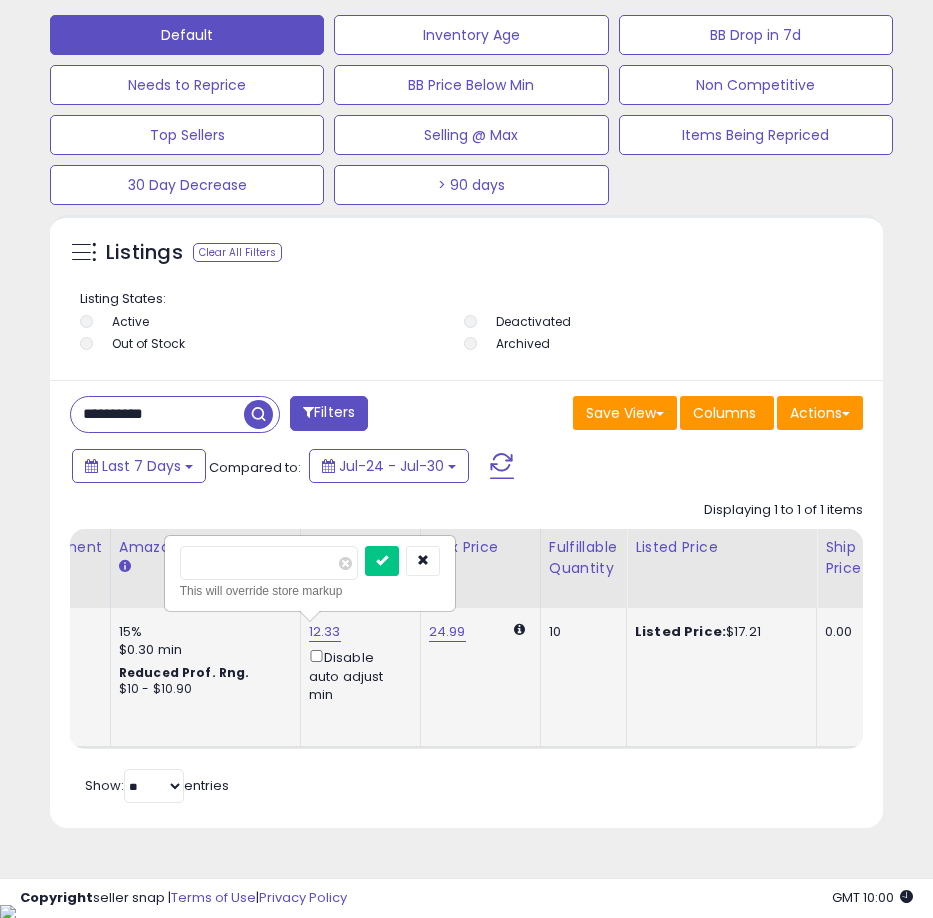 click on "*****" at bounding box center [269, 563] 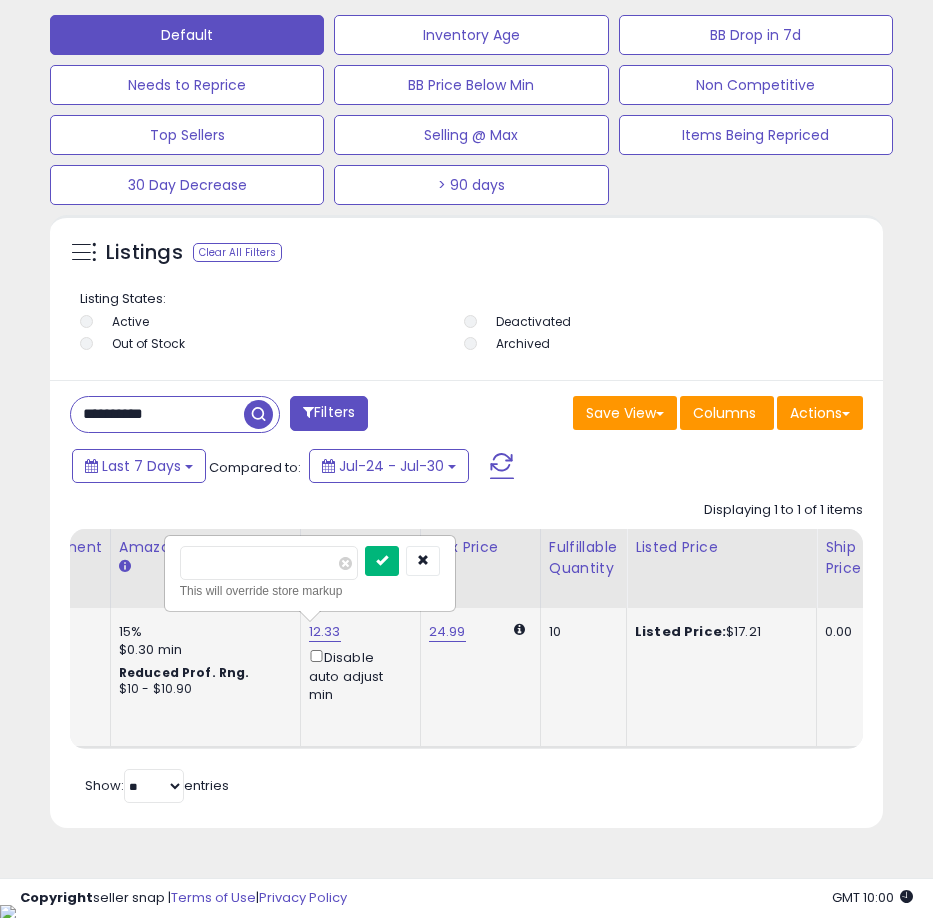 type on "*****" 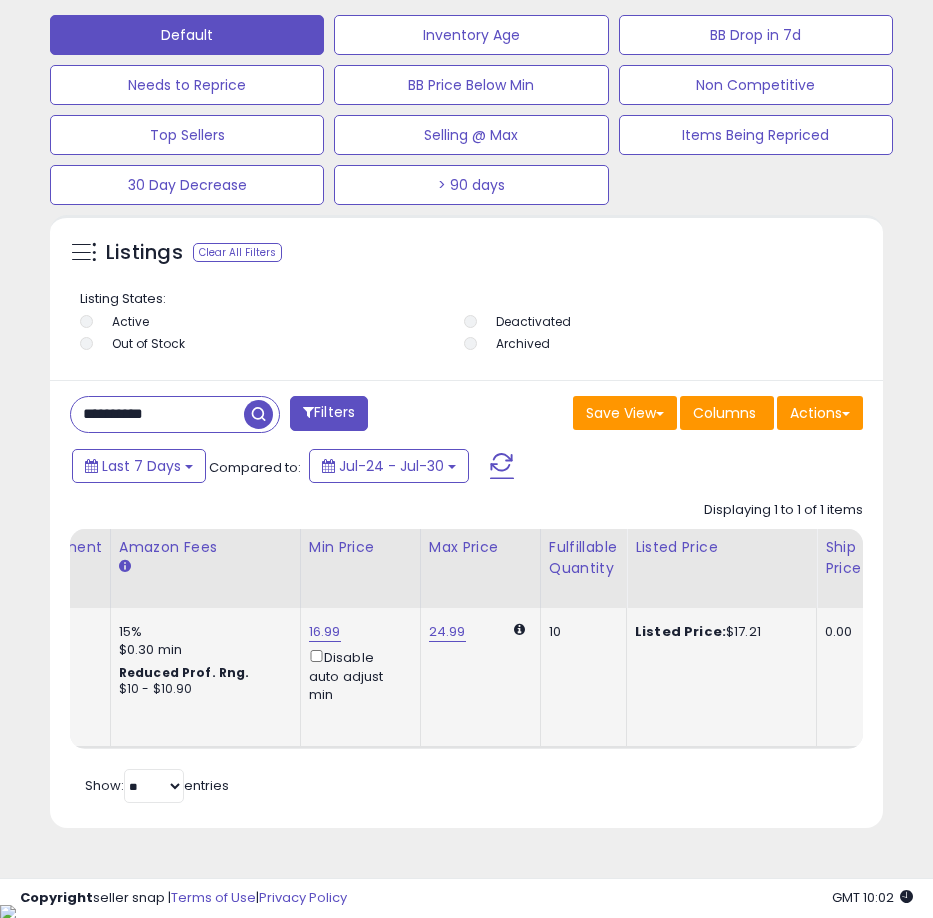 scroll, scrollTop: 0, scrollLeft: 679, axis: horizontal 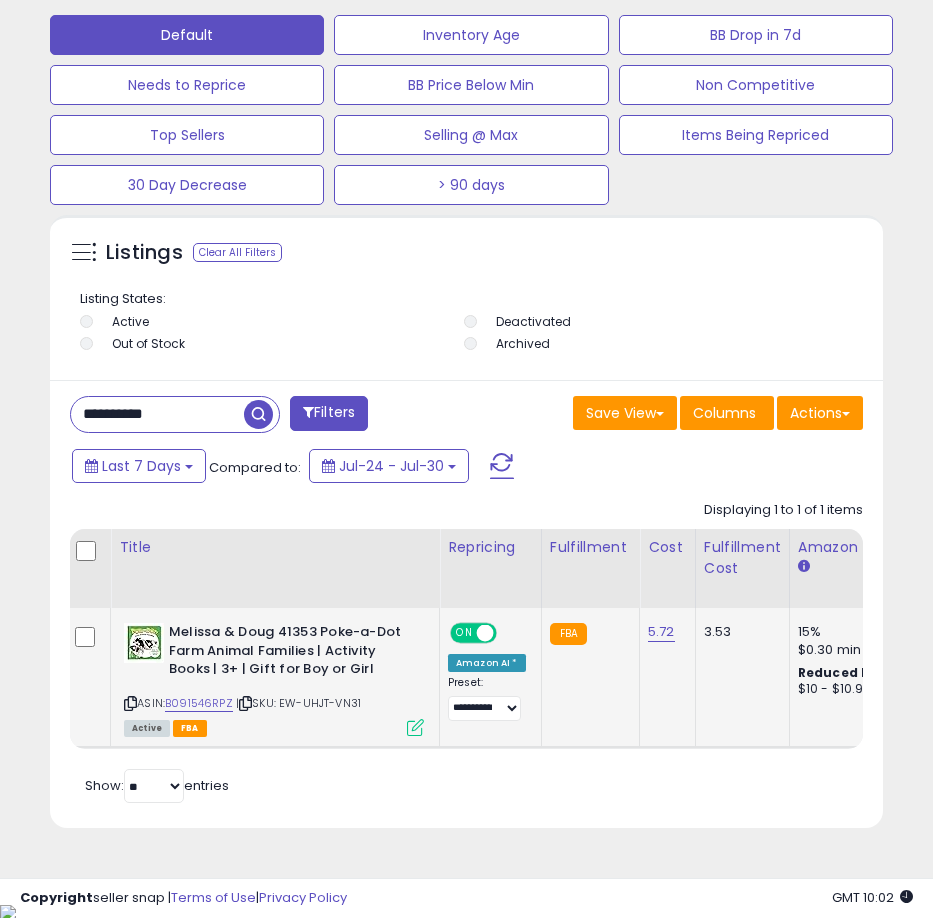 click on "**********" at bounding box center [157, 414] 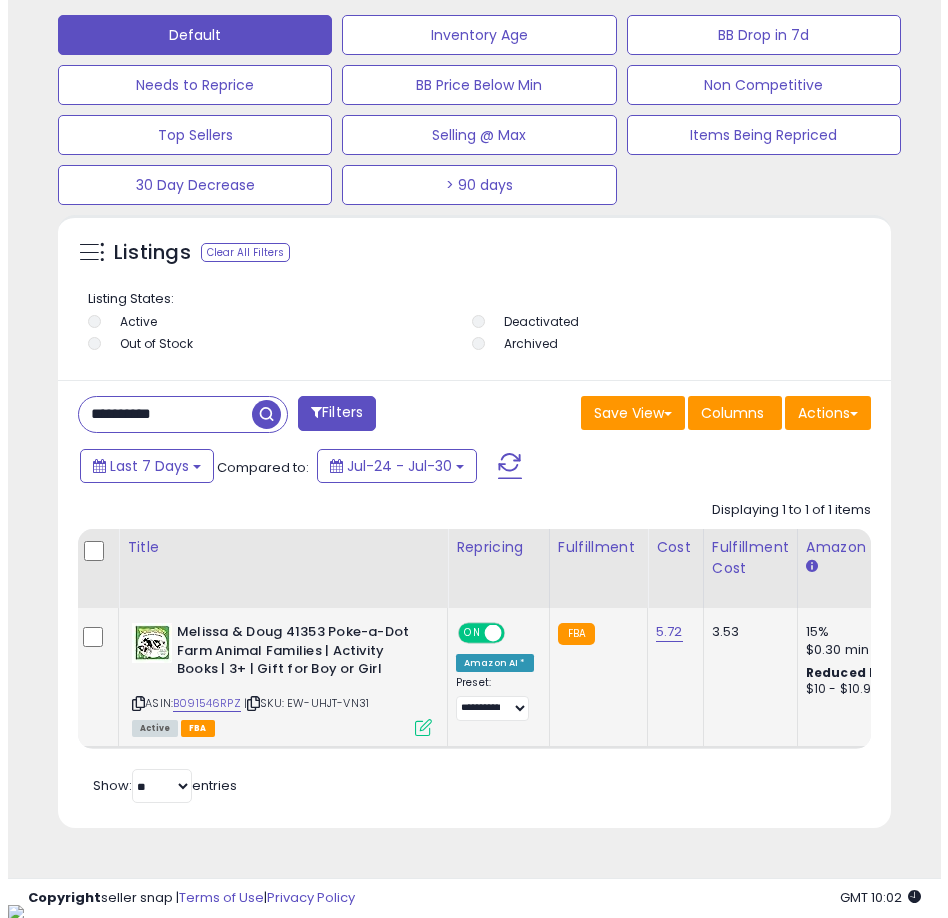 scroll, scrollTop: 1166, scrollLeft: 0, axis: vertical 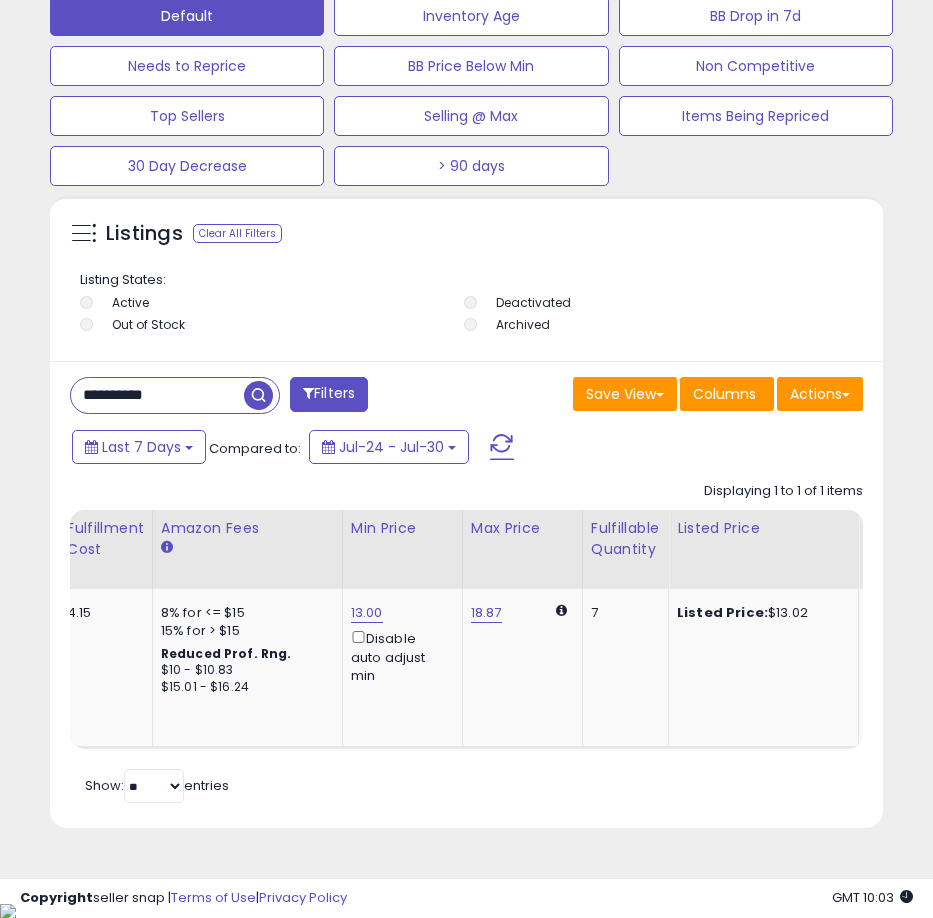 click on "**********" at bounding box center [157, 395] 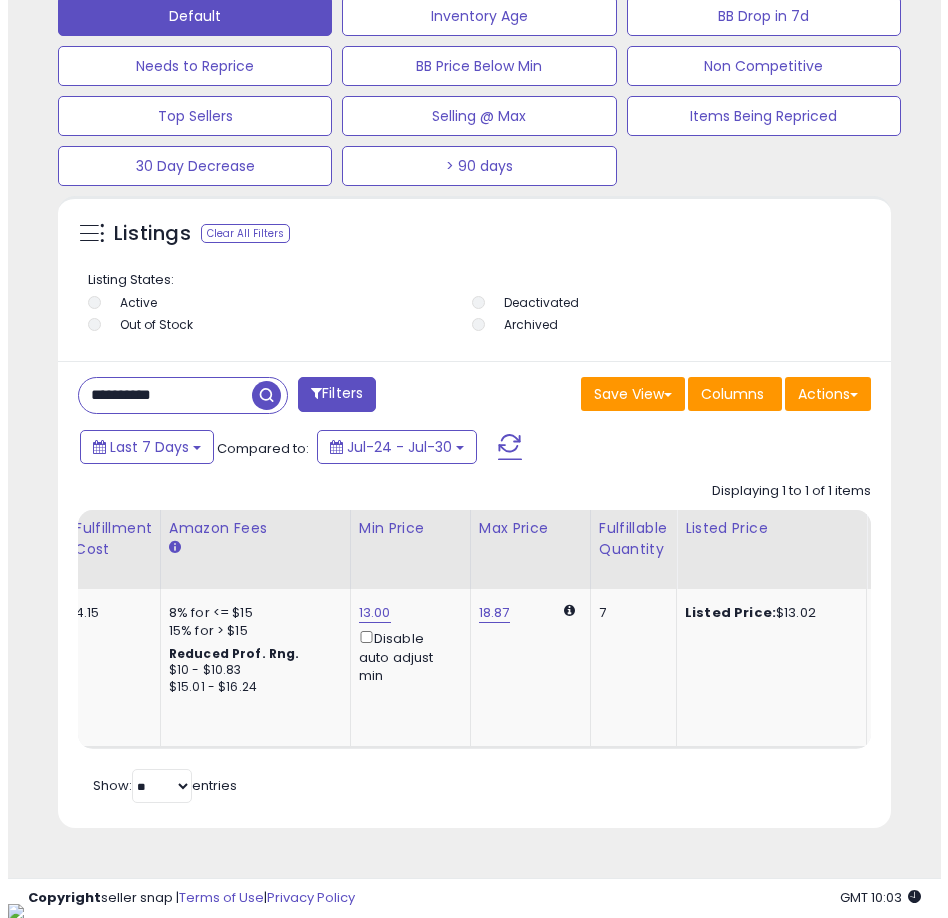 scroll, scrollTop: 1166, scrollLeft: 0, axis: vertical 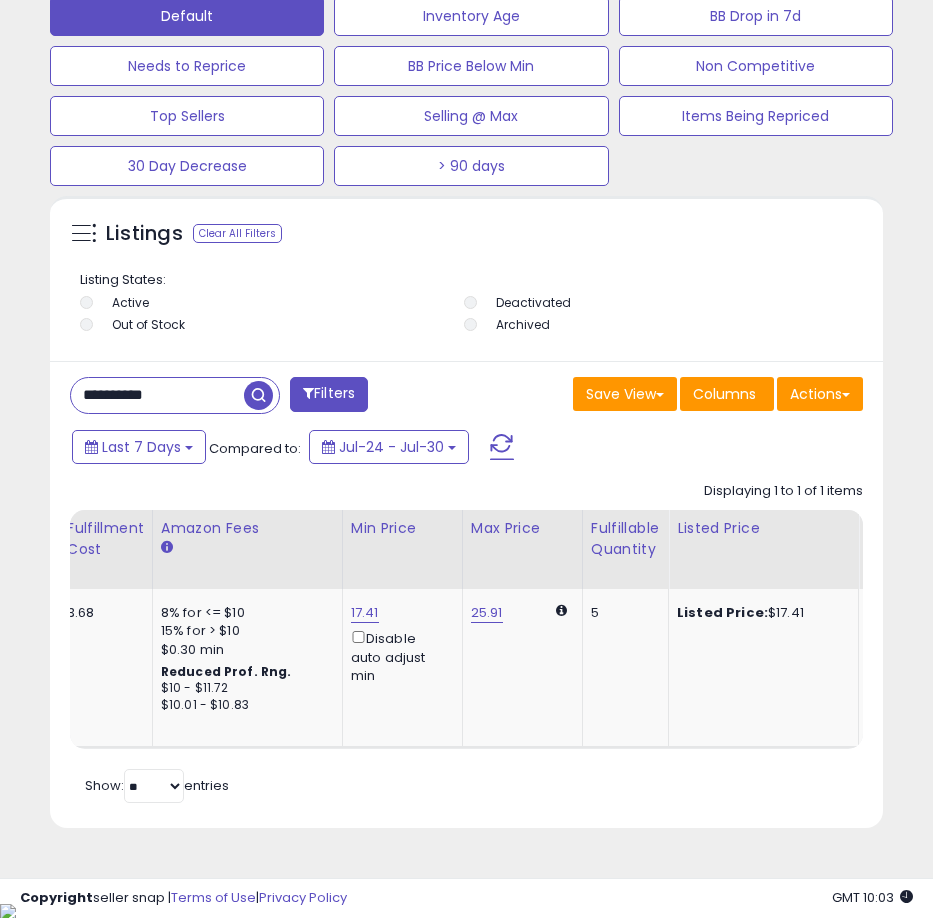 click on "**********" at bounding box center [157, 395] 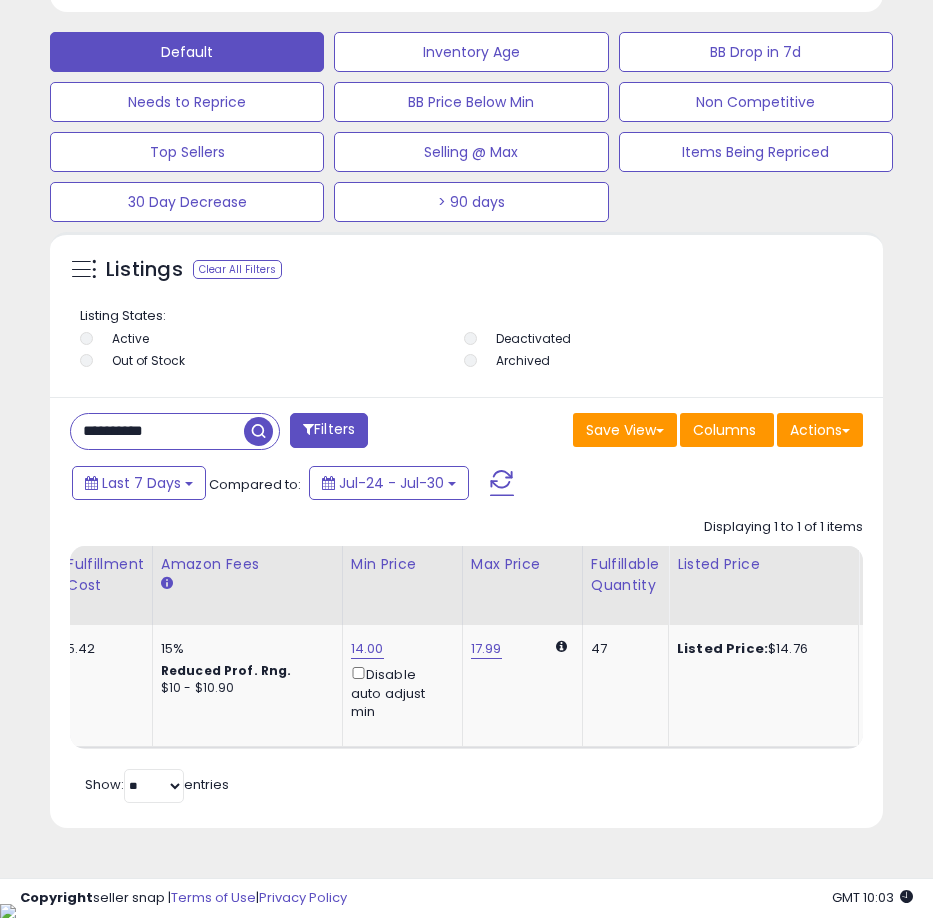 scroll, scrollTop: 0, scrollLeft: 940, axis: horizontal 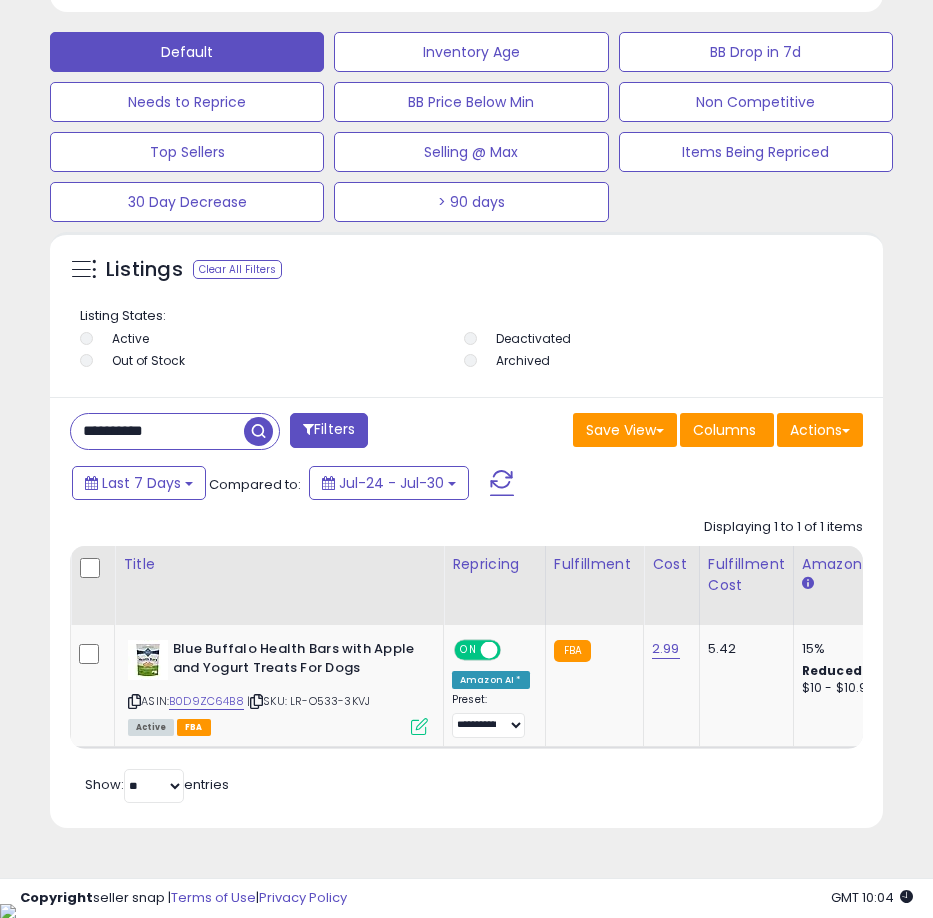click on "**********" at bounding box center (157, 431) 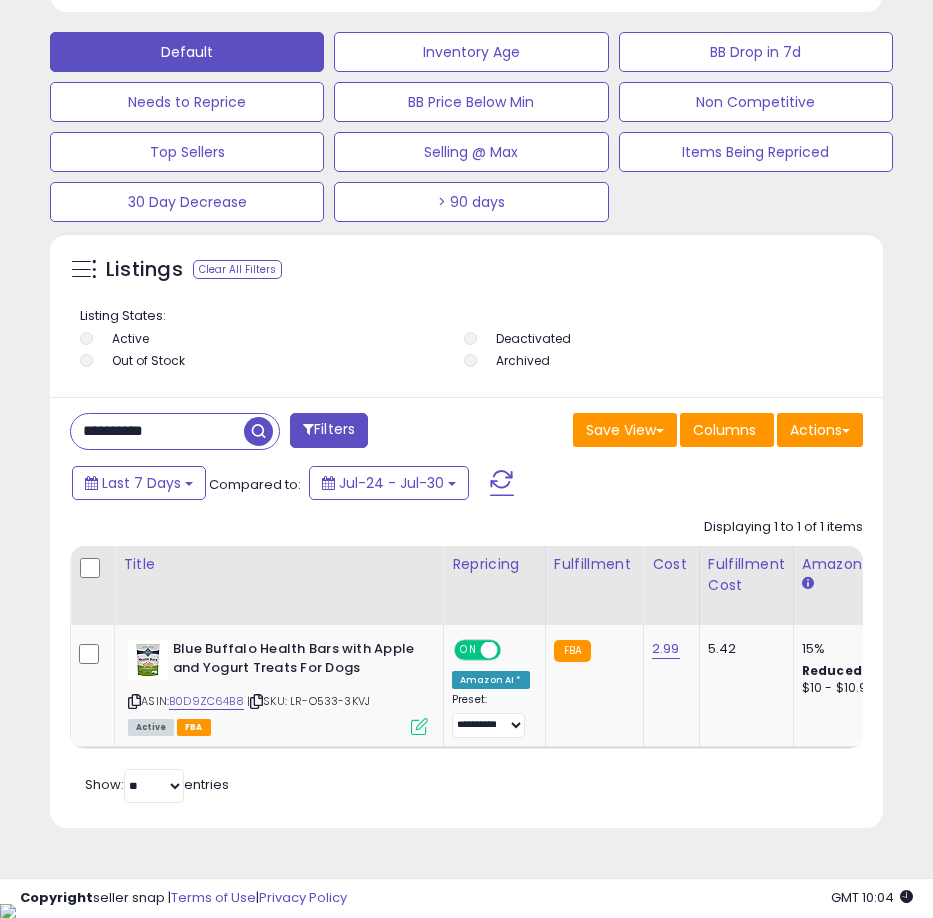 click on "**********" at bounding box center [157, 431] 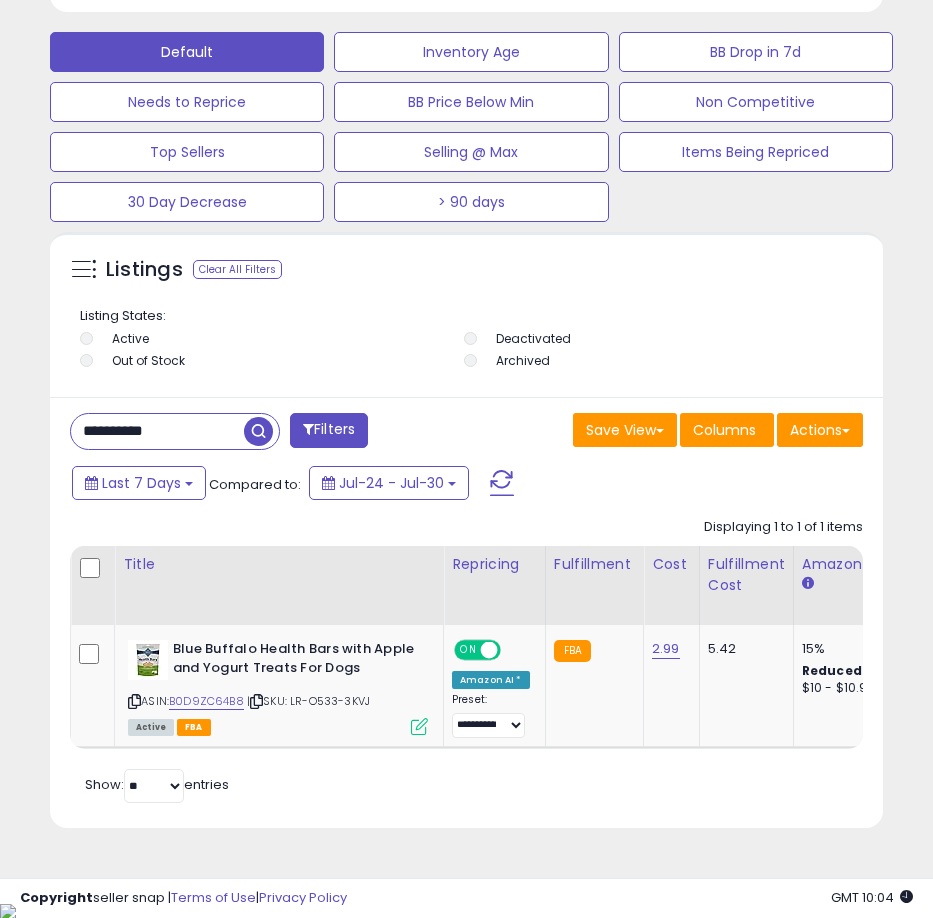 paste 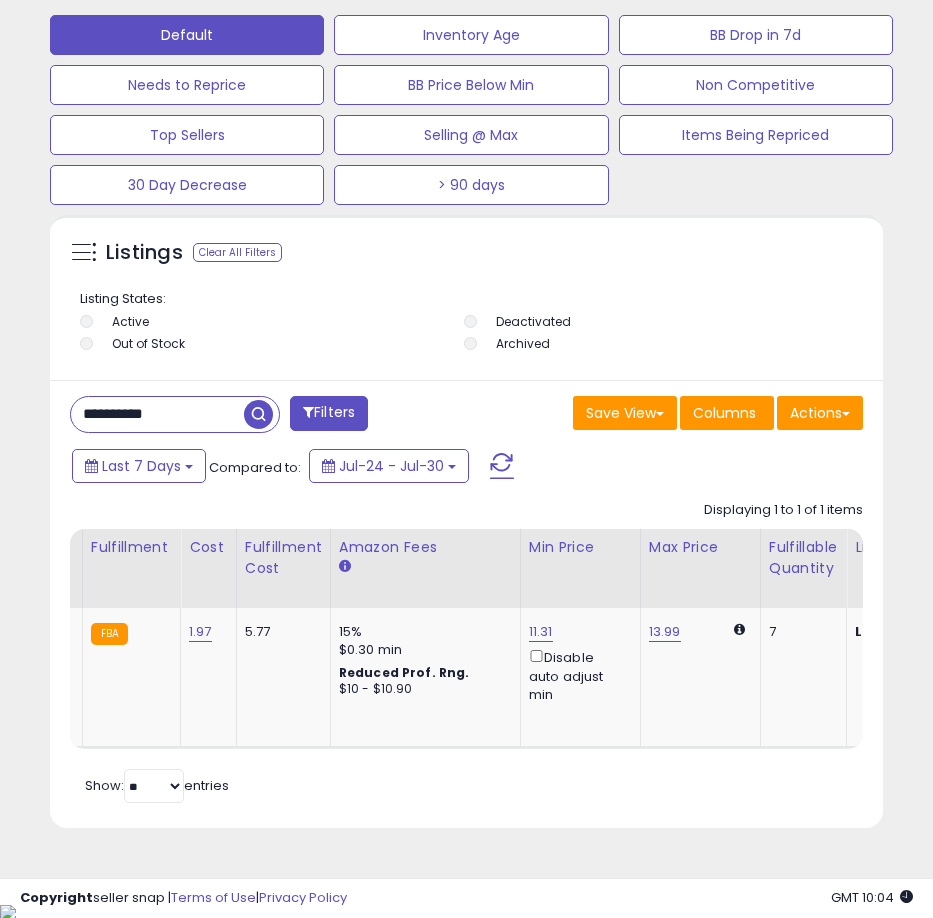 click on "**********" at bounding box center (157, 414) 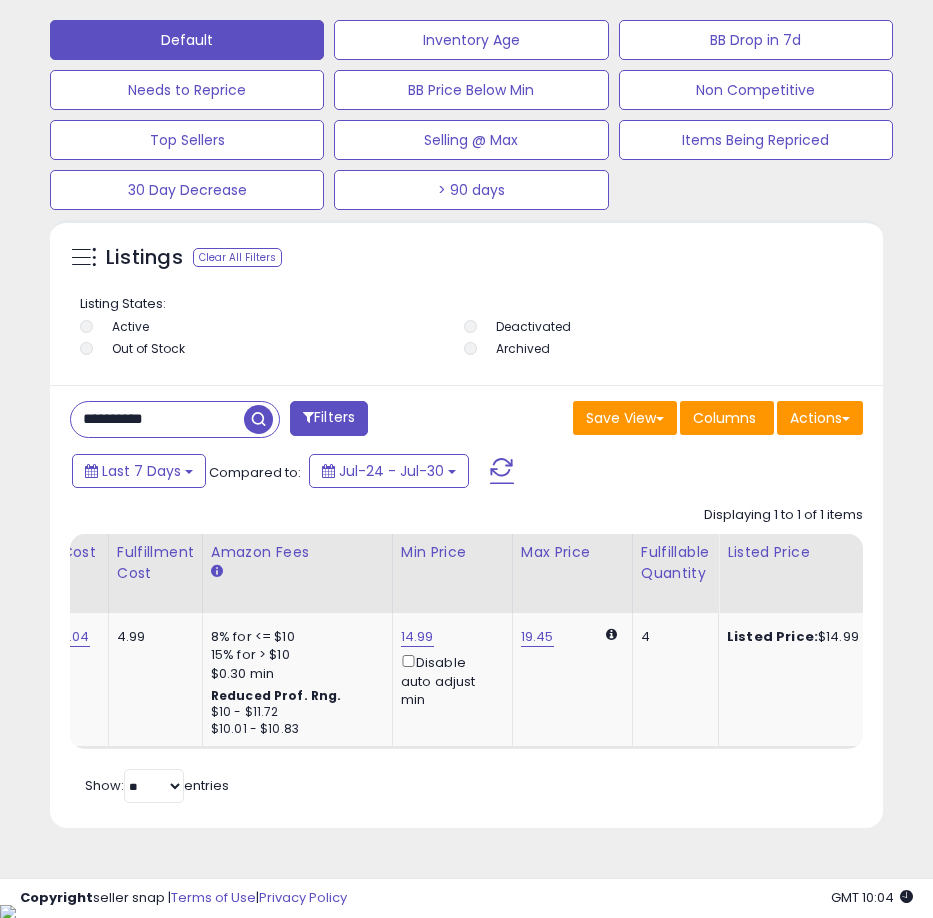 click on "**********" at bounding box center [157, 419] 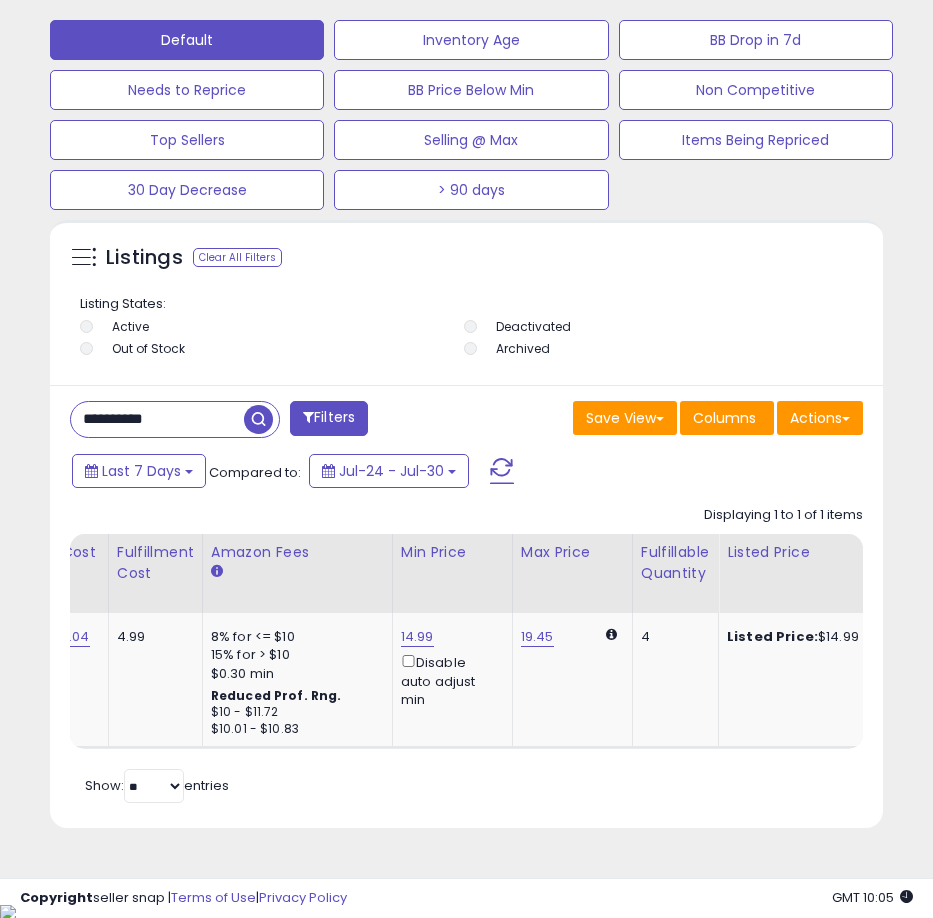click on "**********" at bounding box center [157, 419] 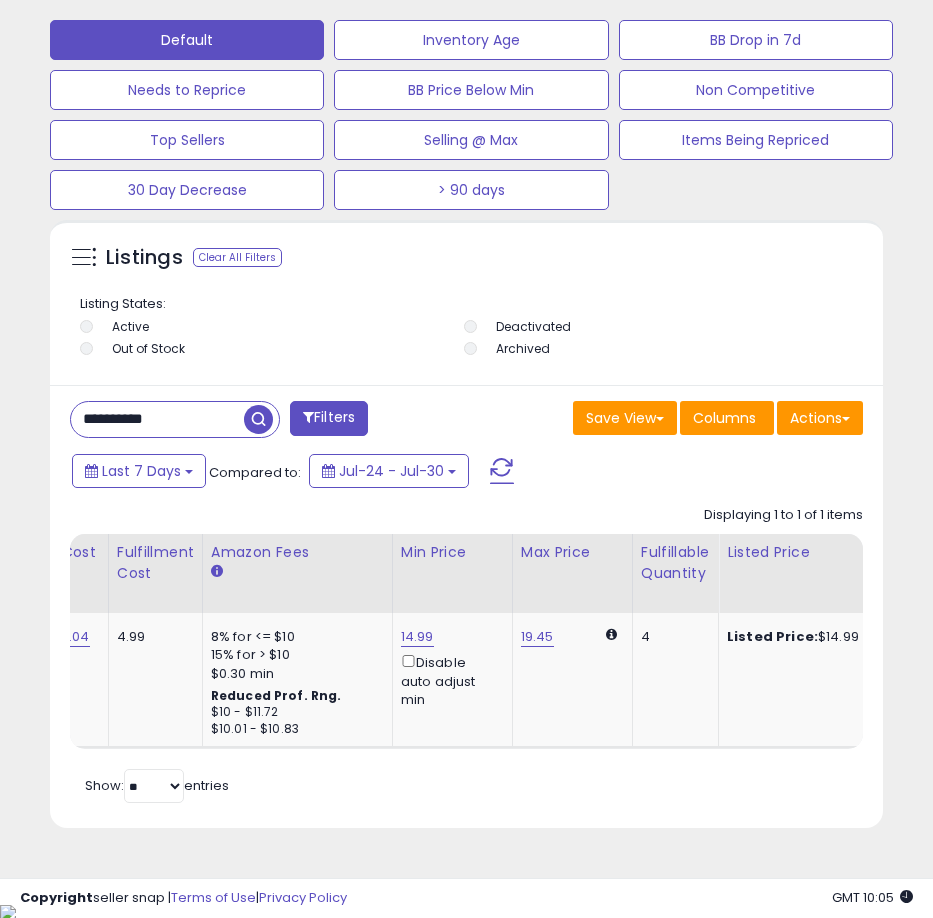 click at bounding box center [258, 419] 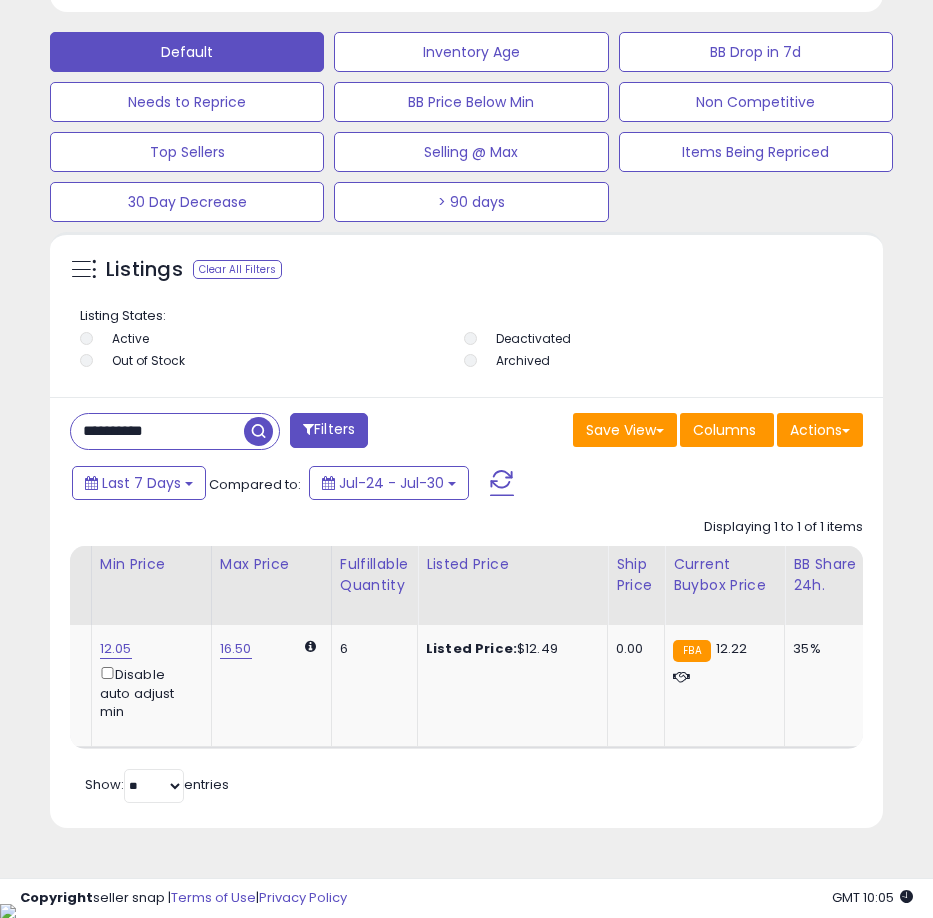 click on "**********" at bounding box center (157, 431) 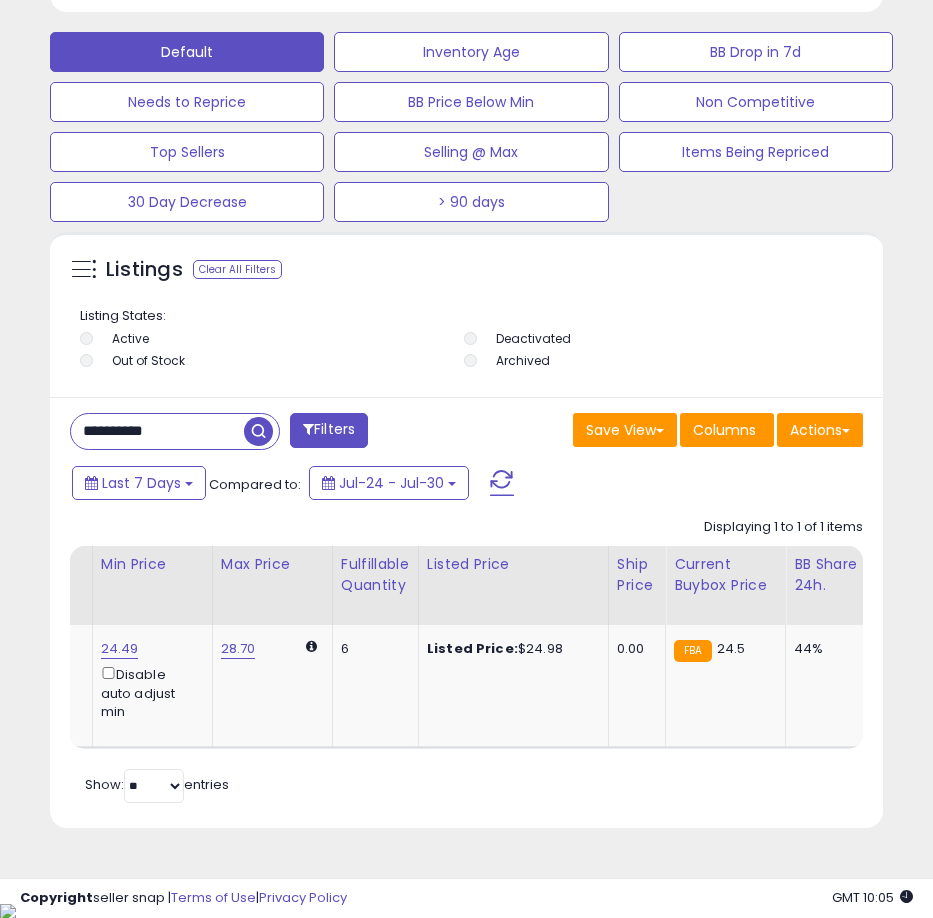 click on "**********" at bounding box center (157, 431) 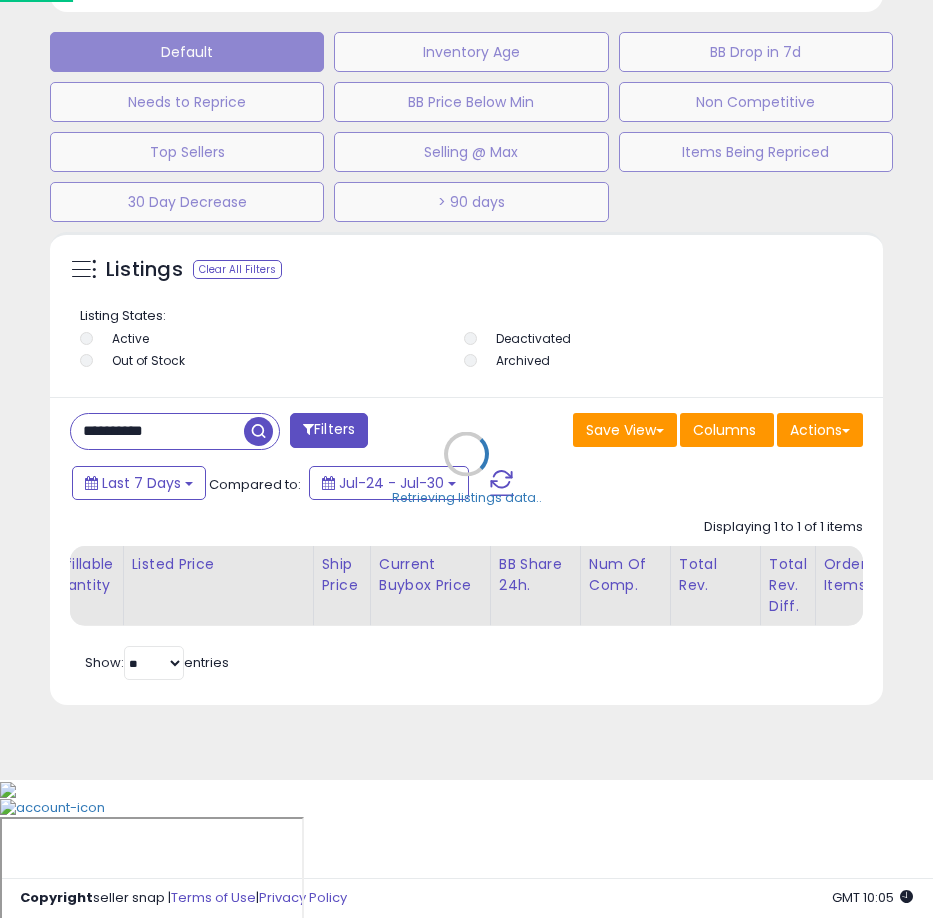 scroll, scrollTop: 999610, scrollLeft: 999162, axis: both 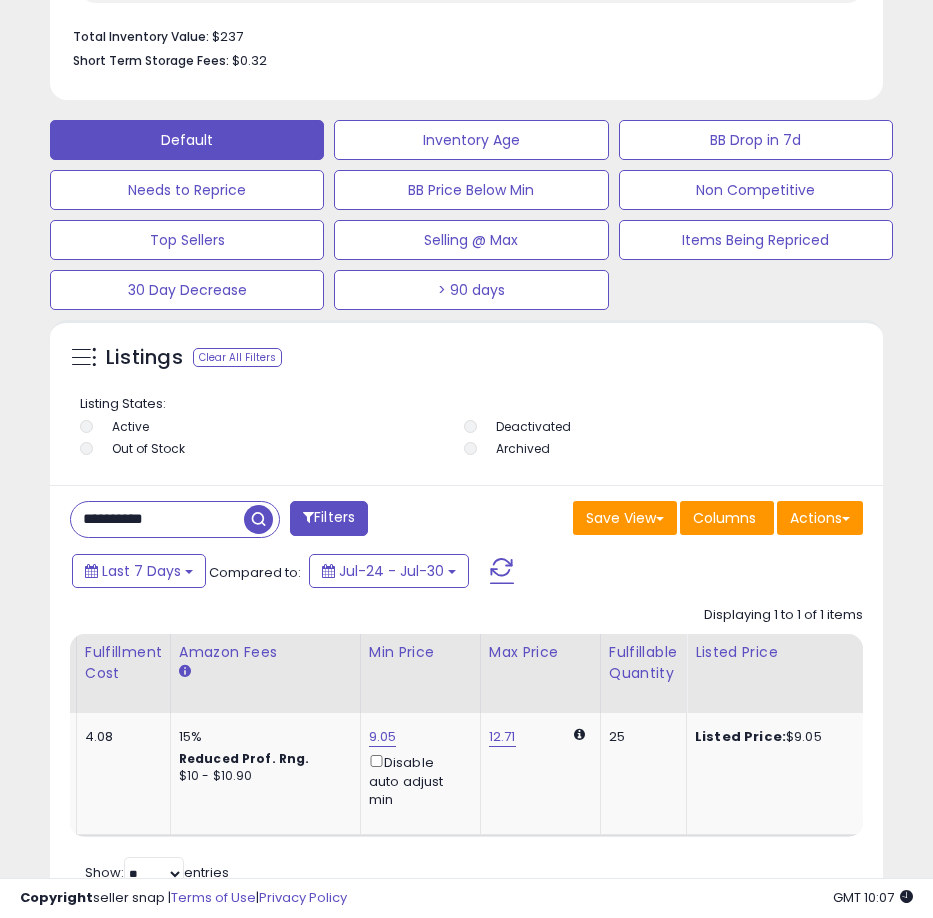 click on "**********" at bounding box center (157, 519) 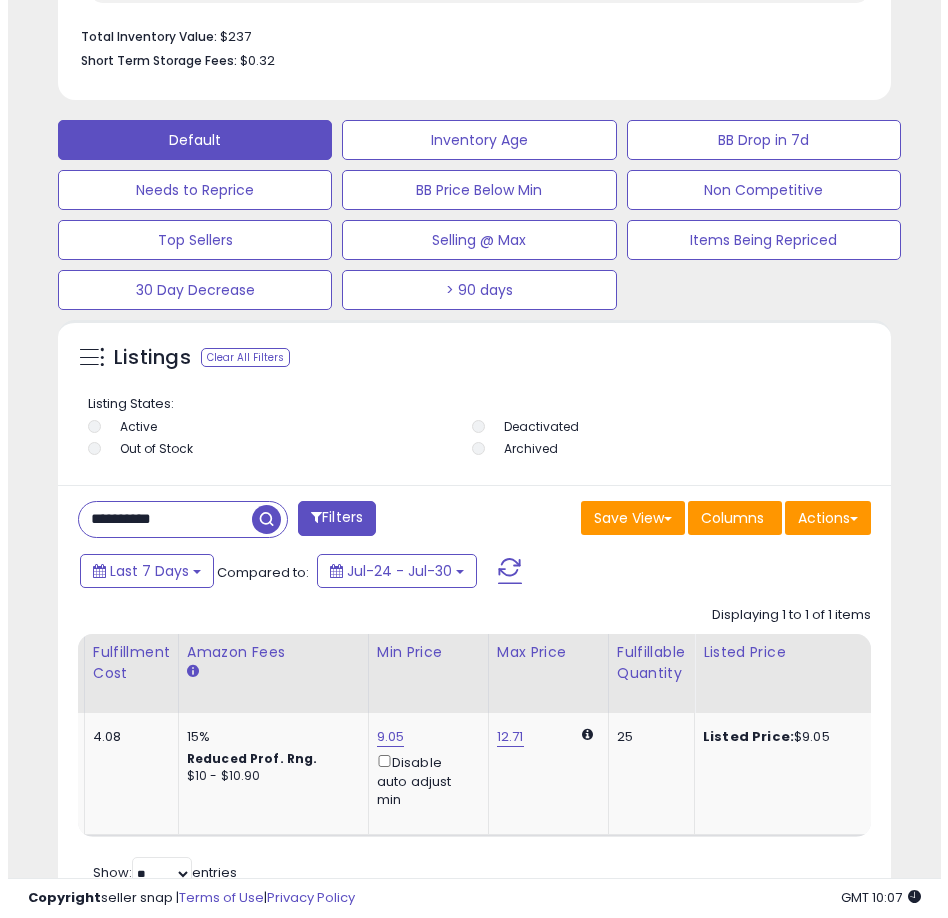 scroll, scrollTop: 1166, scrollLeft: 0, axis: vertical 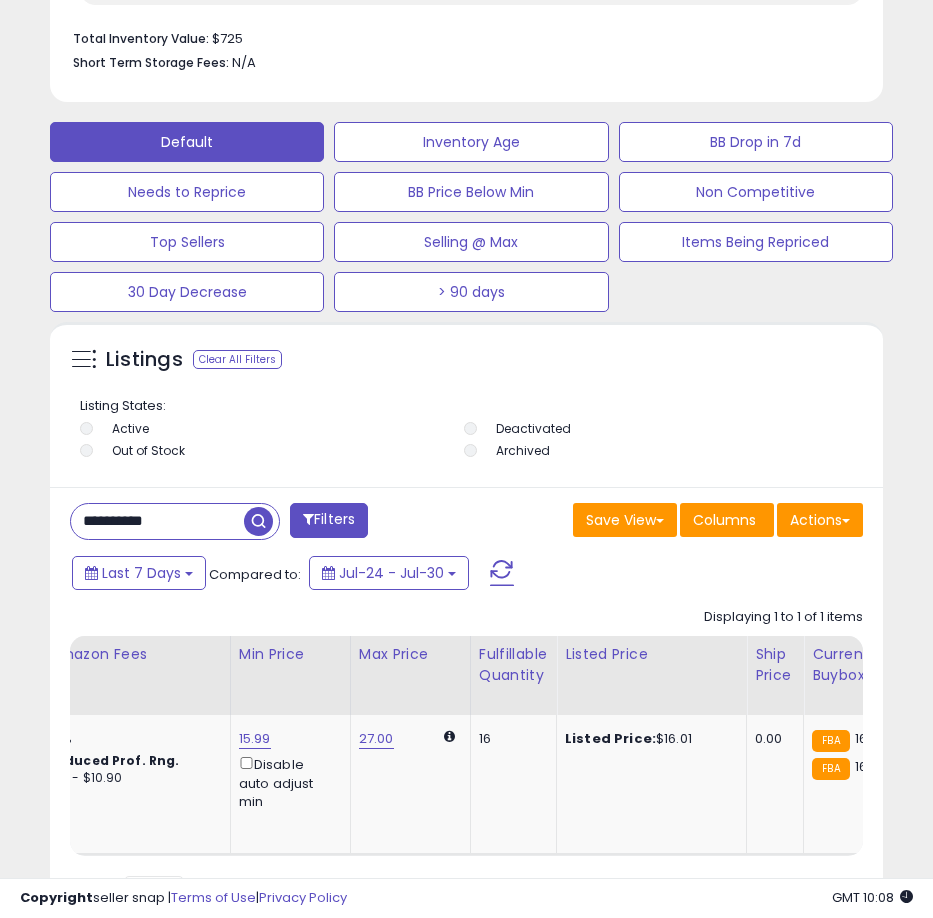 click on "**********" at bounding box center (157, 521) 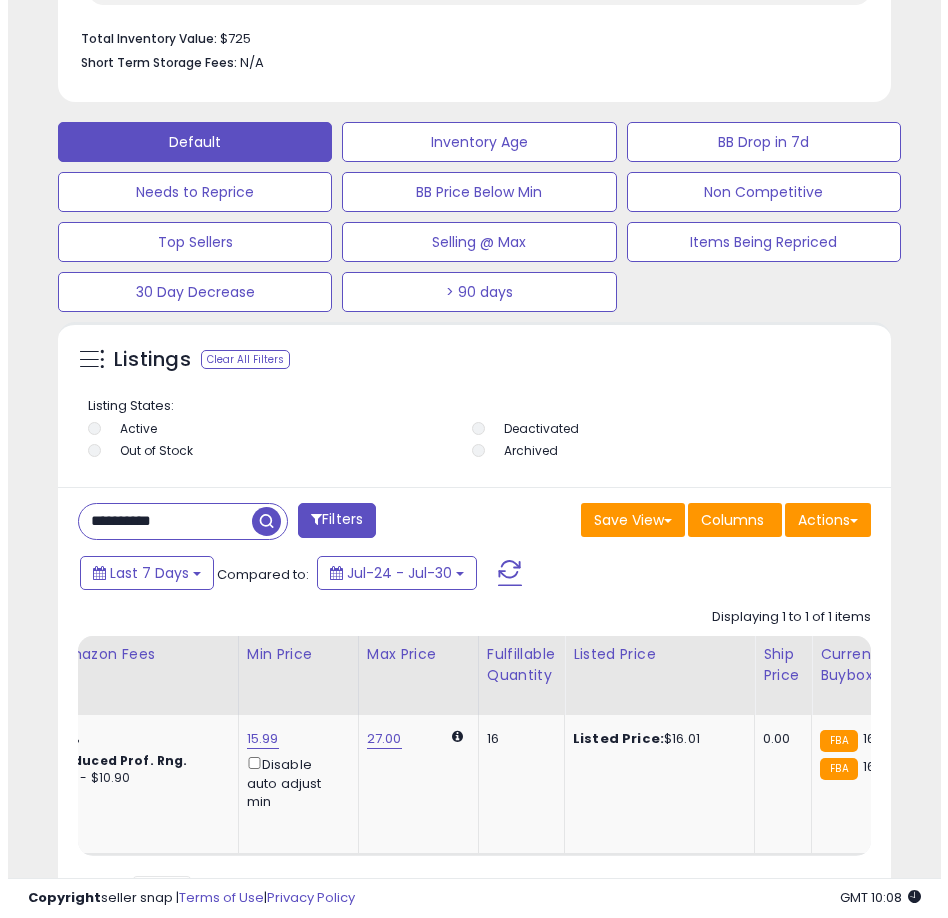 scroll, scrollTop: 1166, scrollLeft: 0, axis: vertical 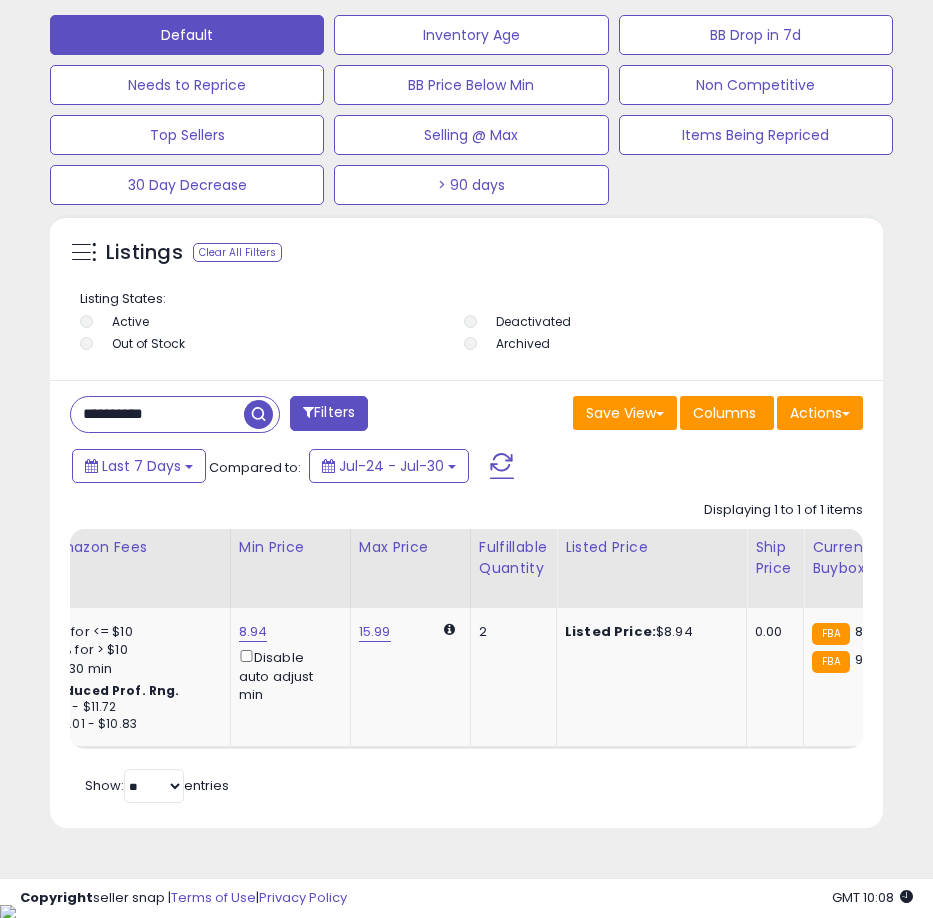 click on "**********" at bounding box center [157, 414] 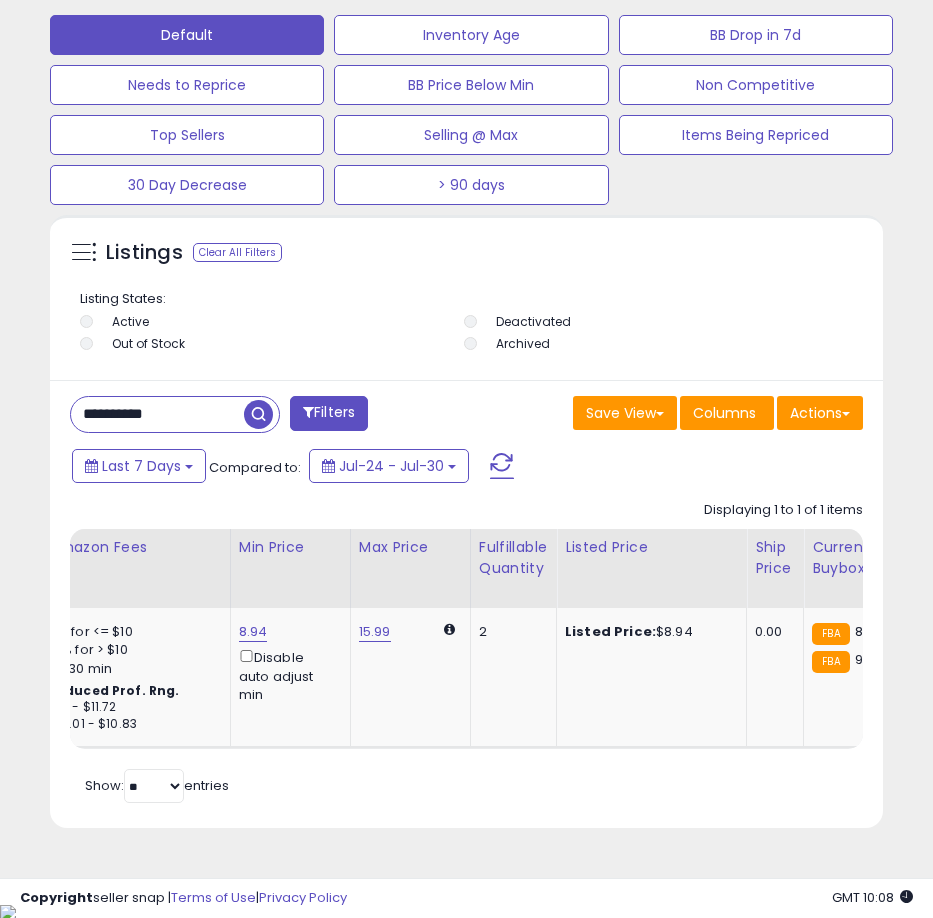 click on "**********" at bounding box center [157, 414] 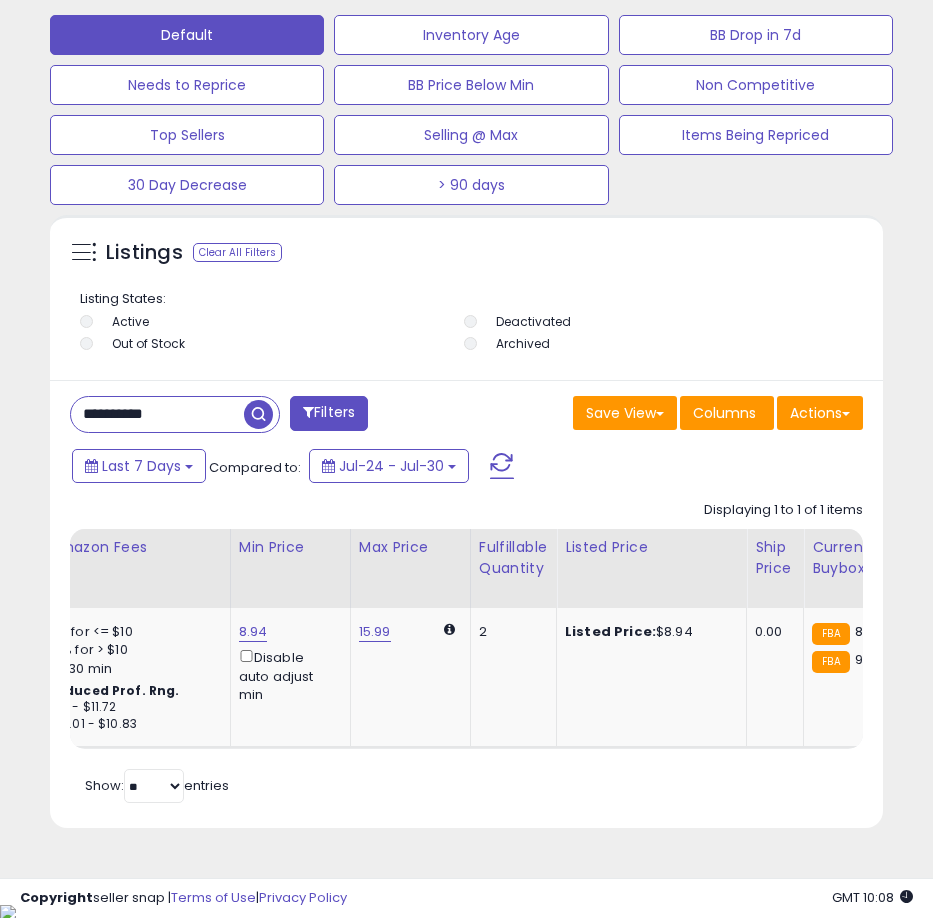 click at bounding box center [258, 414] 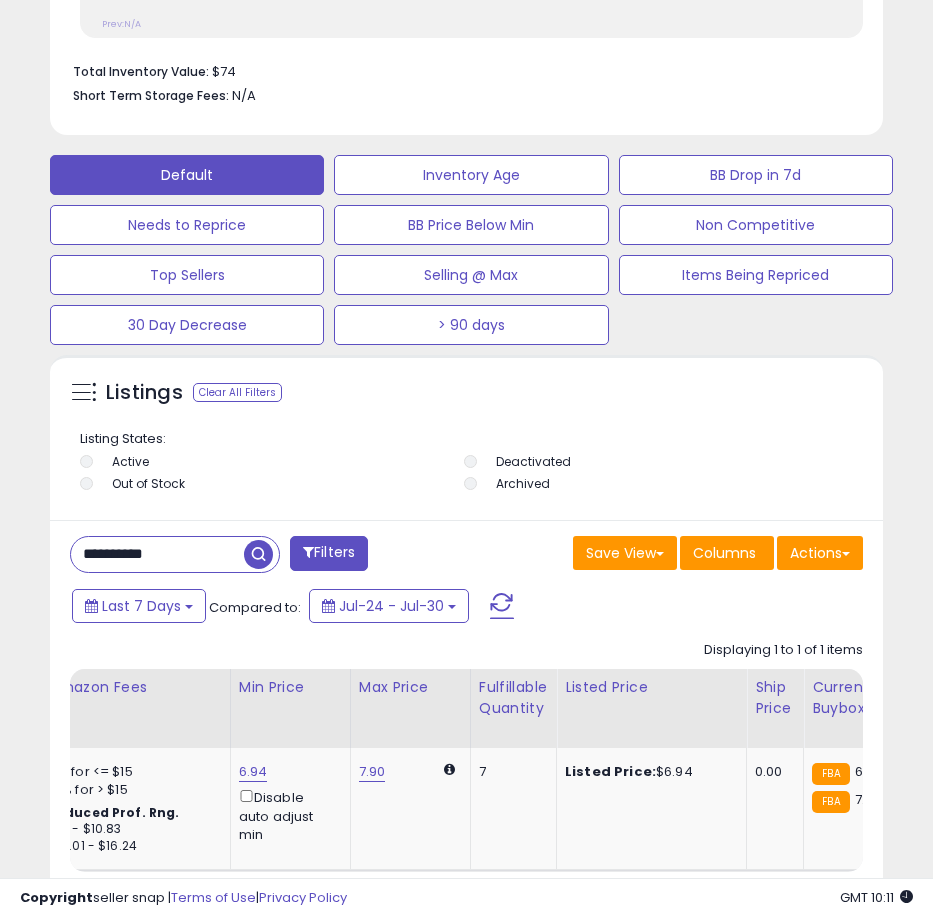 click on "**********" at bounding box center (157, 554) 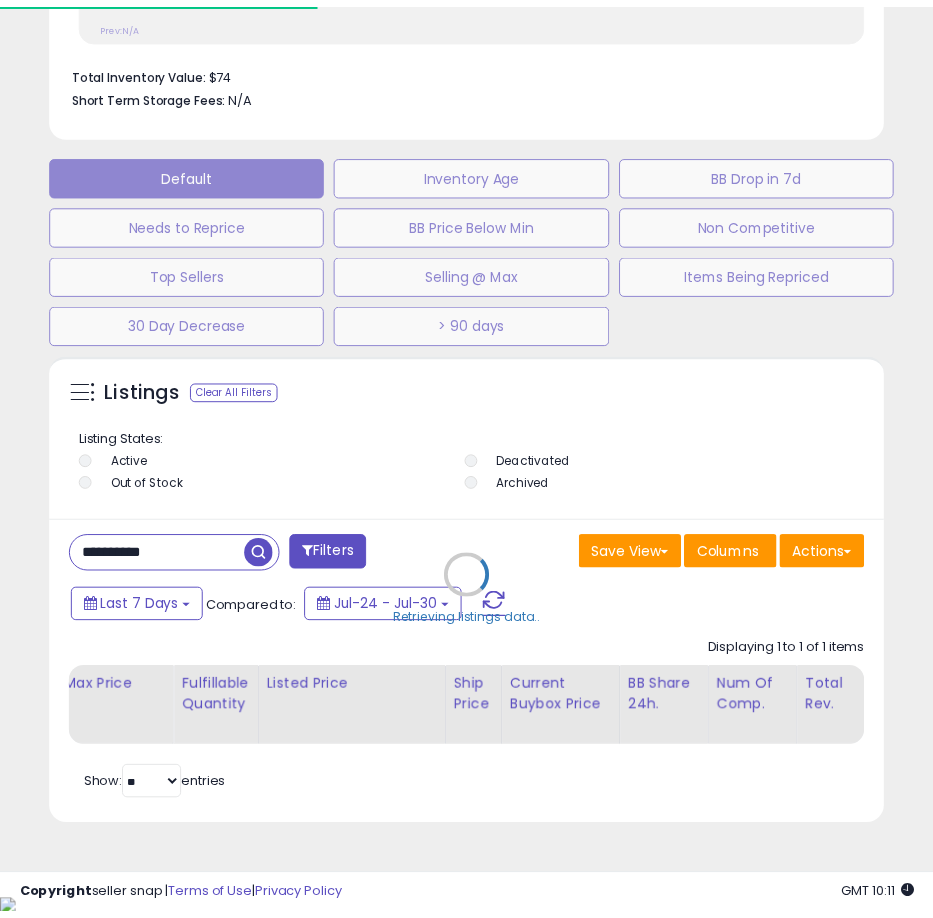 scroll, scrollTop: 390, scrollLeft: 823, axis: both 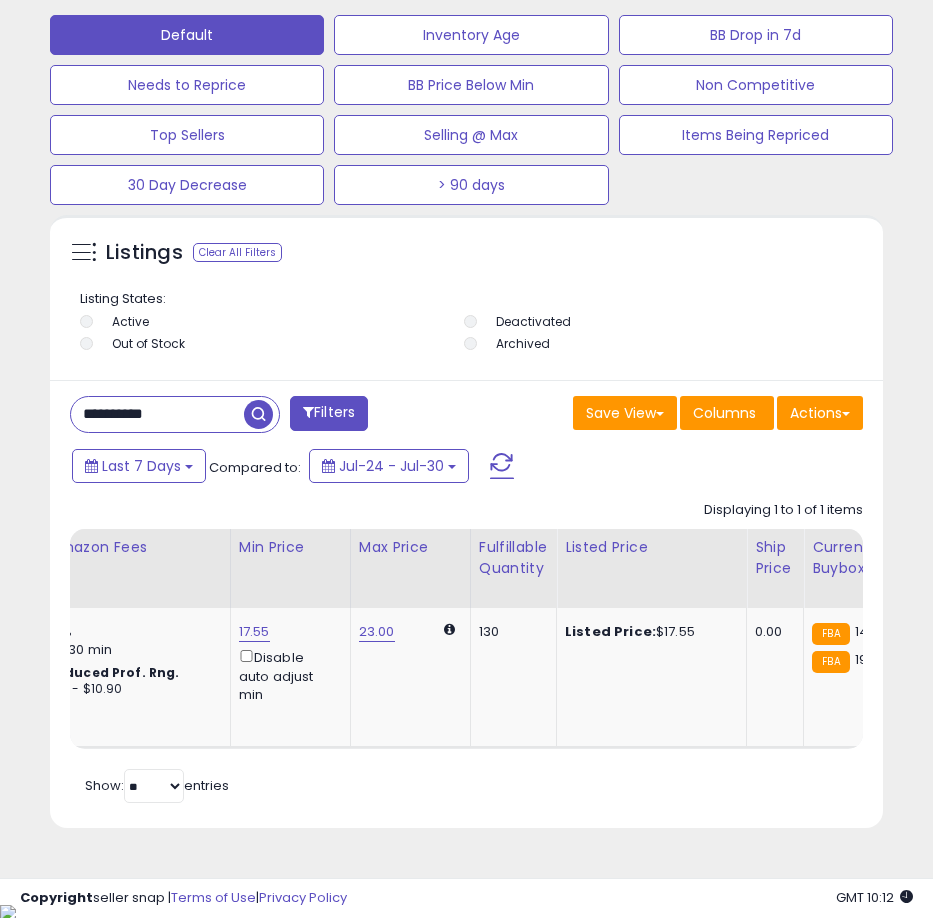 click on "**********" at bounding box center [157, 414] 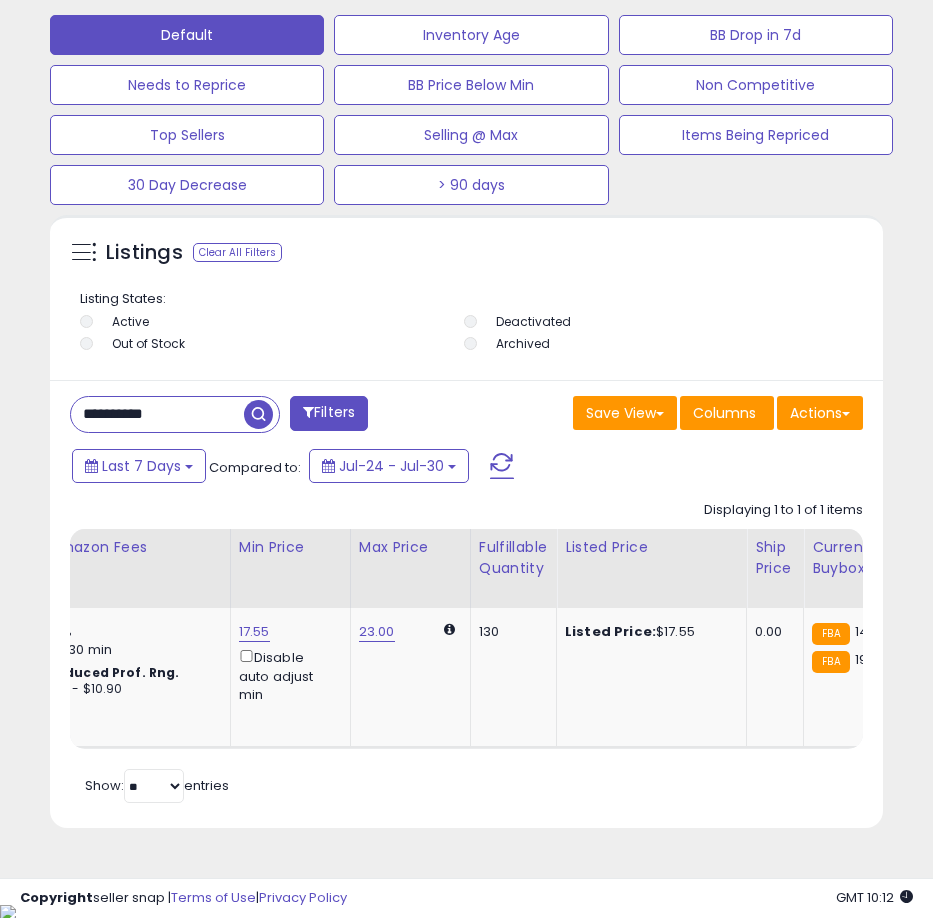 click on "**********" at bounding box center [157, 414] 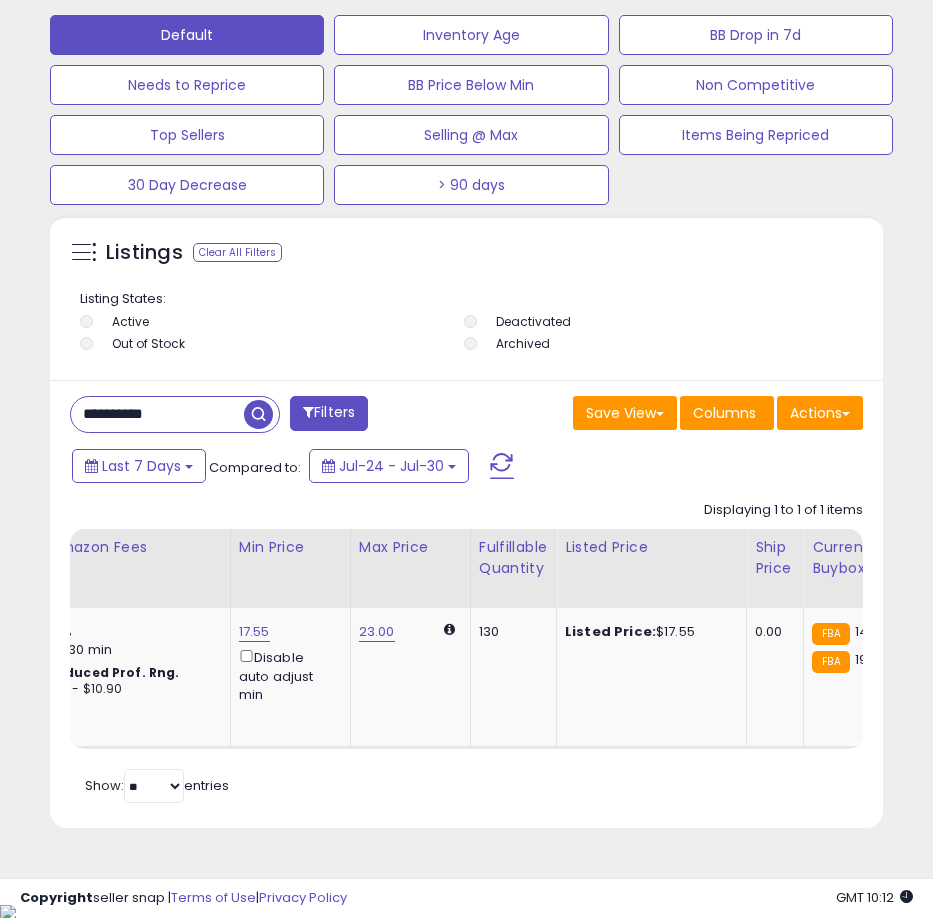 paste 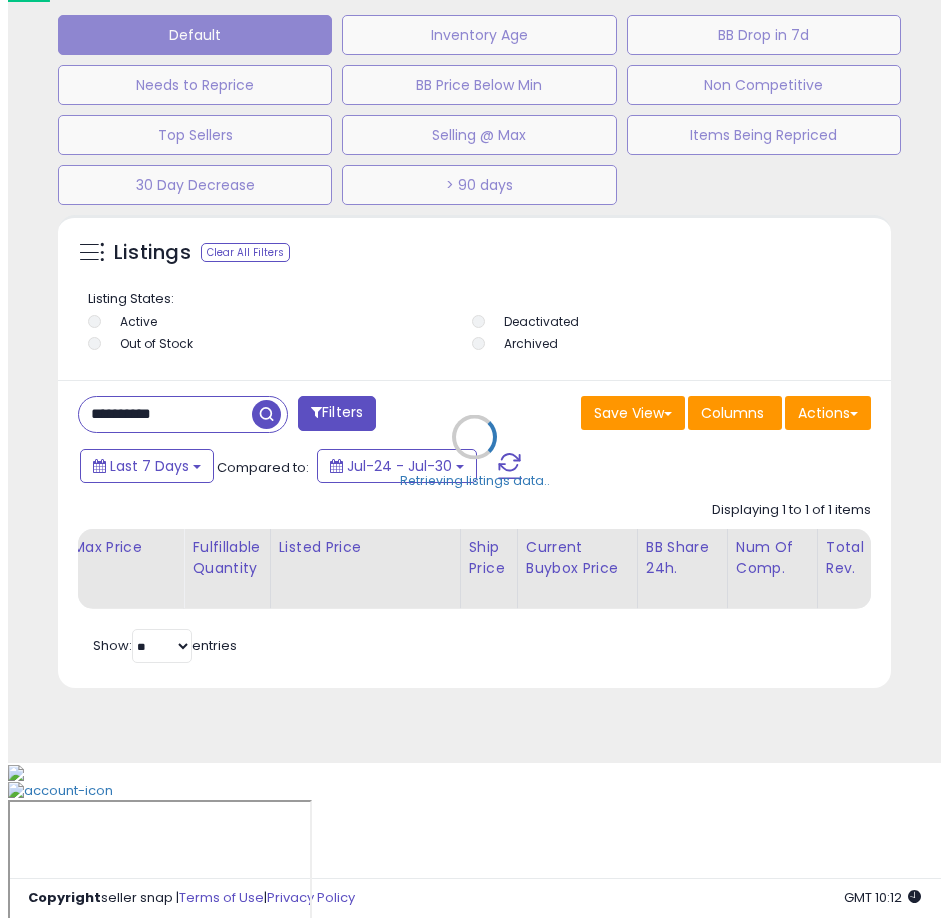scroll, scrollTop: 1166, scrollLeft: 0, axis: vertical 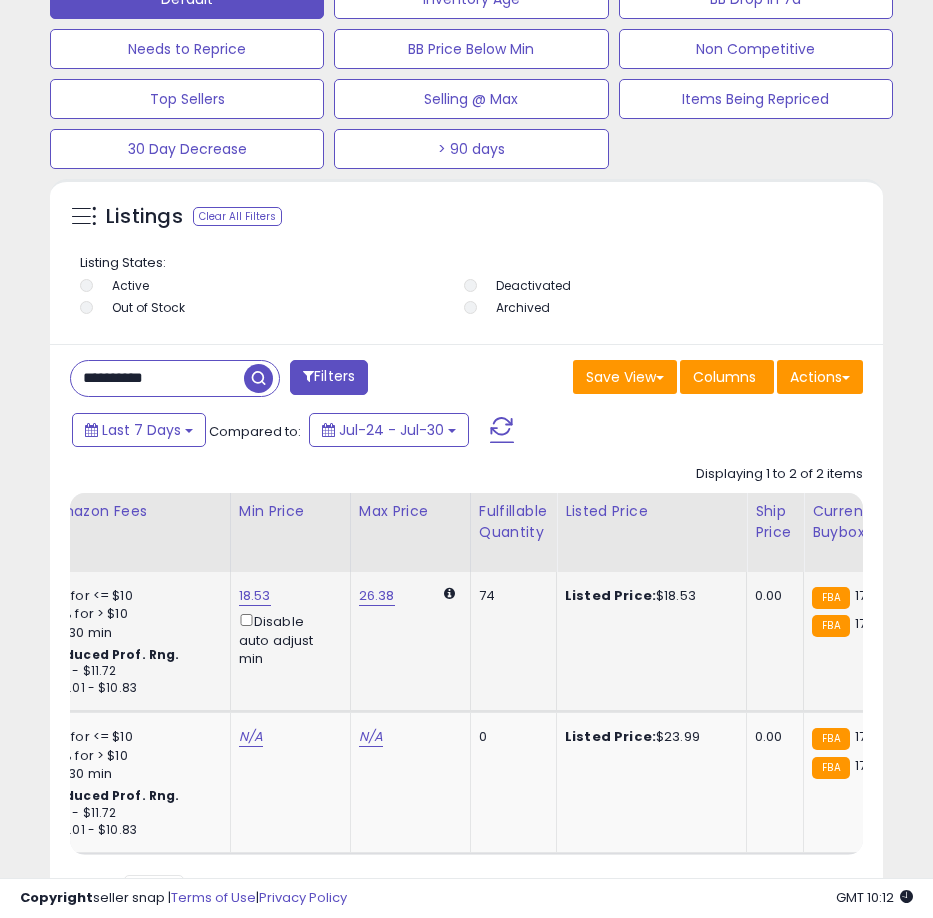 click on "18.53" at bounding box center (255, 596) 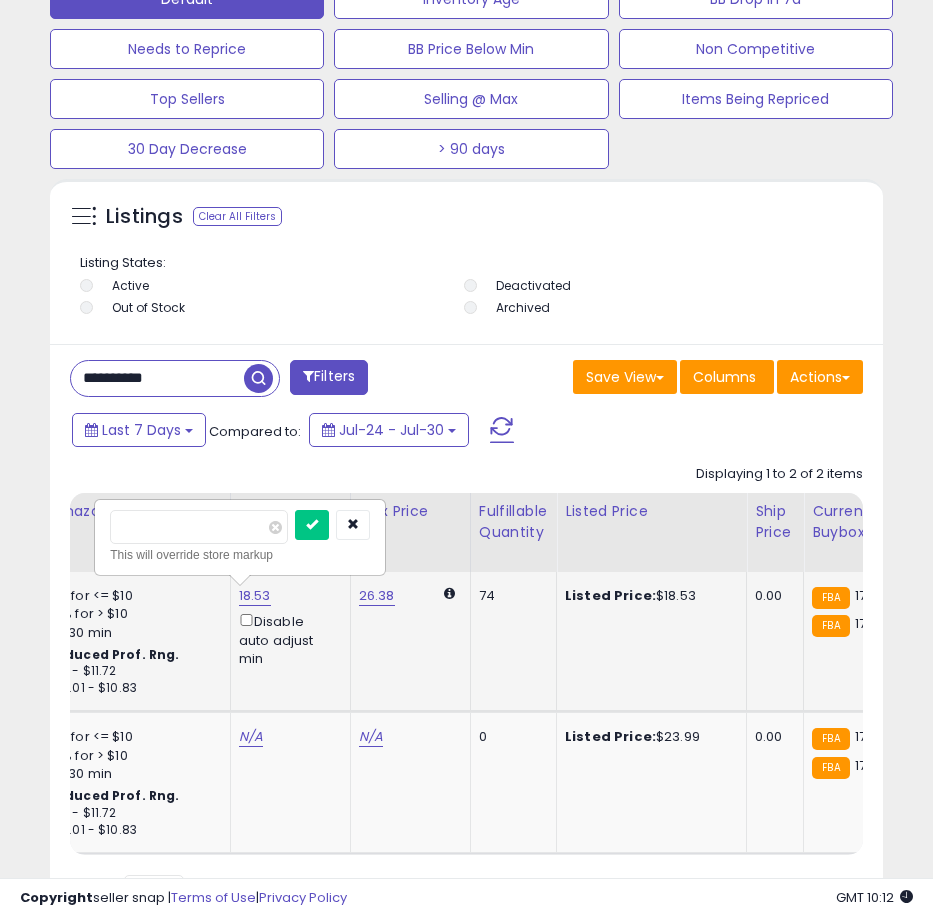 click on "*****" at bounding box center (199, 527) 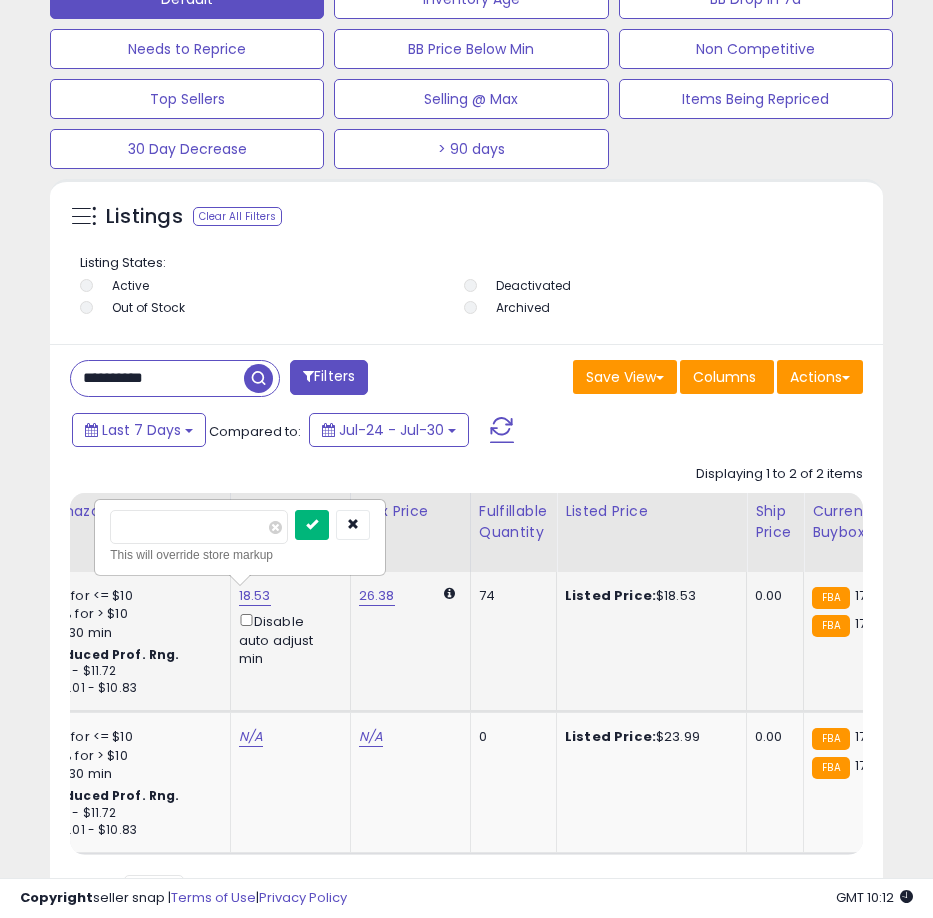 type on "*****" 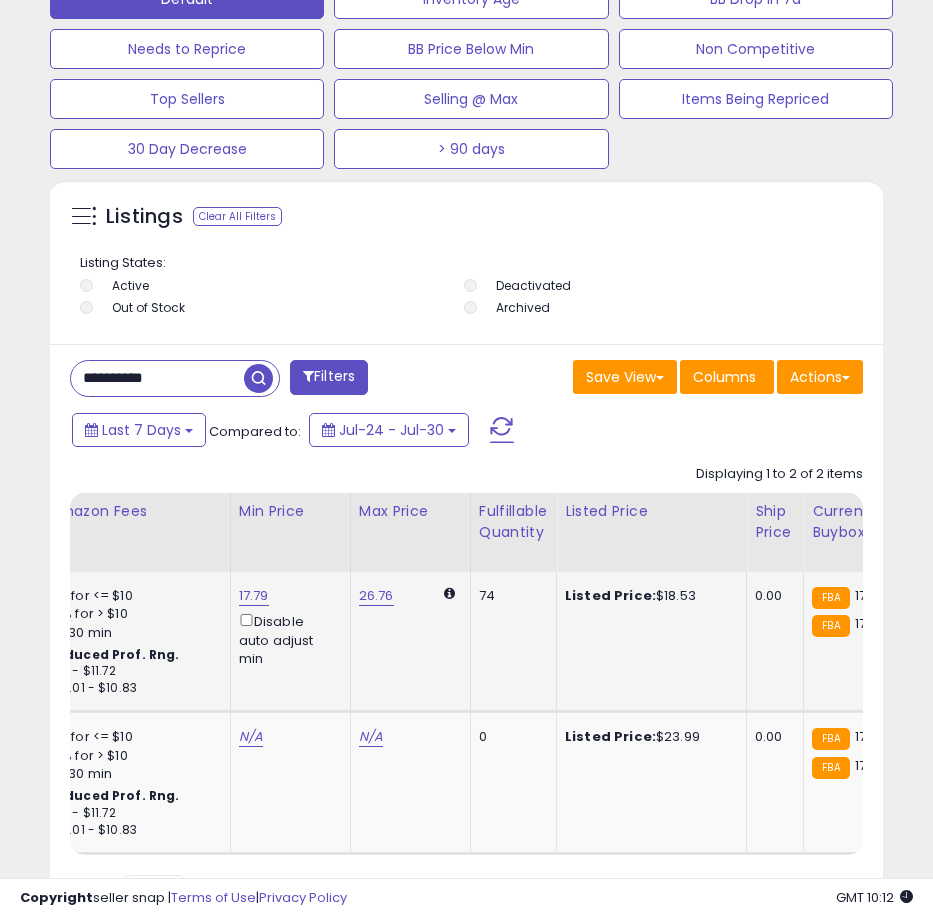 click on "**********" at bounding box center (157, 378) 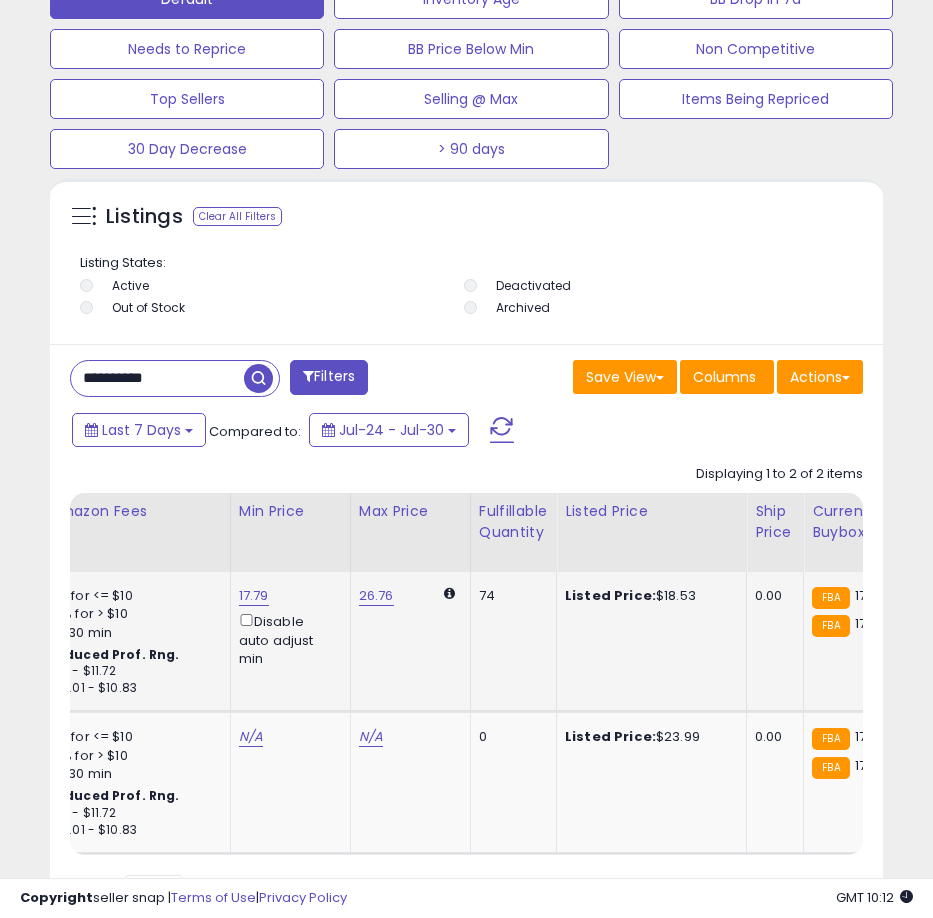 paste 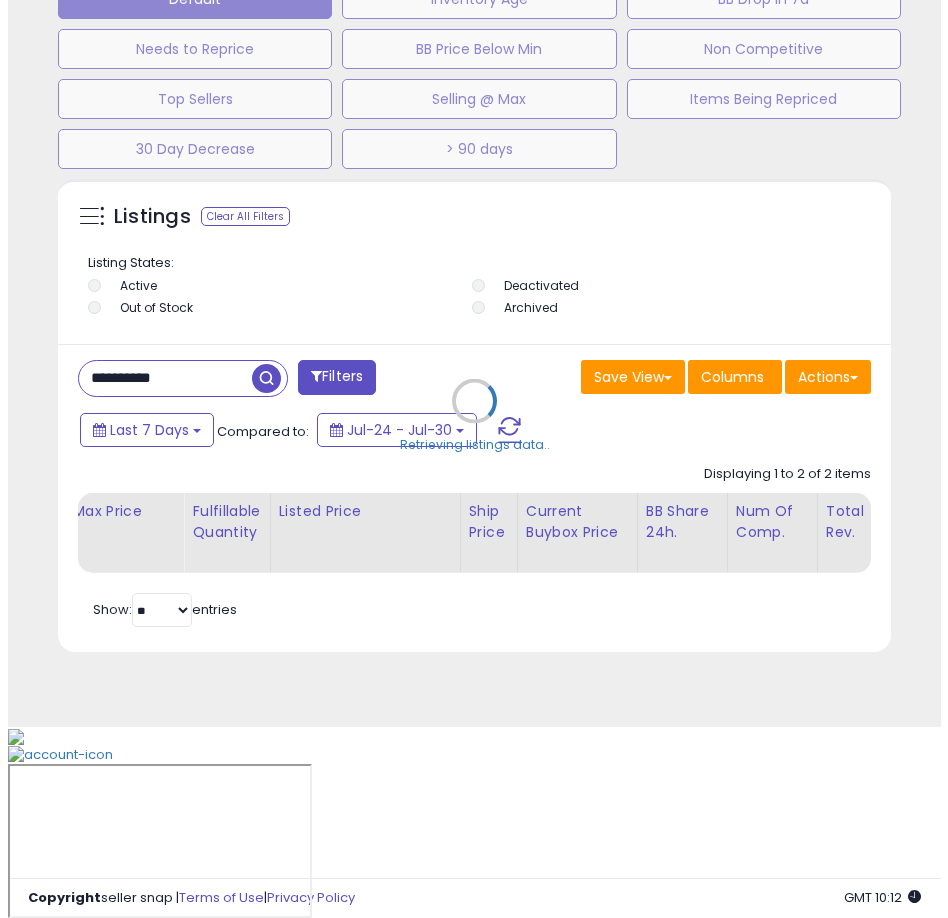 scroll, scrollTop: 1166, scrollLeft: 0, axis: vertical 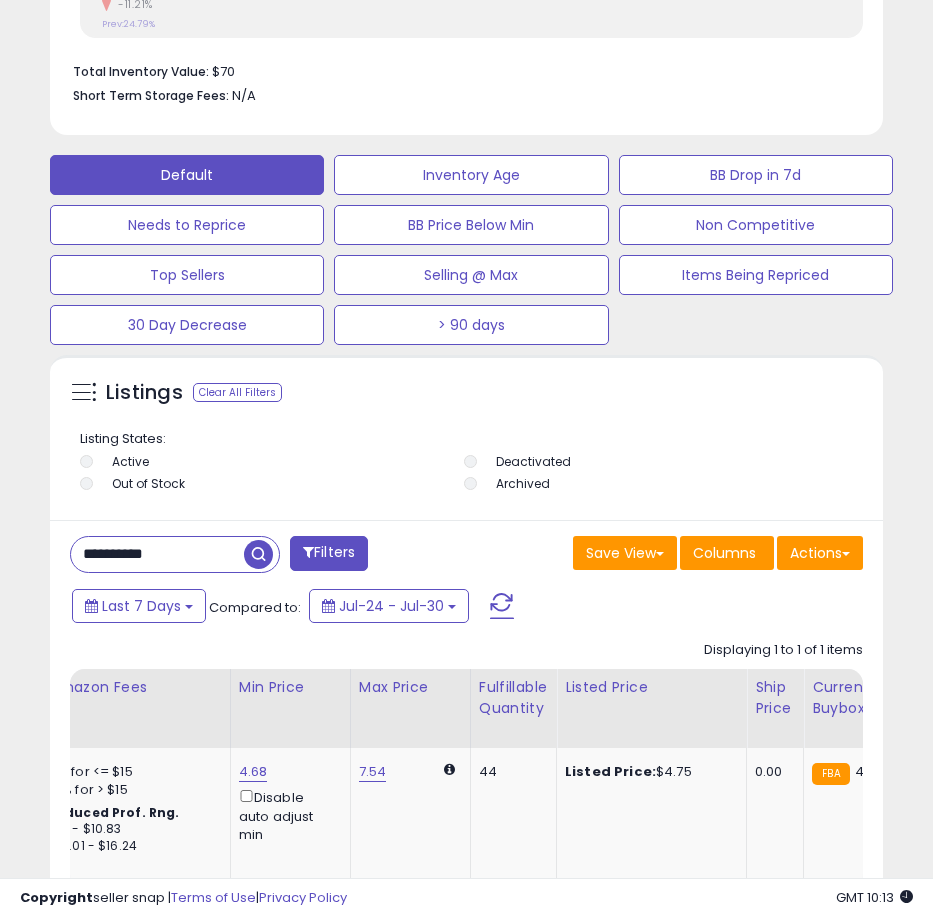 click on "**********" at bounding box center [157, 554] 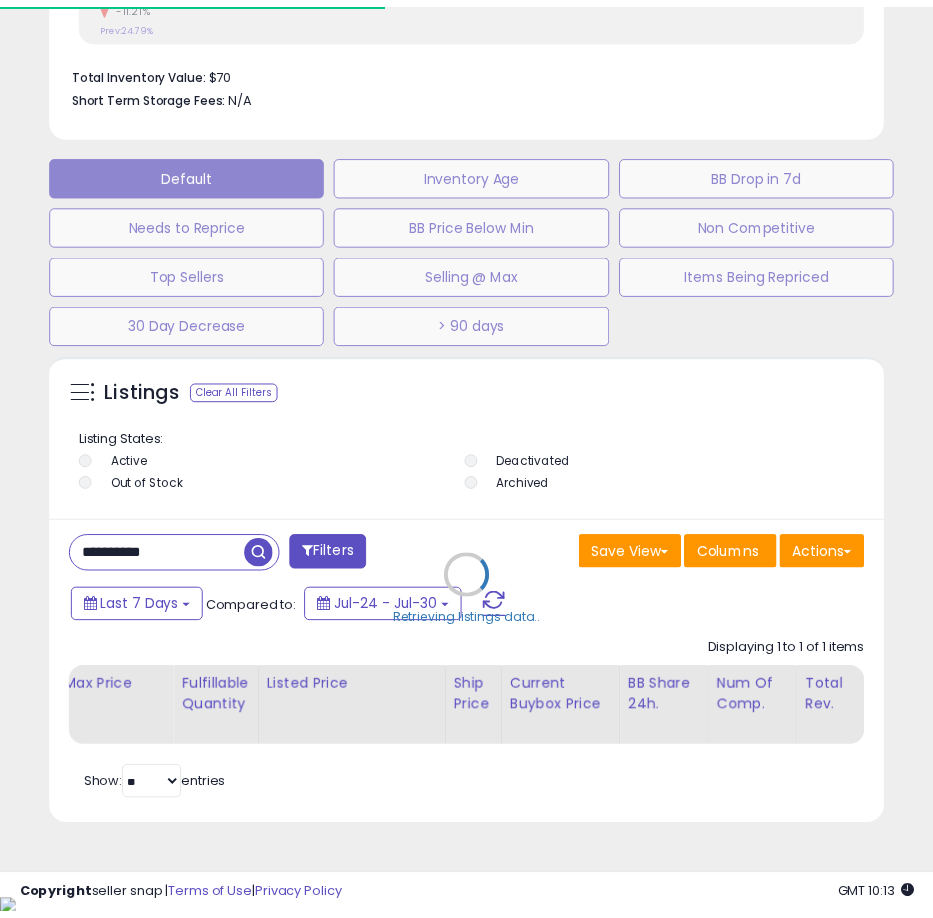 scroll, scrollTop: 390, scrollLeft: 823, axis: both 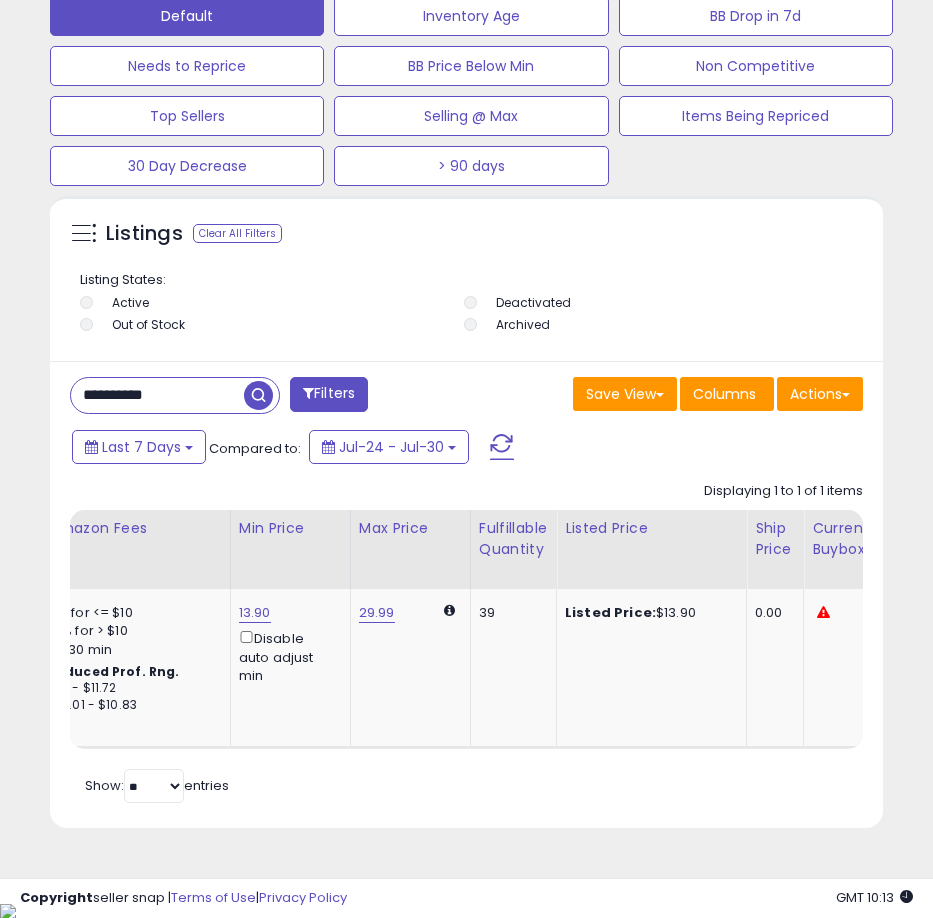 click on "**********" at bounding box center (157, 395) 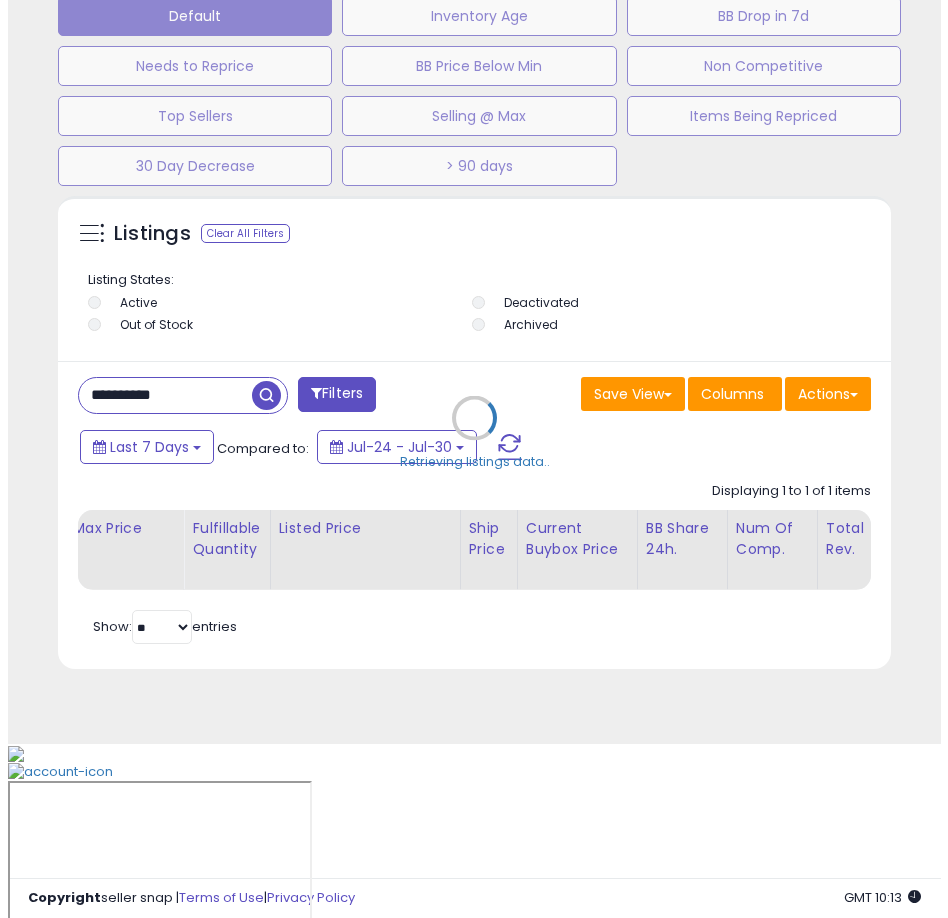 scroll, scrollTop: 1166, scrollLeft: 0, axis: vertical 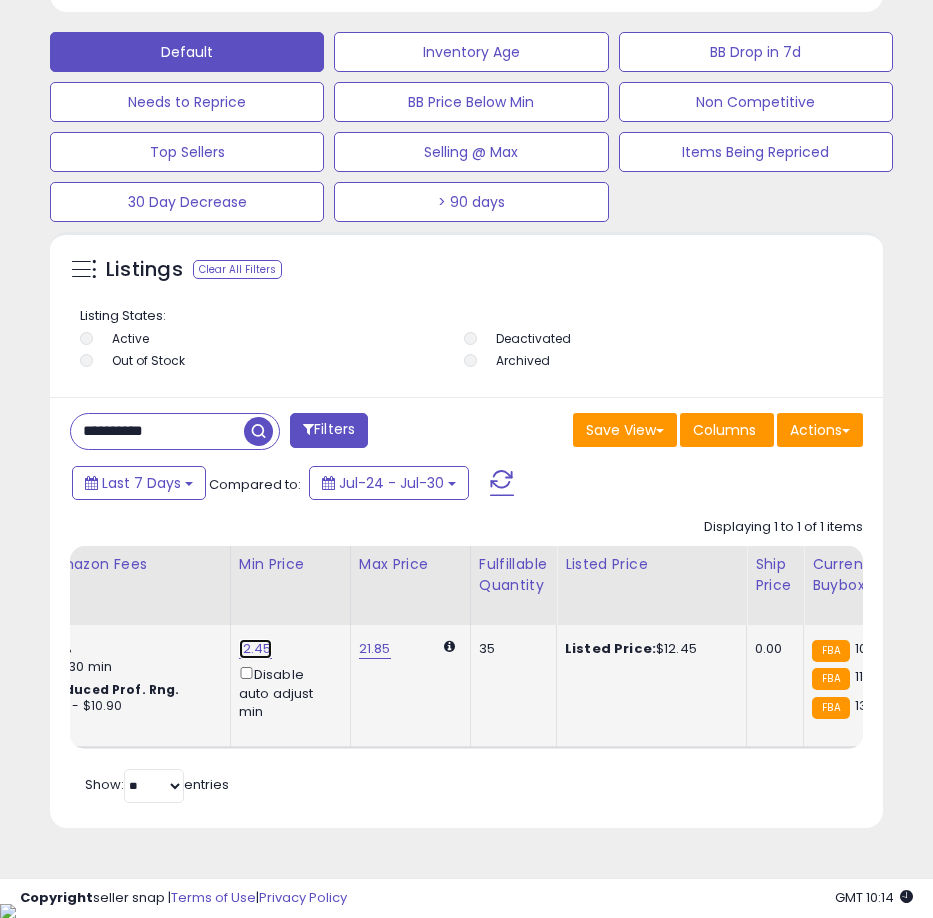 click on "12.45" at bounding box center (255, 649) 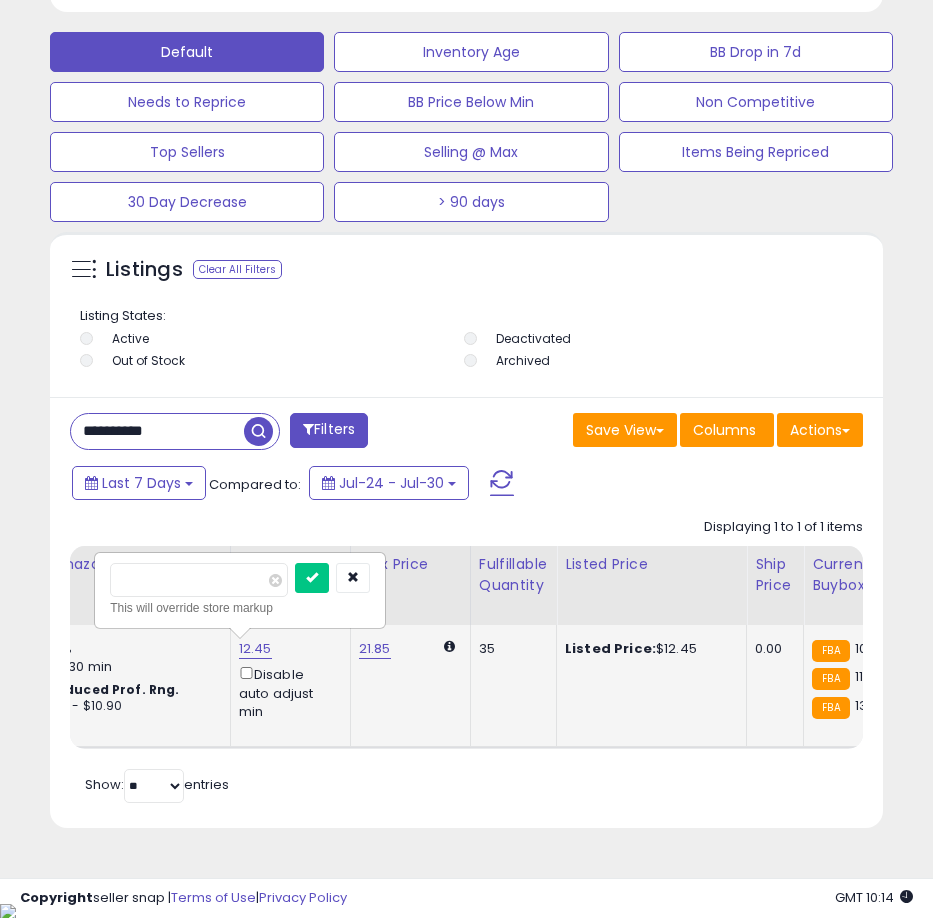 type on "*****" 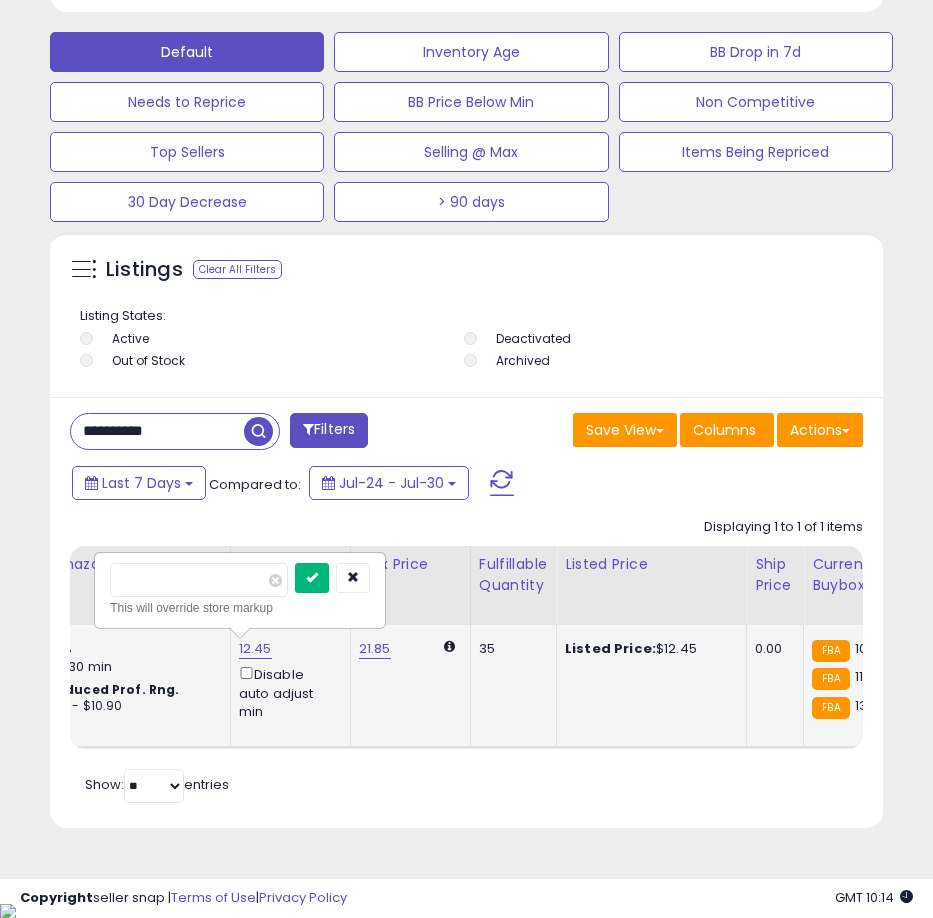 click at bounding box center [312, 578] 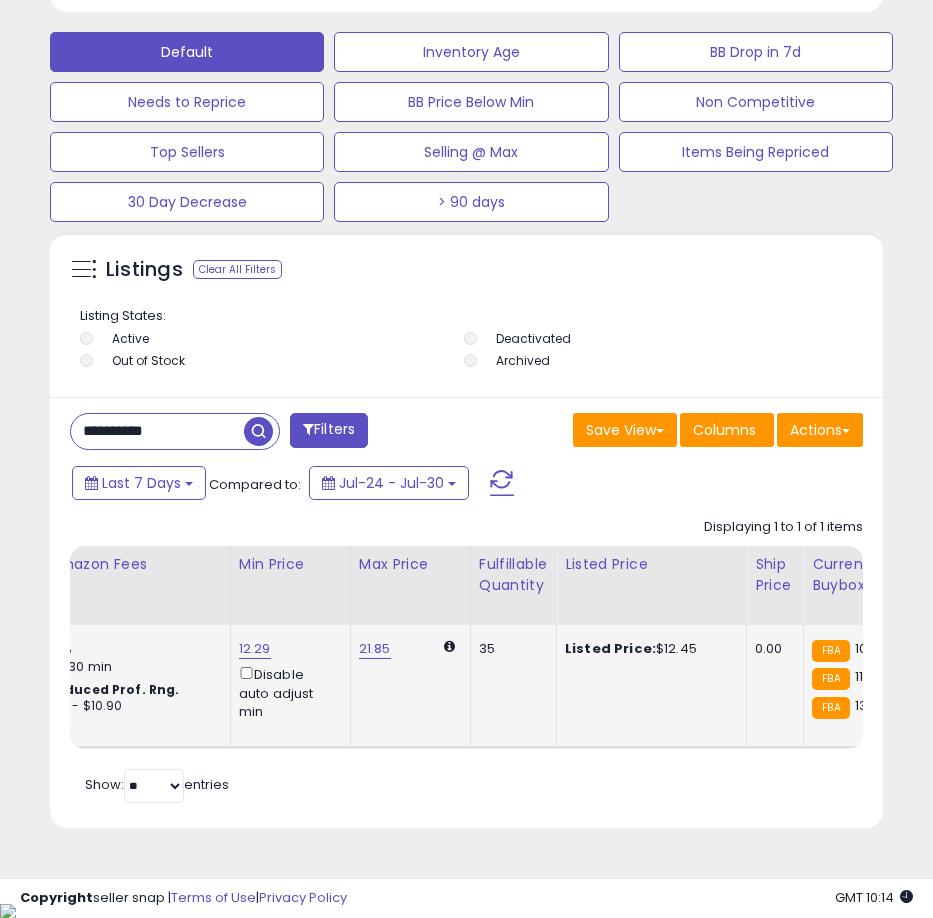 click on "**********" at bounding box center (157, 431) 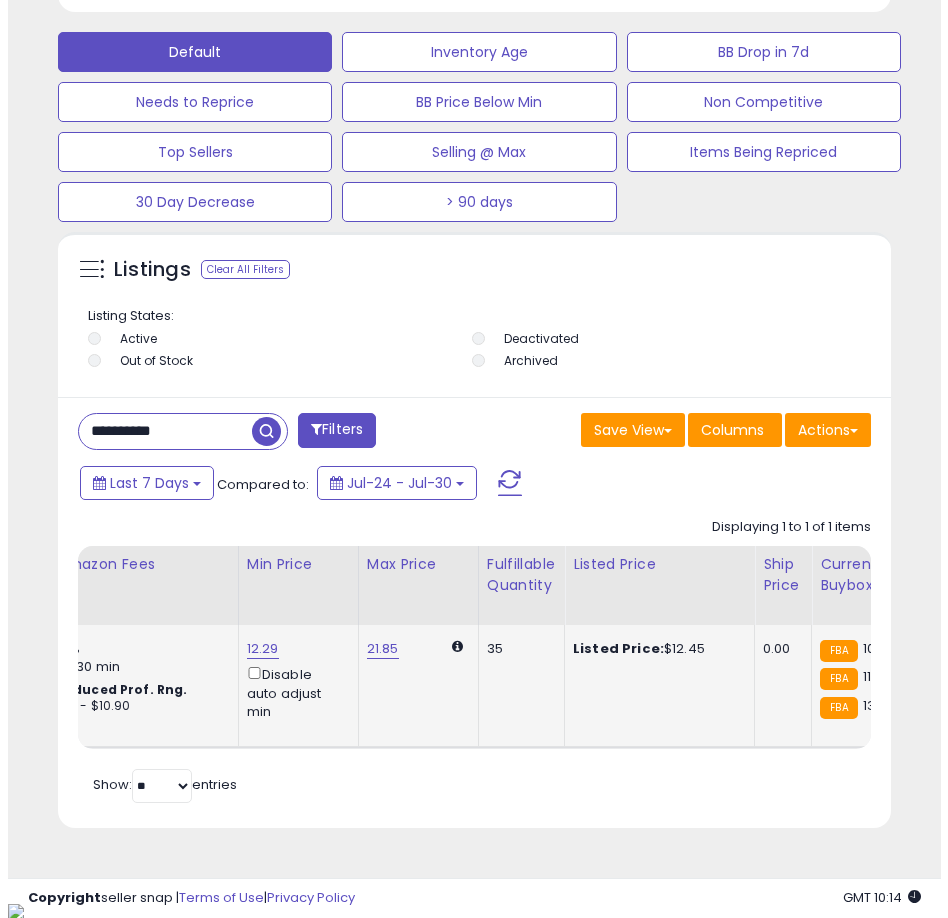 scroll, scrollTop: 1166, scrollLeft: 0, axis: vertical 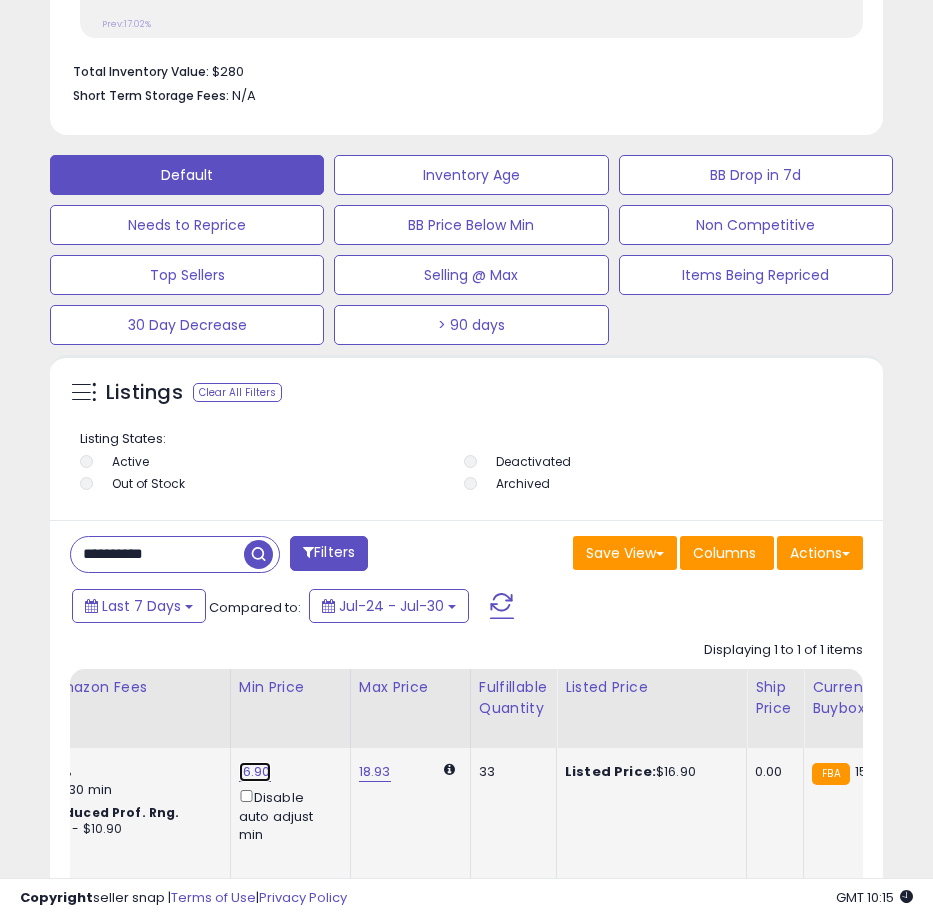 click on "16.90" at bounding box center [255, 772] 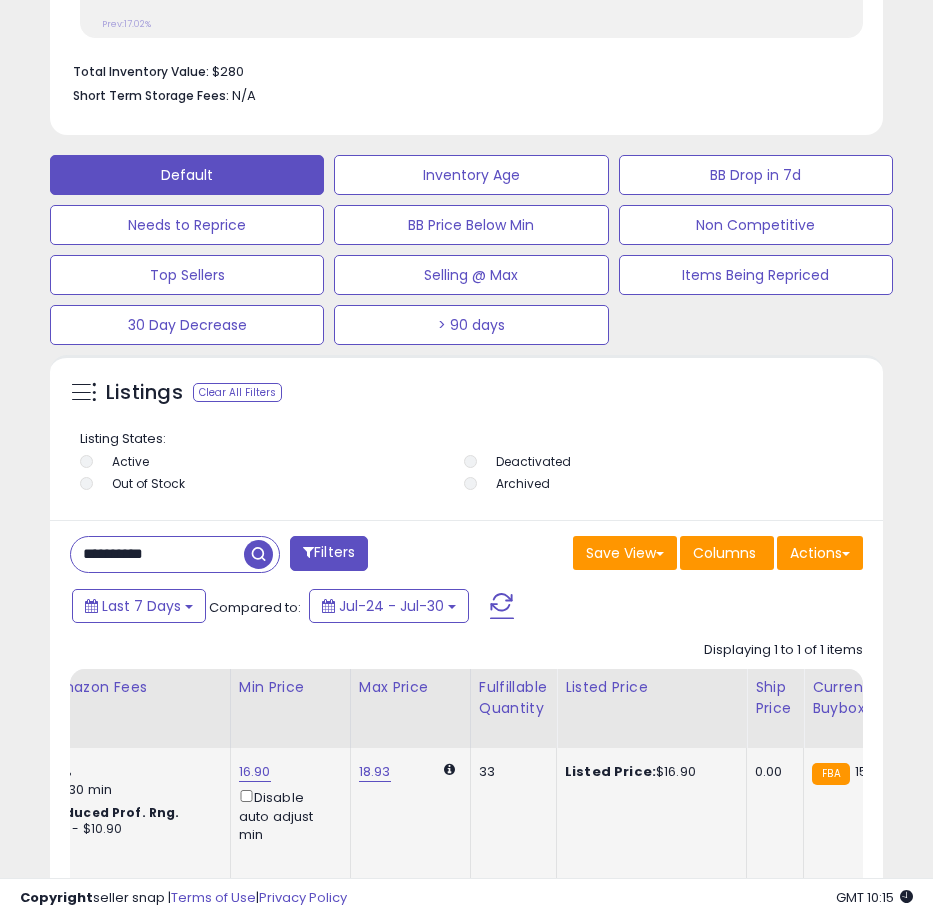 click on "16.90  Disable auto adjust min" at bounding box center [287, 803] 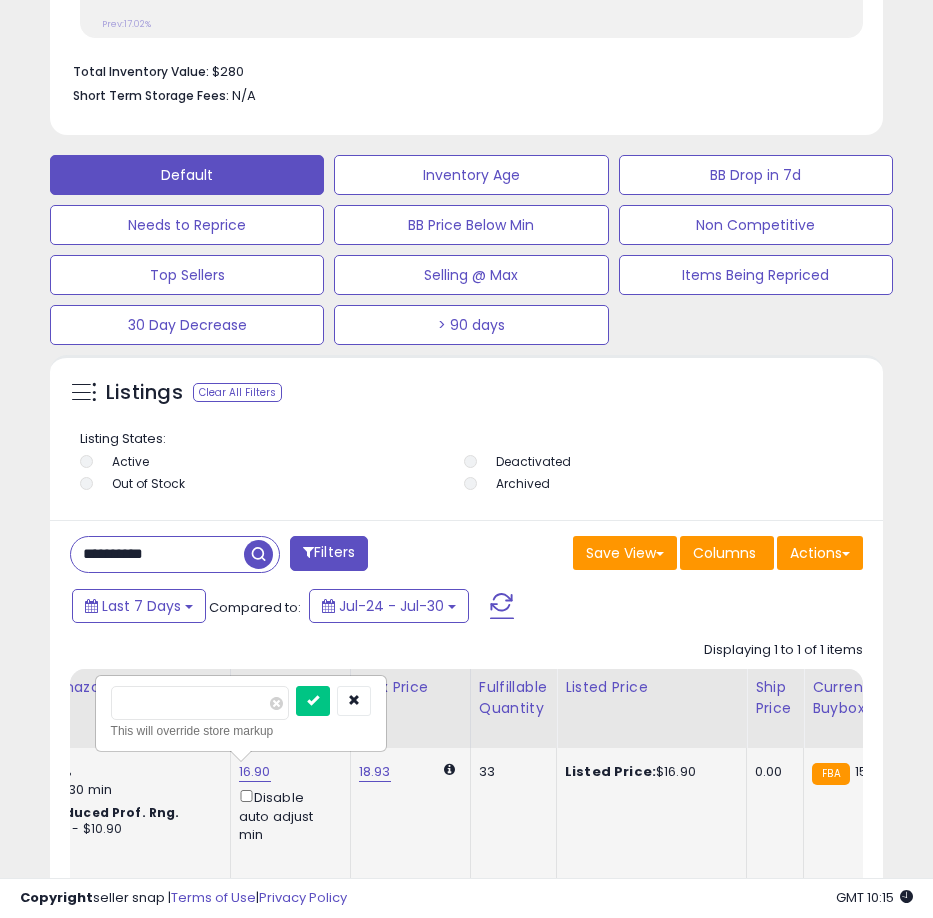 click on "*****" at bounding box center (200, 703) 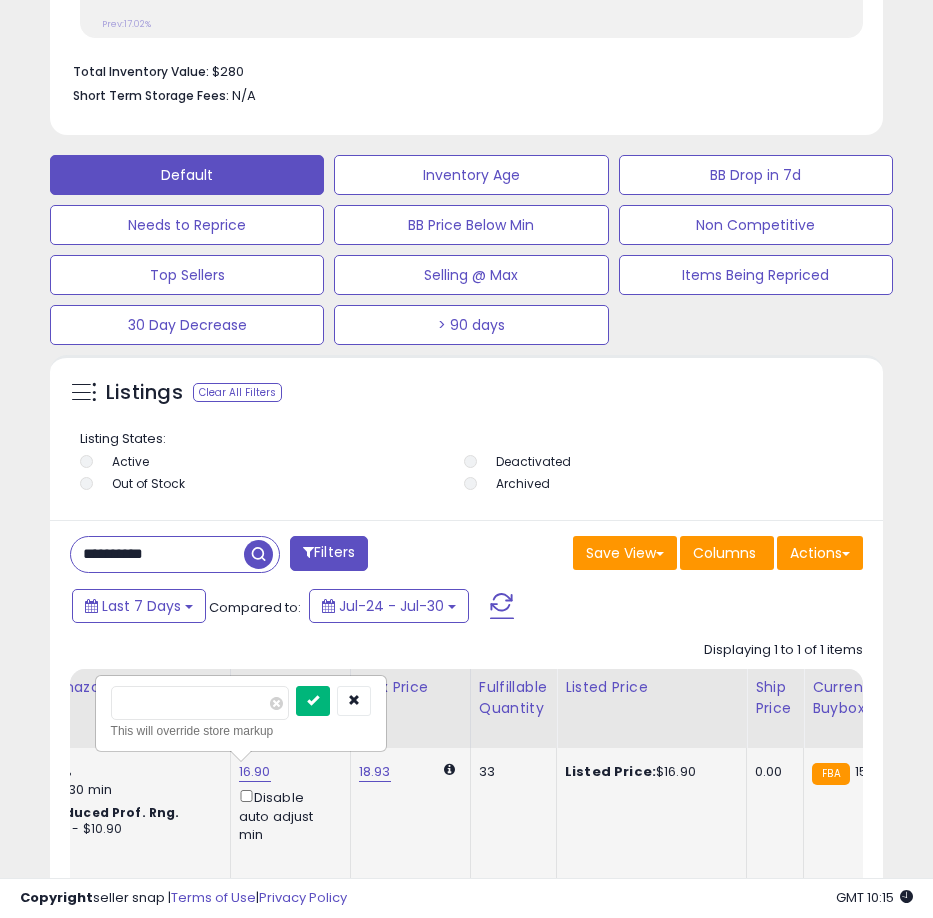 type on "*****" 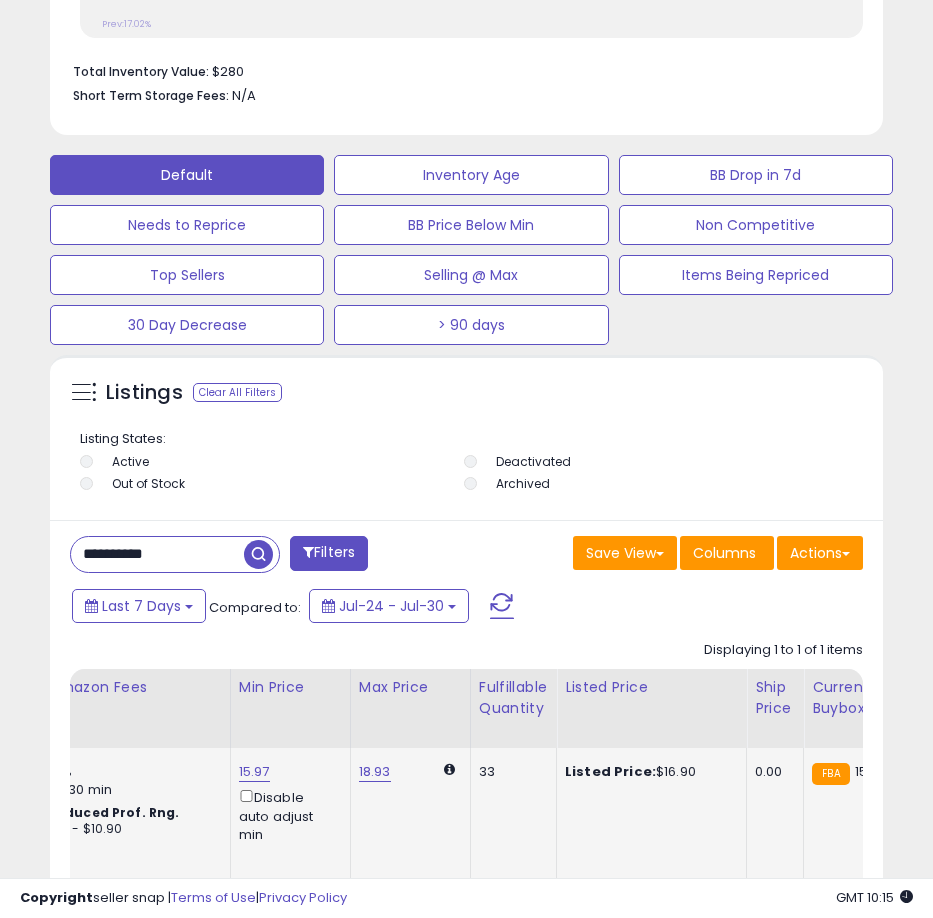 click on "**********" at bounding box center (157, 554) 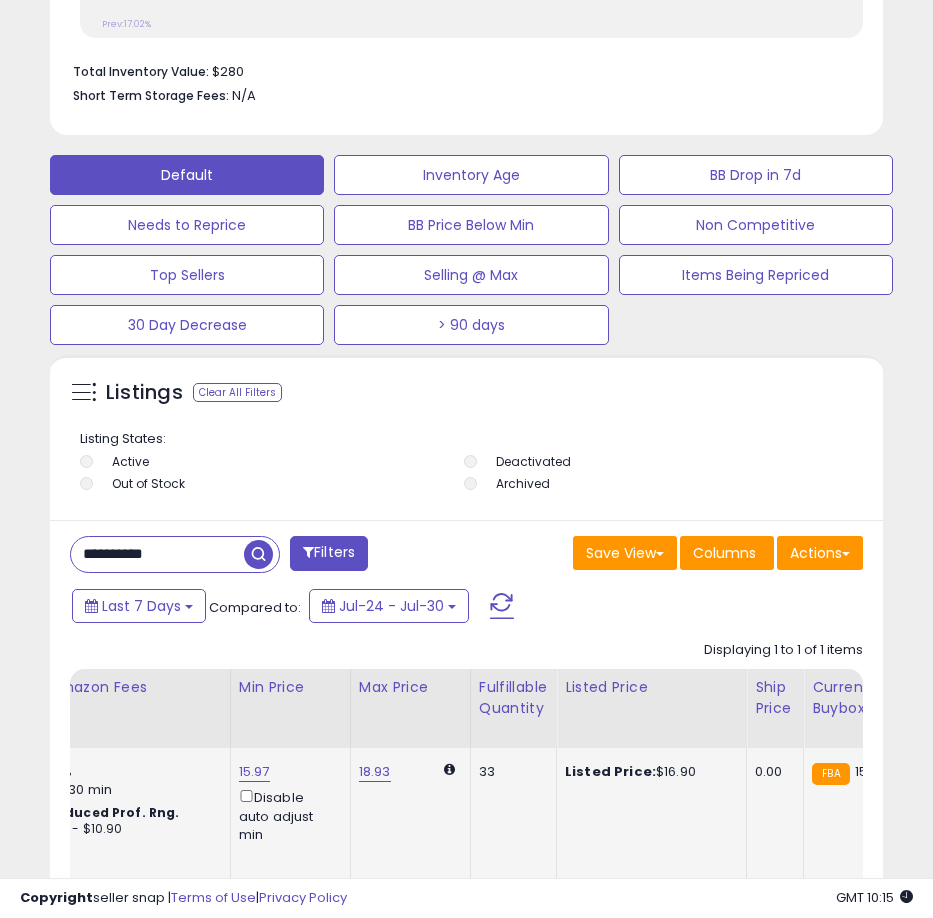 paste 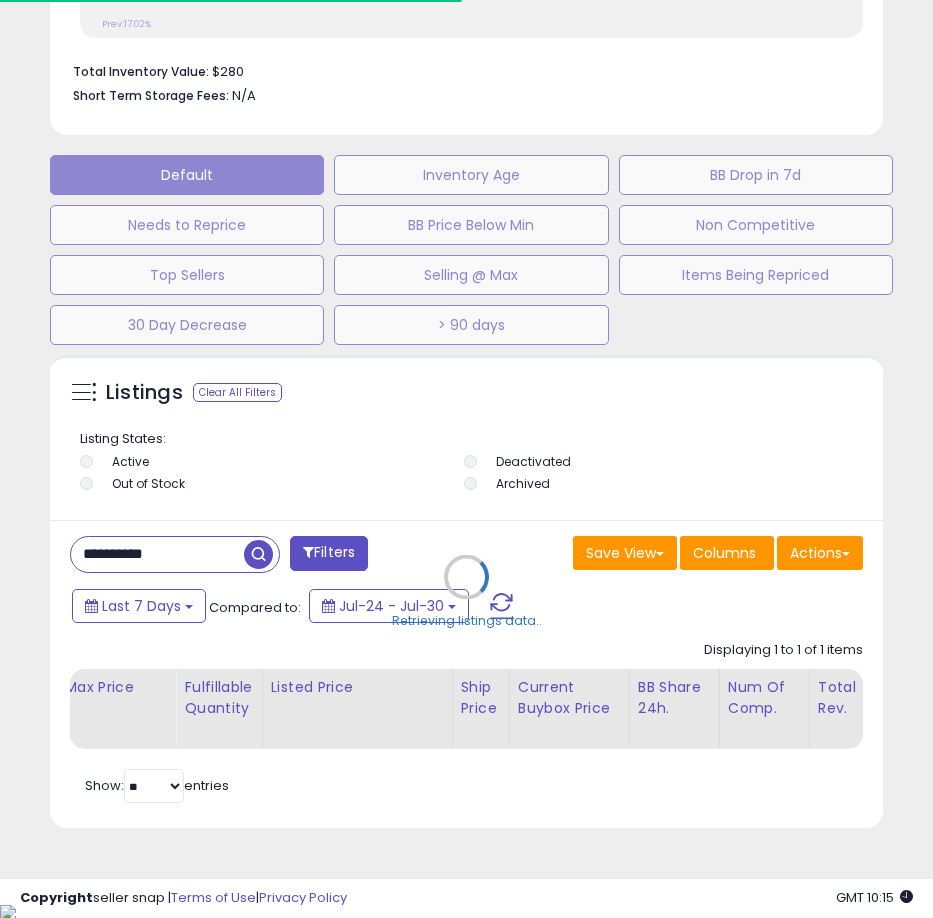 scroll, scrollTop: 390, scrollLeft: 823, axis: both 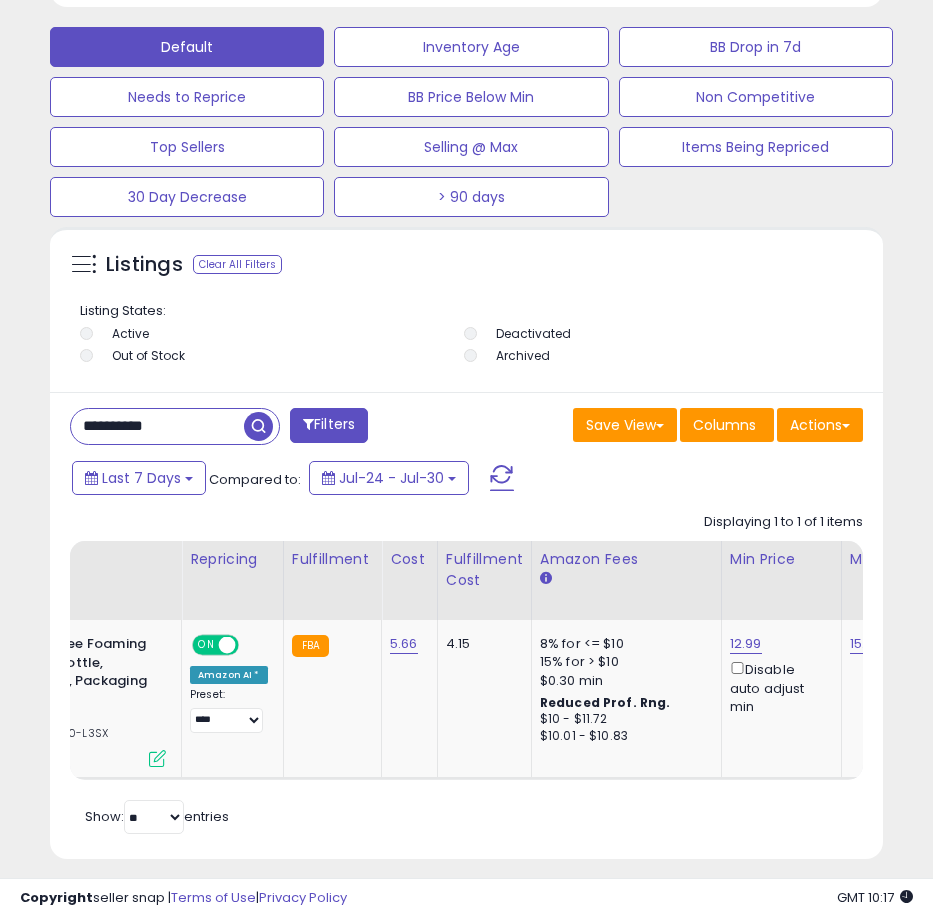 click on "**********" at bounding box center (157, 426) 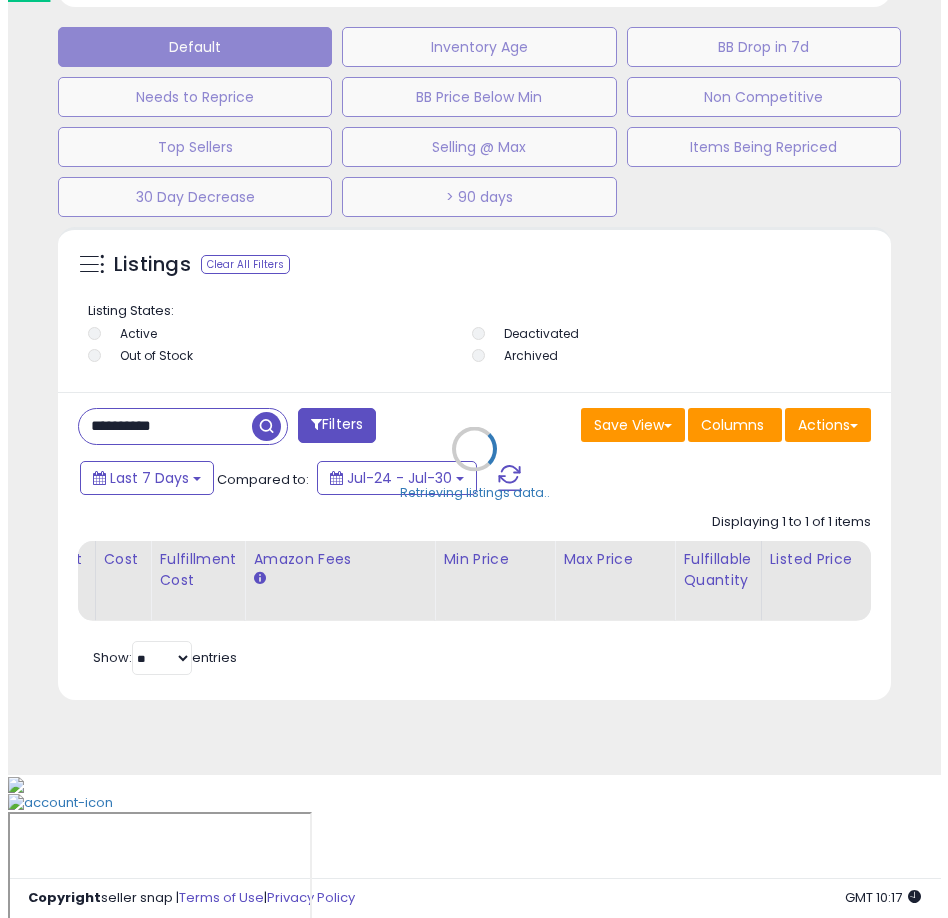scroll, scrollTop: 1166, scrollLeft: 0, axis: vertical 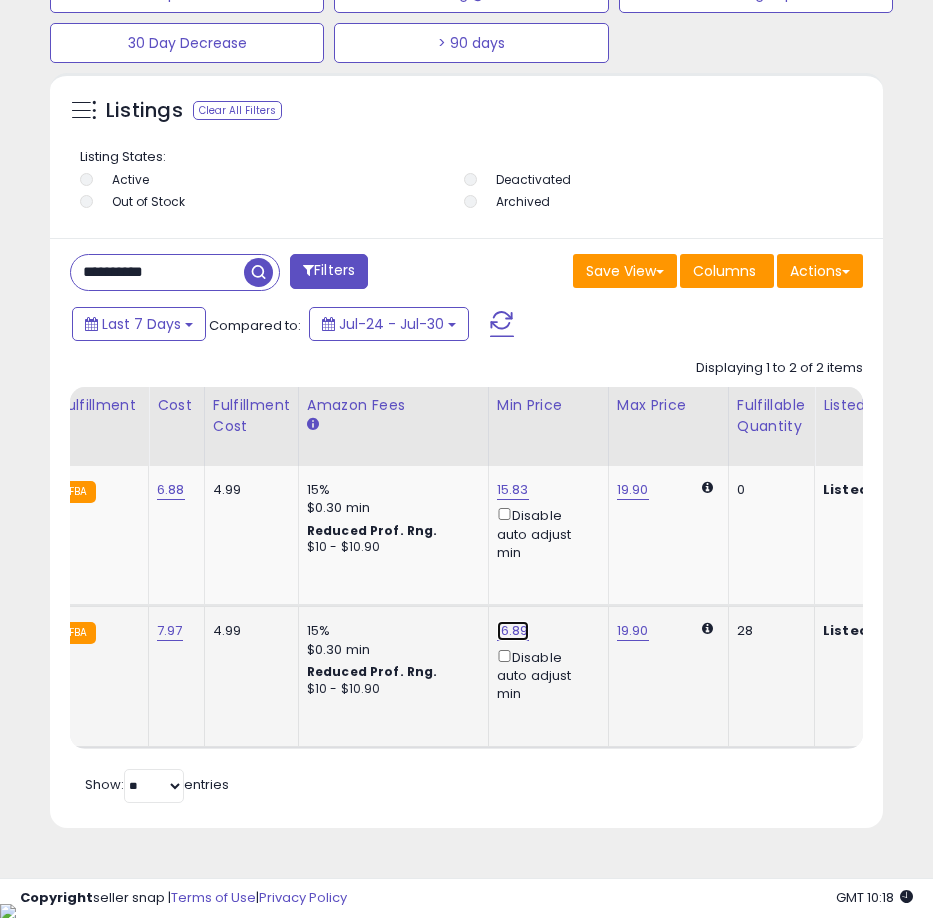 click on "16.89" at bounding box center [513, 490] 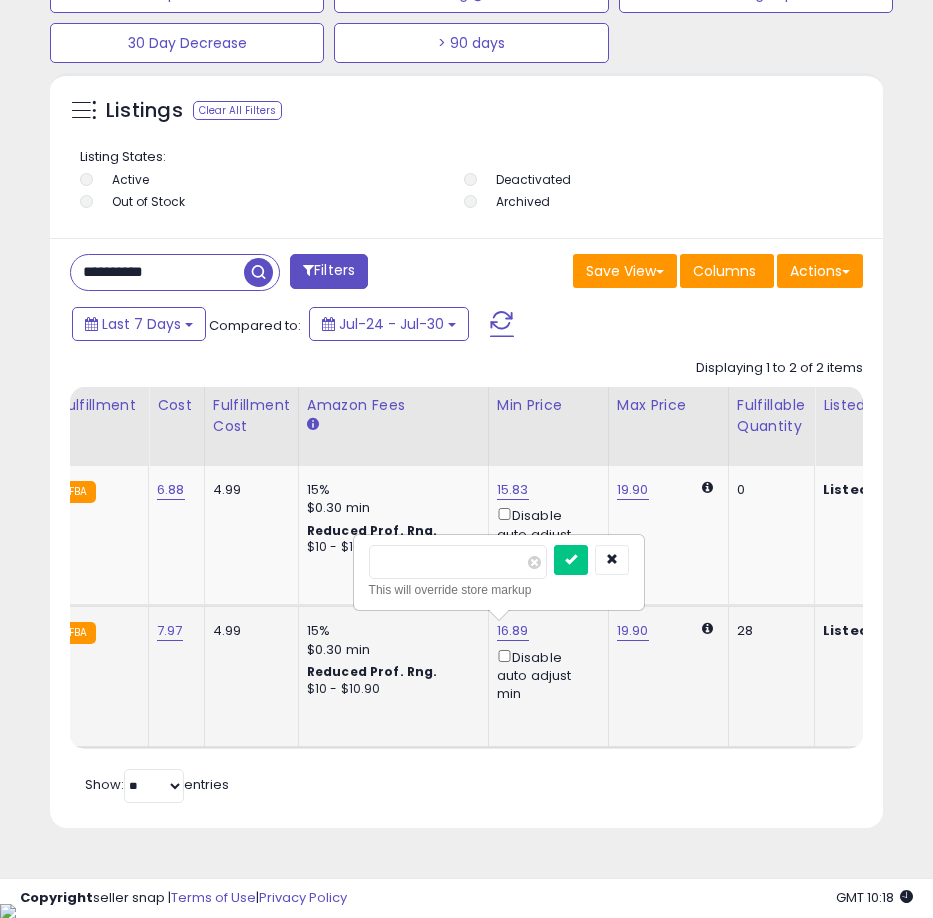 type on "*****" 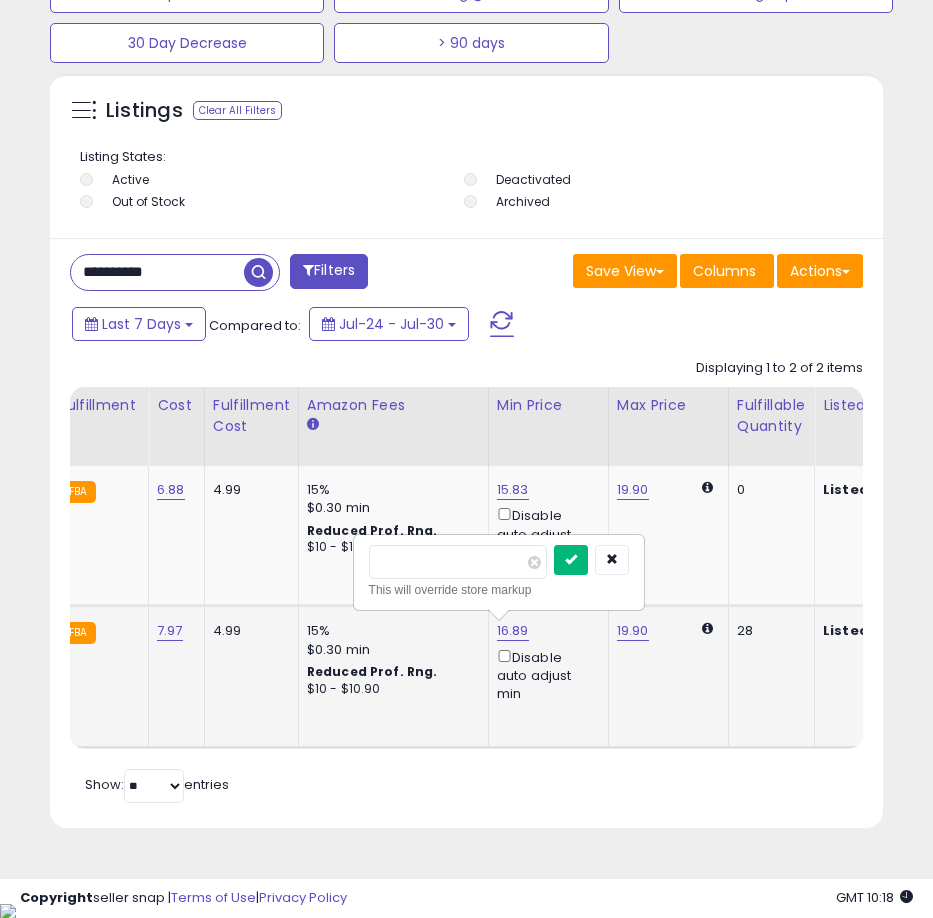 click at bounding box center [571, 559] 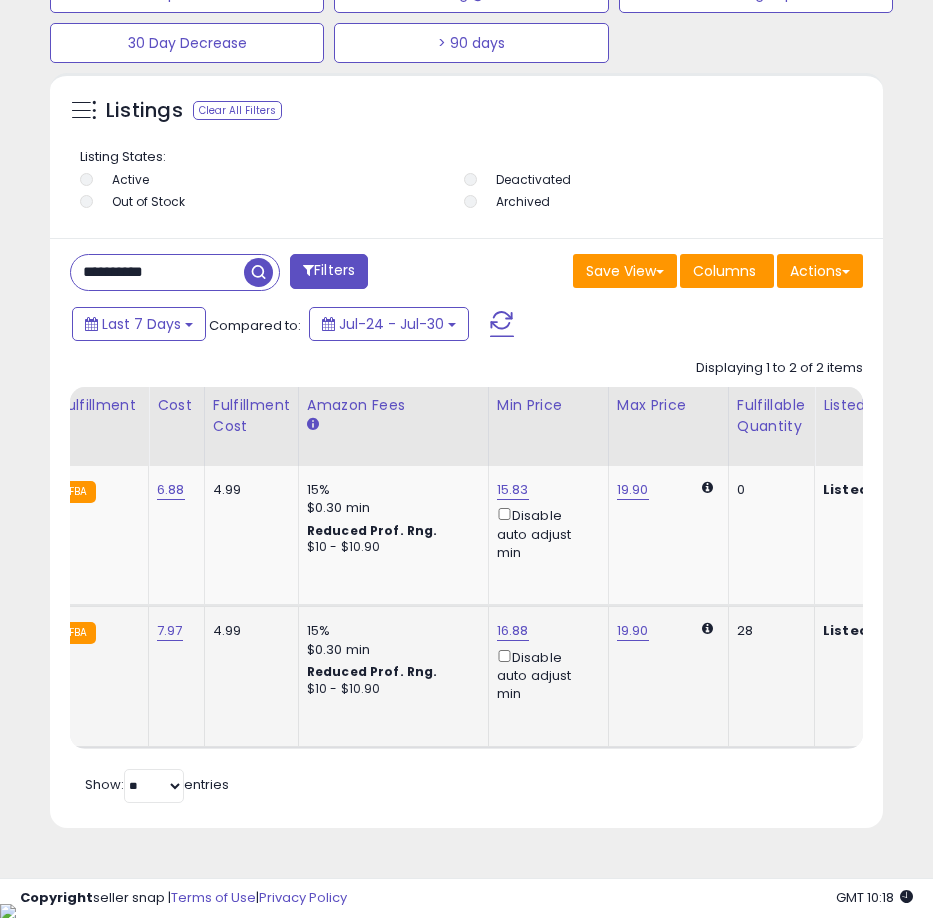 click on "**********" at bounding box center [157, 272] 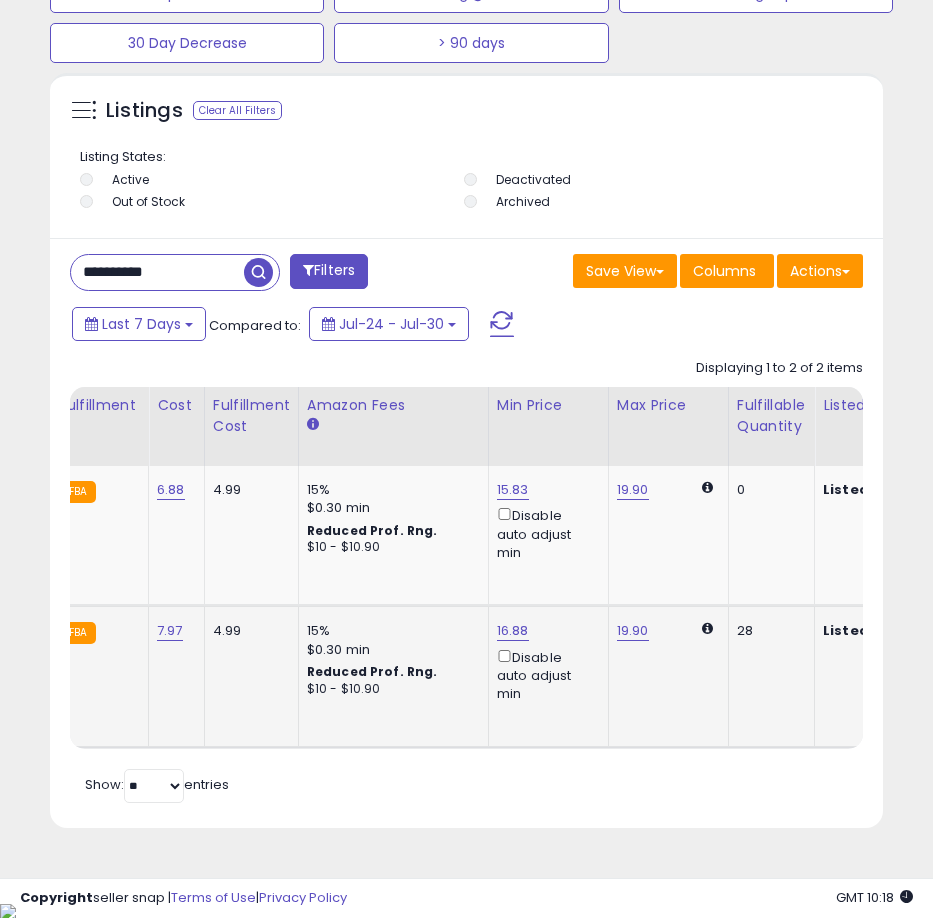 click on "**********" at bounding box center [157, 272] 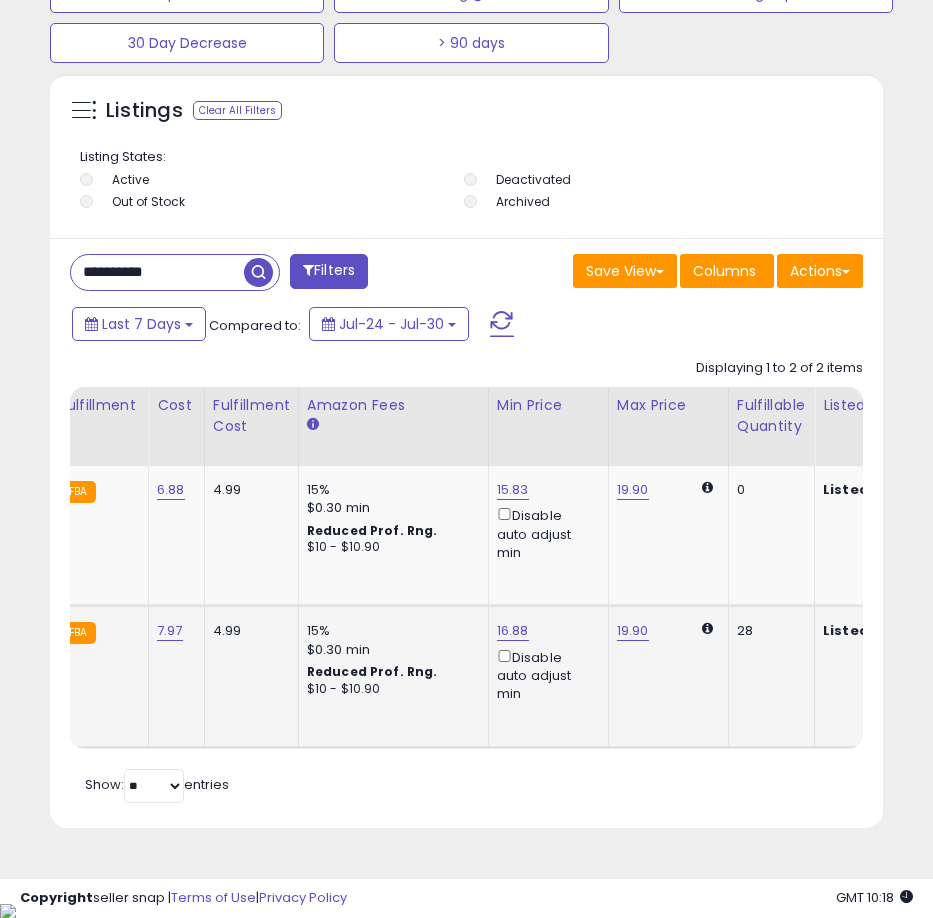 paste 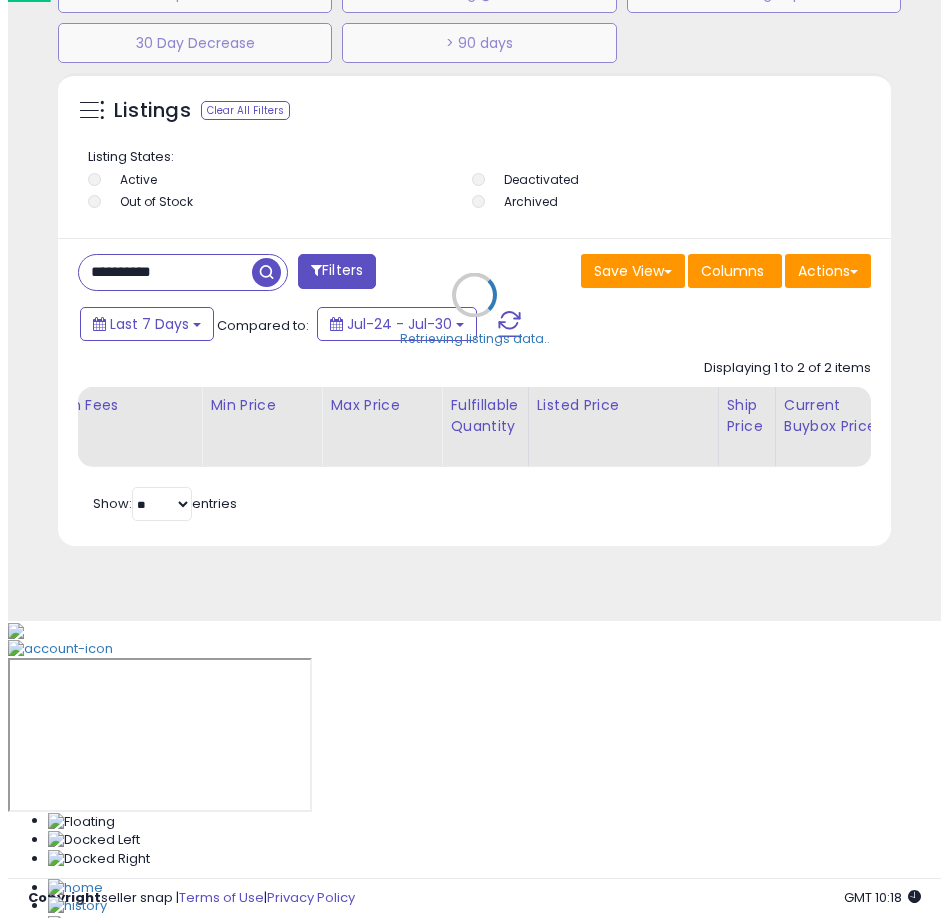 scroll, scrollTop: 1166, scrollLeft: 0, axis: vertical 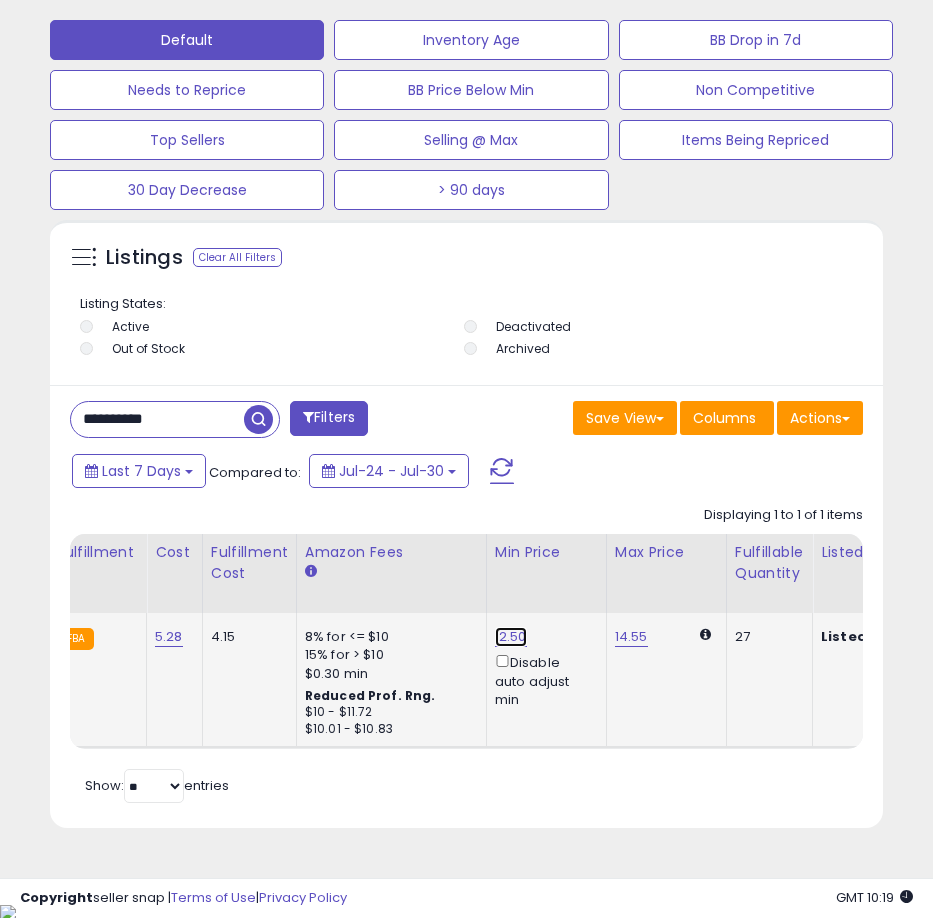 click on "12.50" at bounding box center [511, 637] 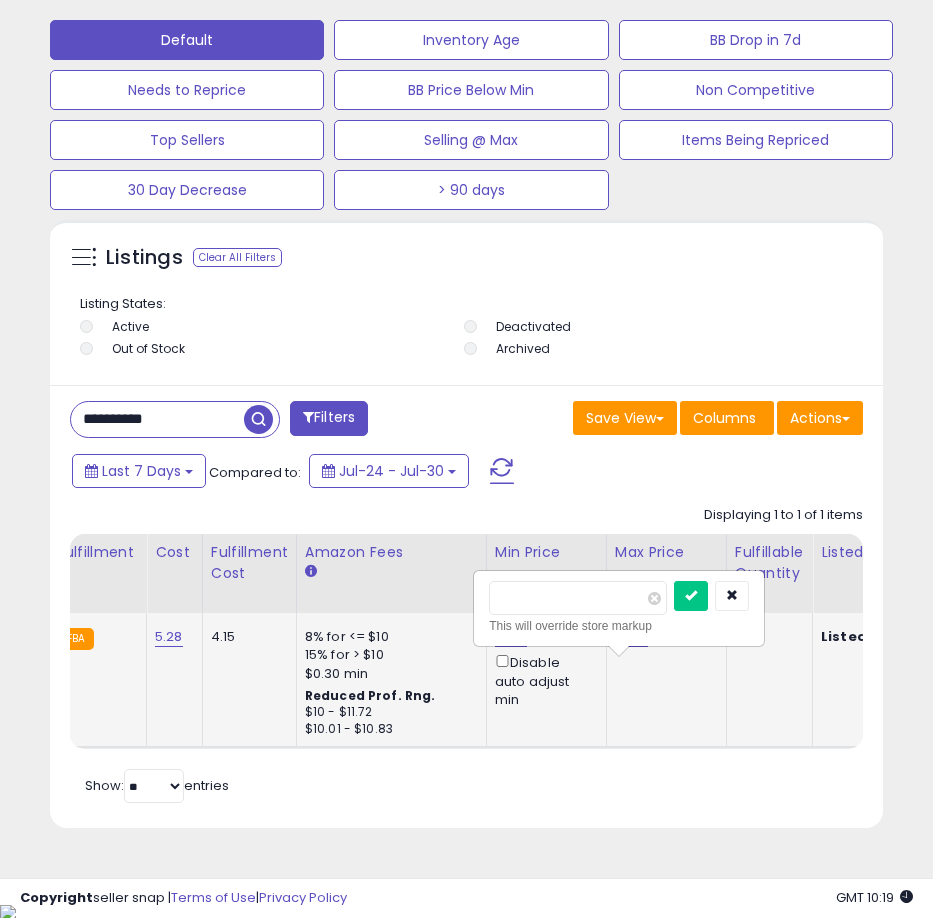 click on "This will override store markup" at bounding box center [619, 626] 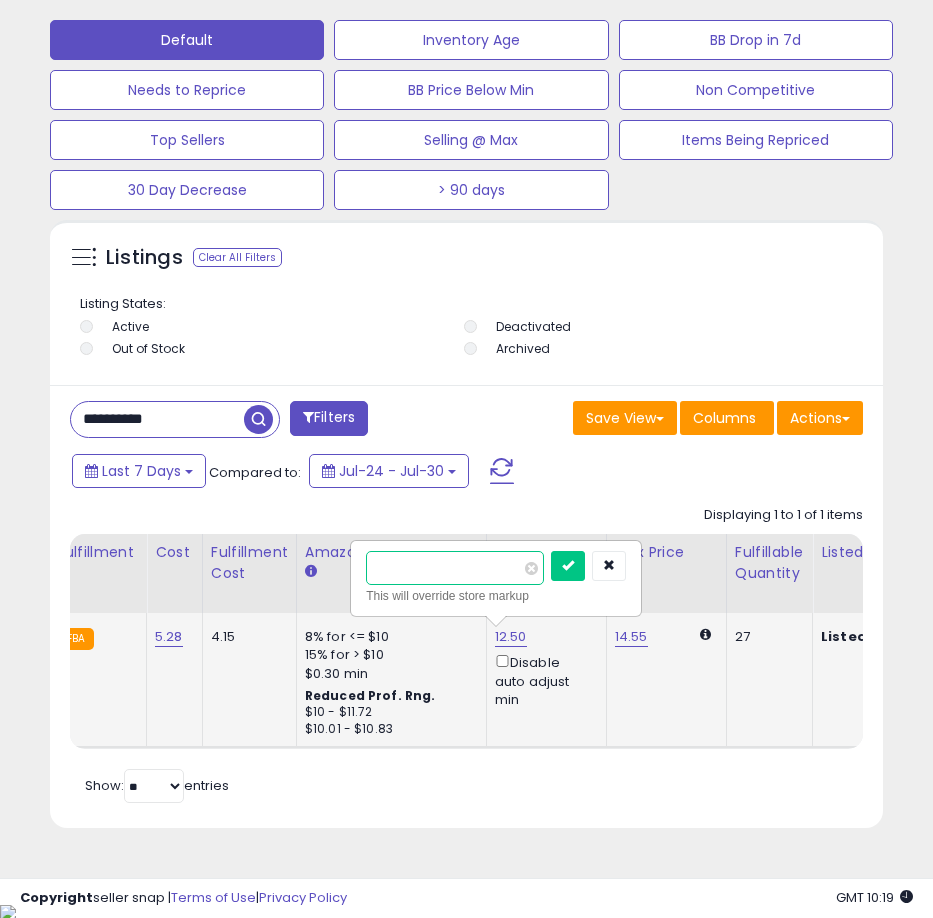 click on "*****" at bounding box center (455, 568) 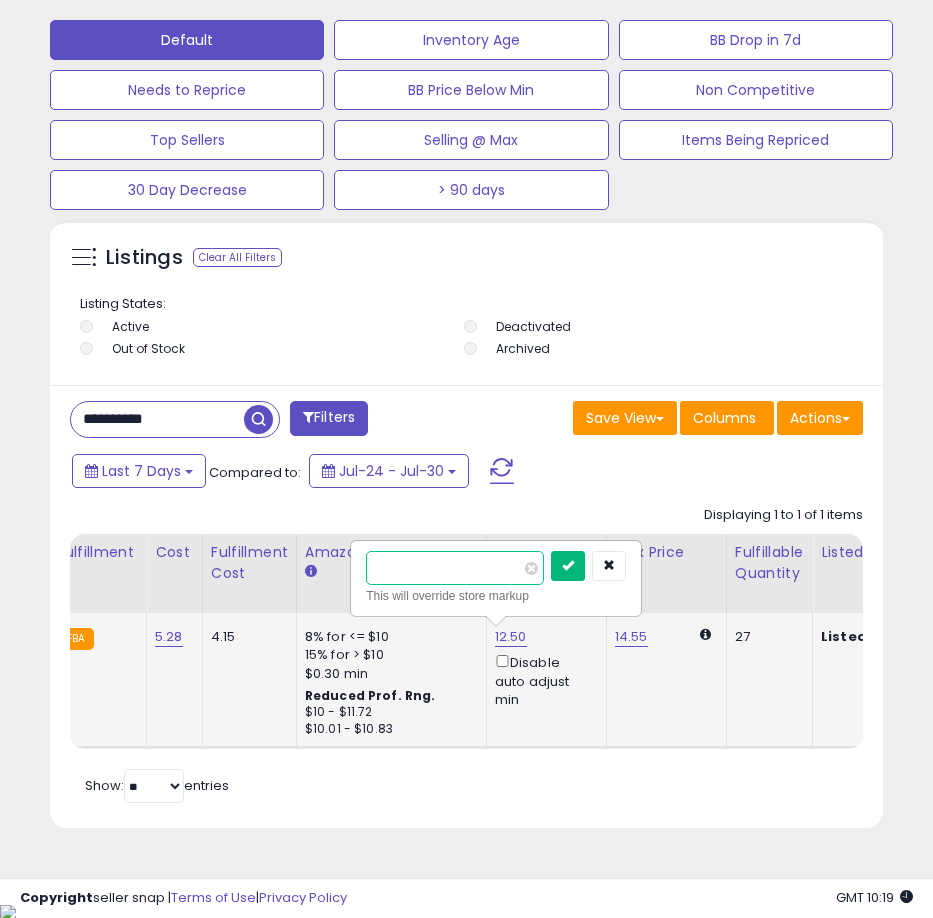 type on "**" 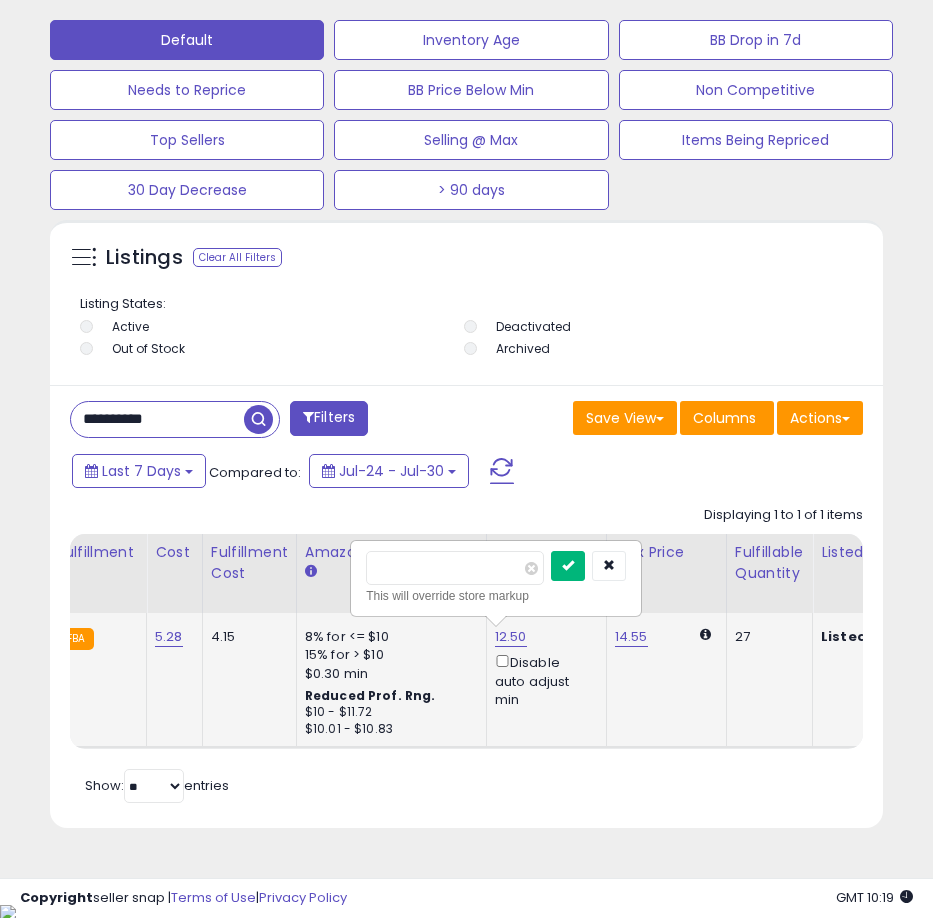 click at bounding box center [568, 565] 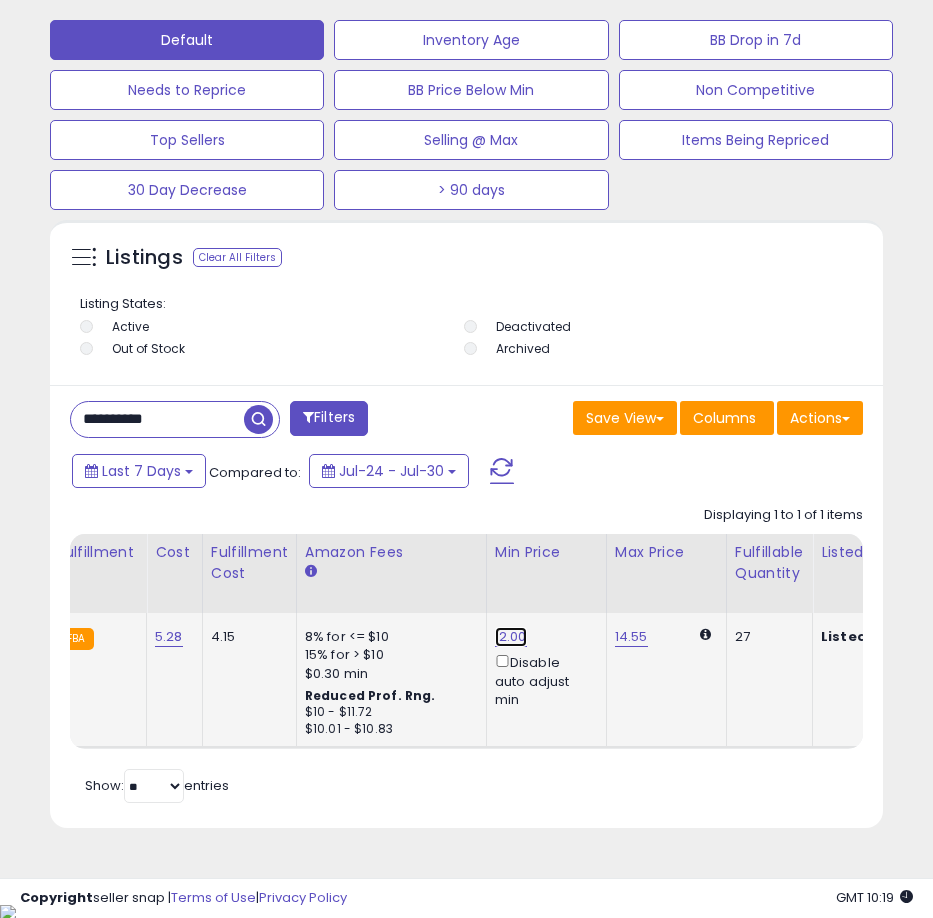 click on "12.00" at bounding box center (511, 637) 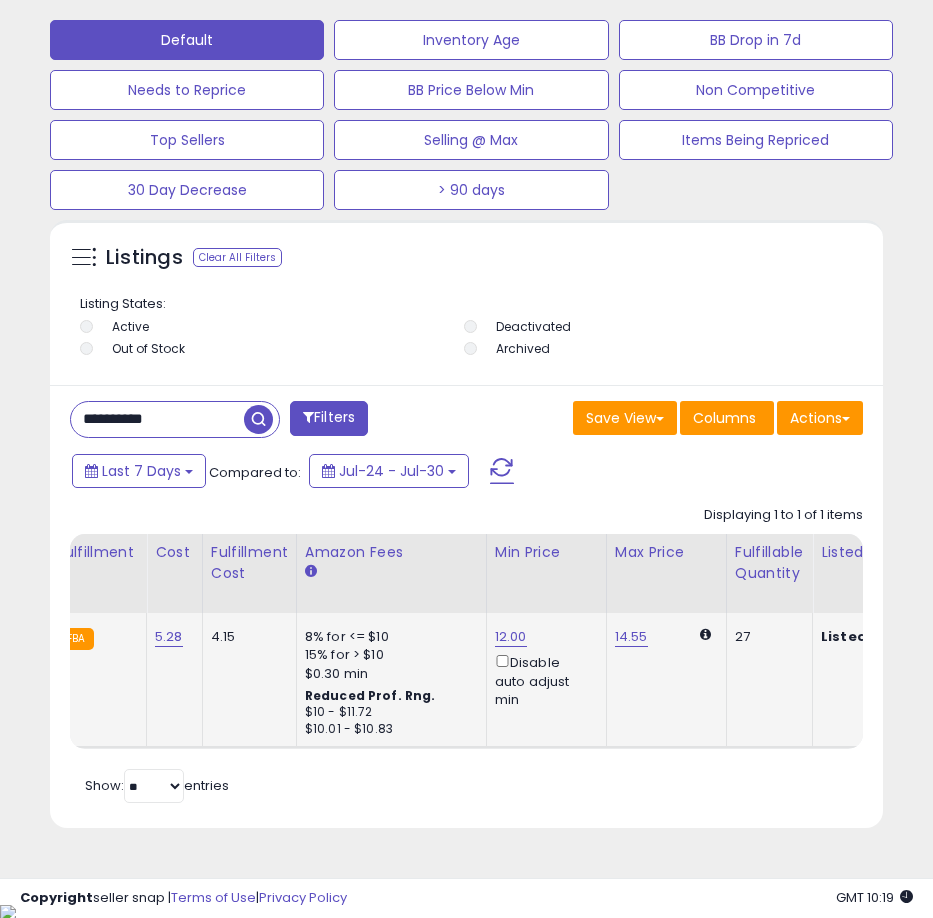 click on "12.00" at bounding box center [511, 637] 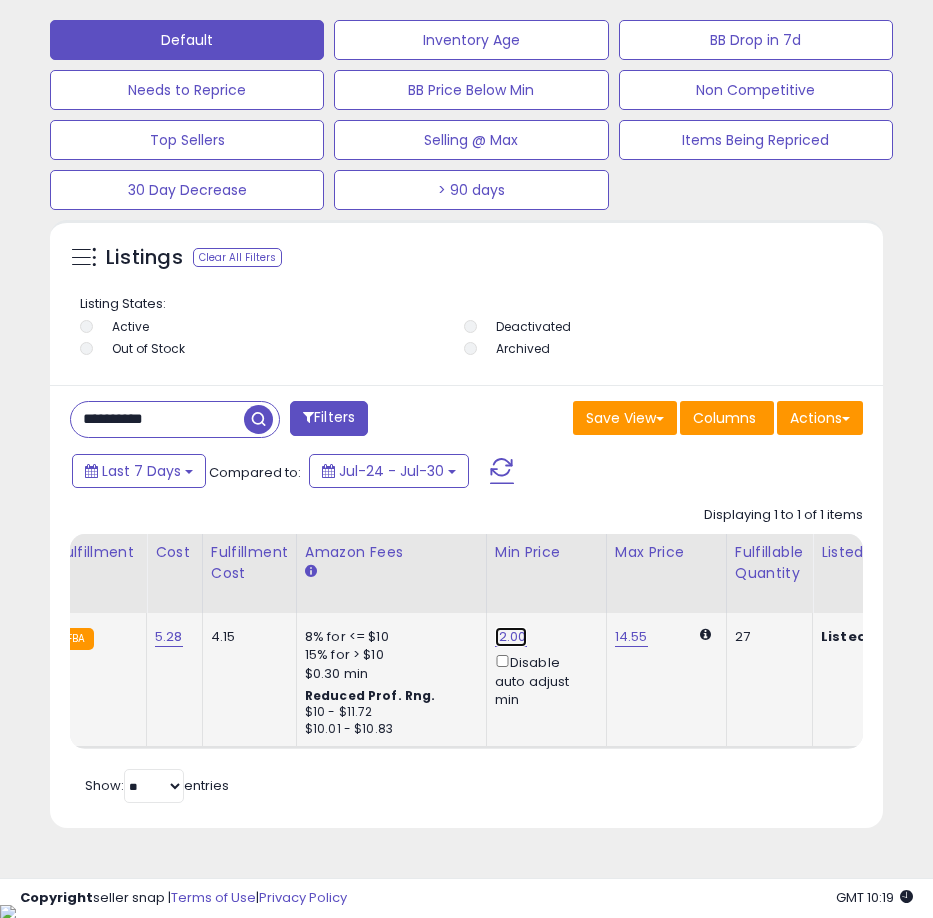 click on "12.00" at bounding box center (511, 637) 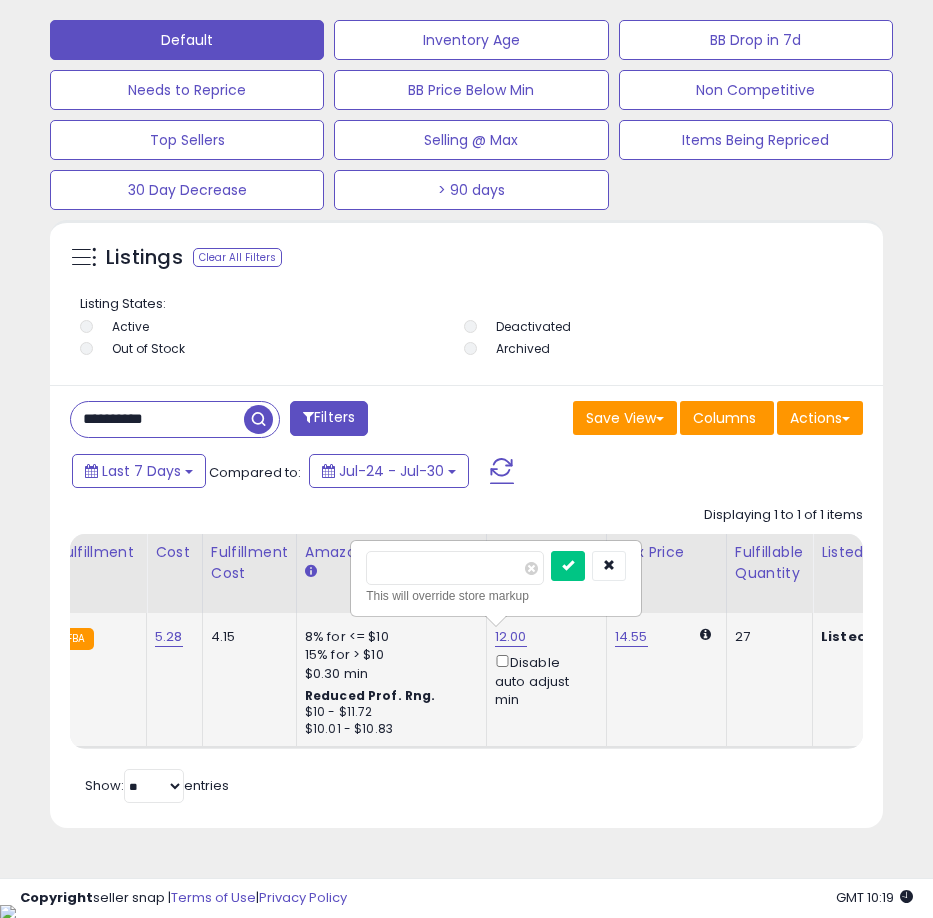 click on "*****" at bounding box center [455, 568] 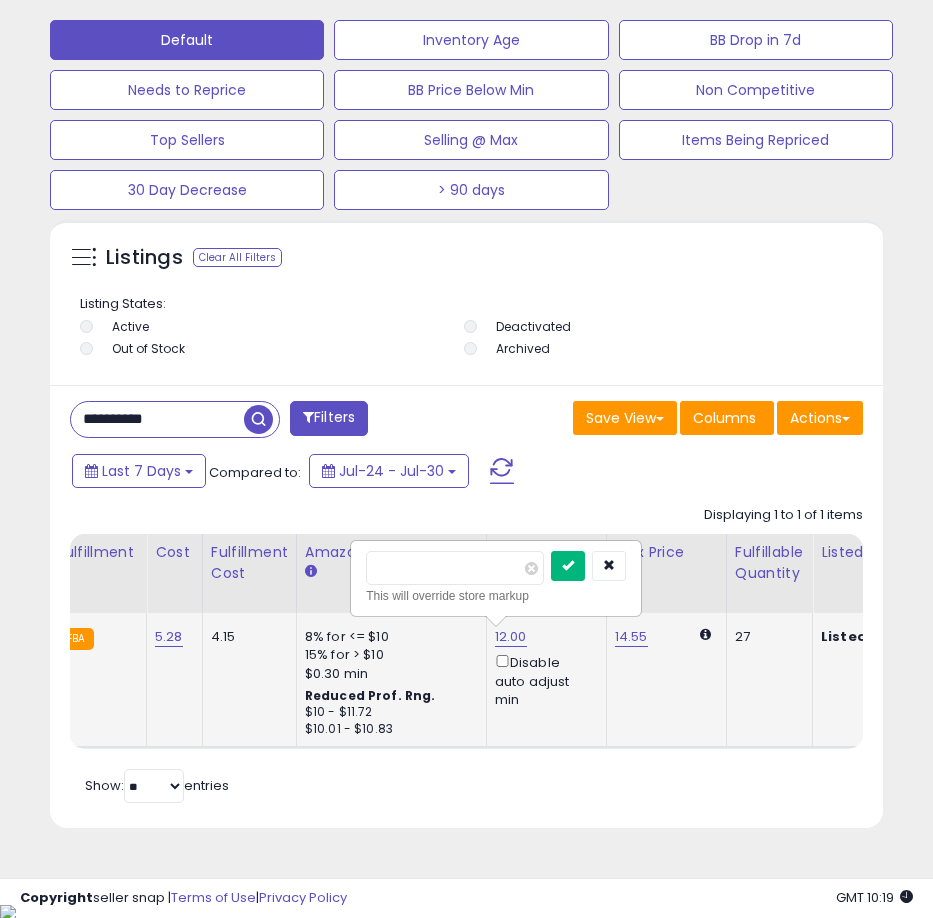 type on "*****" 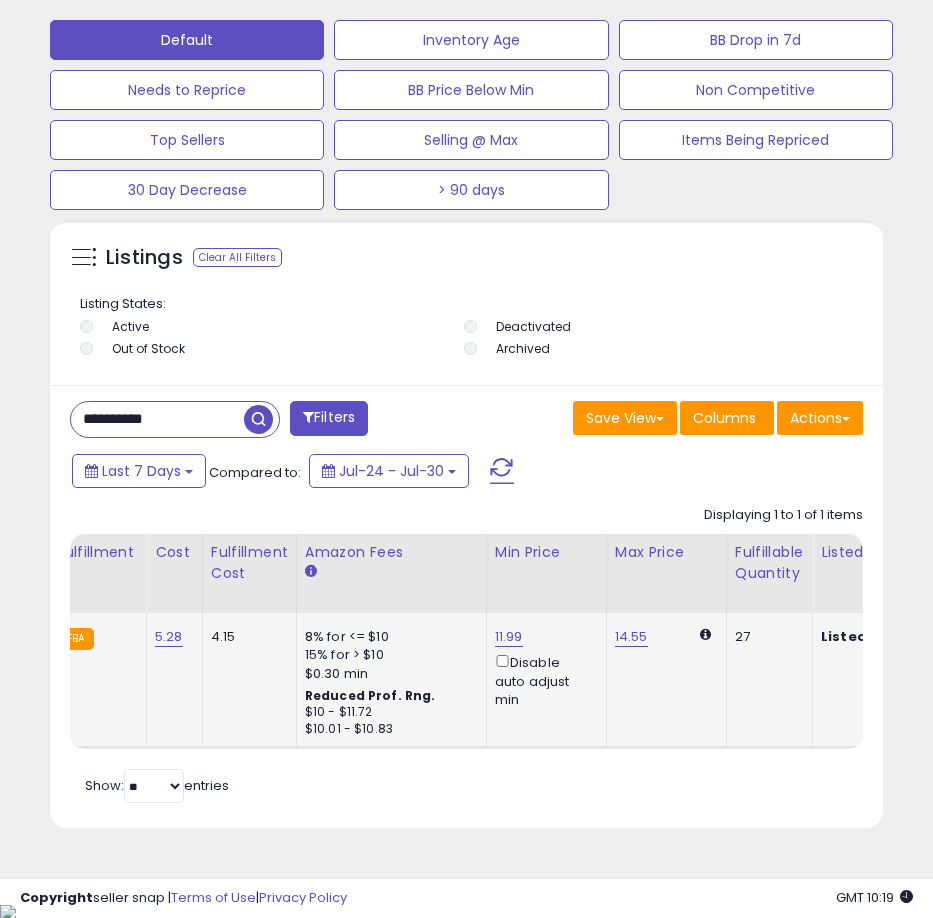 click on "**********" at bounding box center (157, 419) 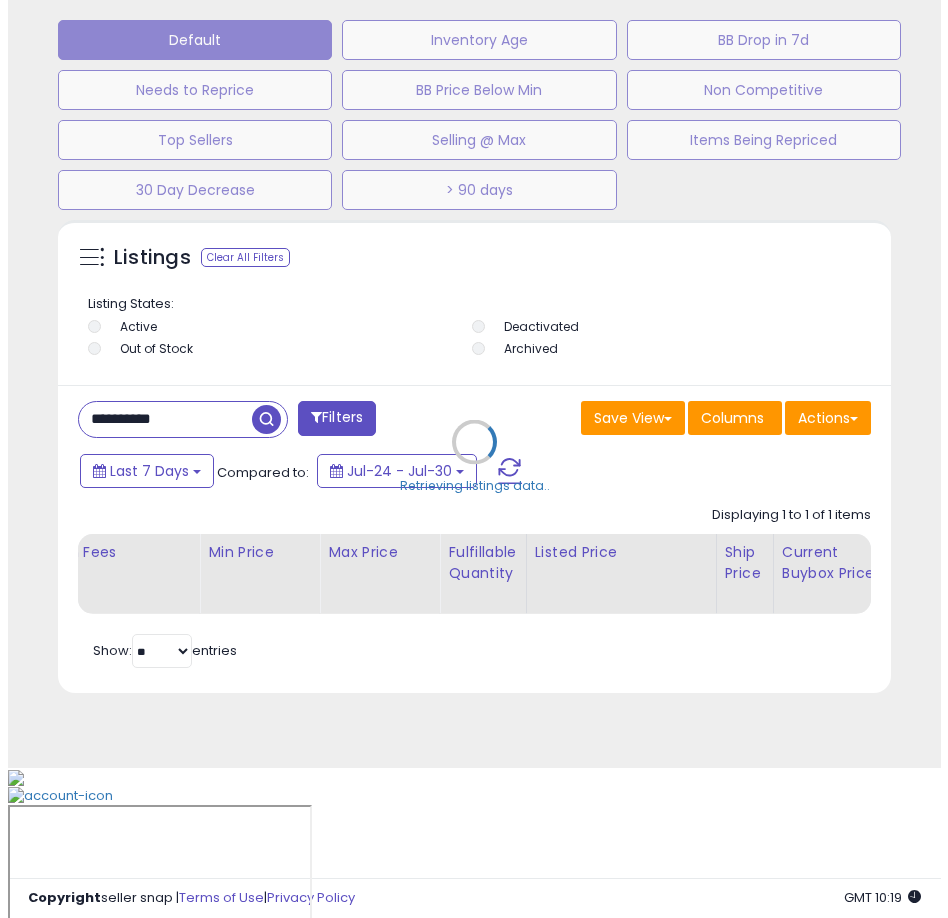 scroll, scrollTop: 1166, scrollLeft: 0, axis: vertical 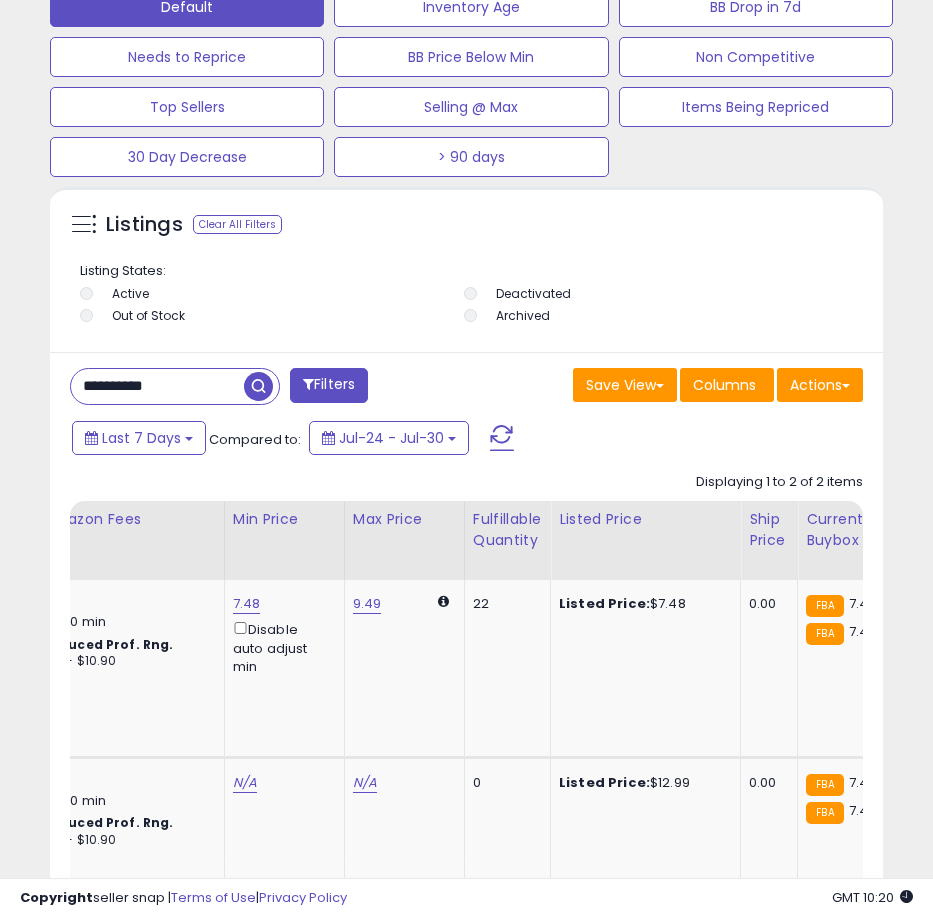 click on "**********" at bounding box center (157, 386) 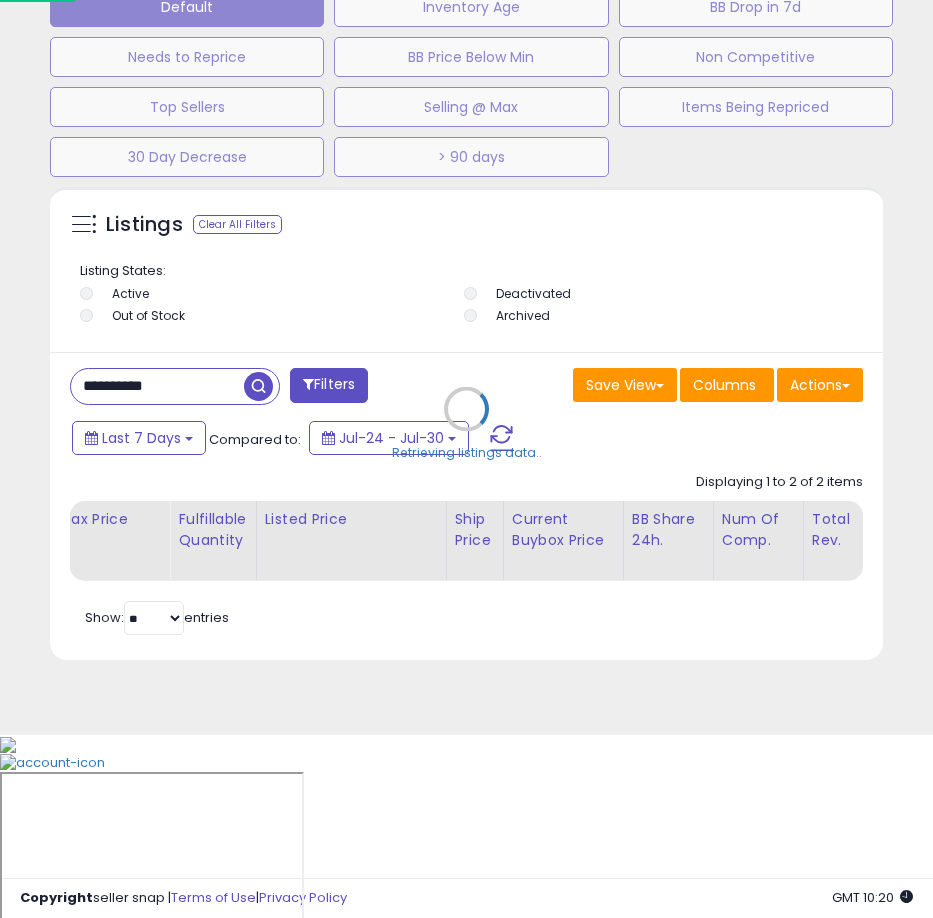 scroll, scrollTop: 999610, scrollLeft: 999162, axis: both 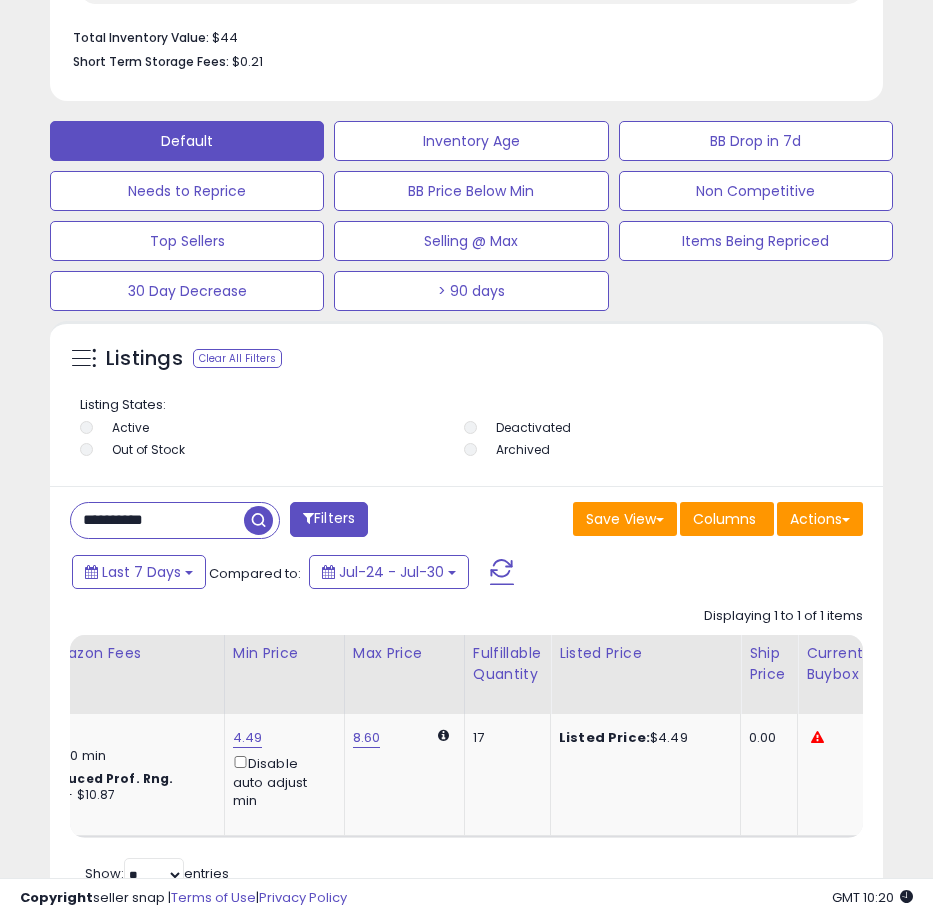 click on "**********" at bounding box center [157, 520] 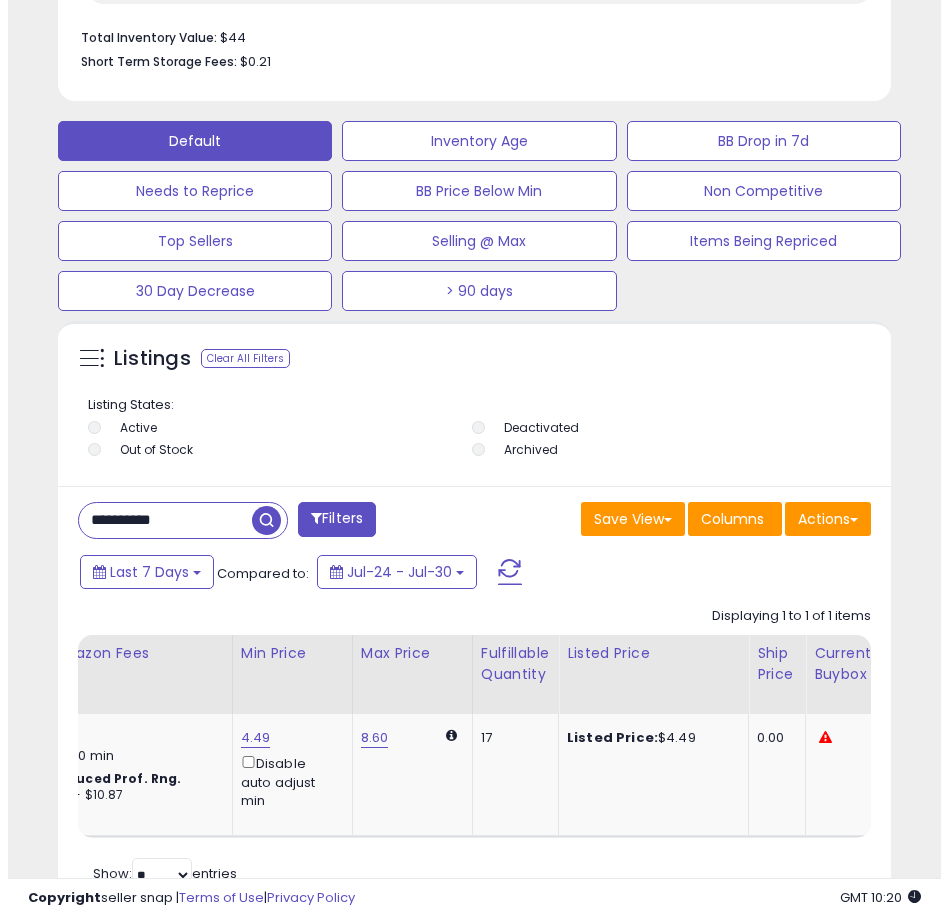 scroll, scrollTop: 1166, scrollLeft: 0, axis: vertical 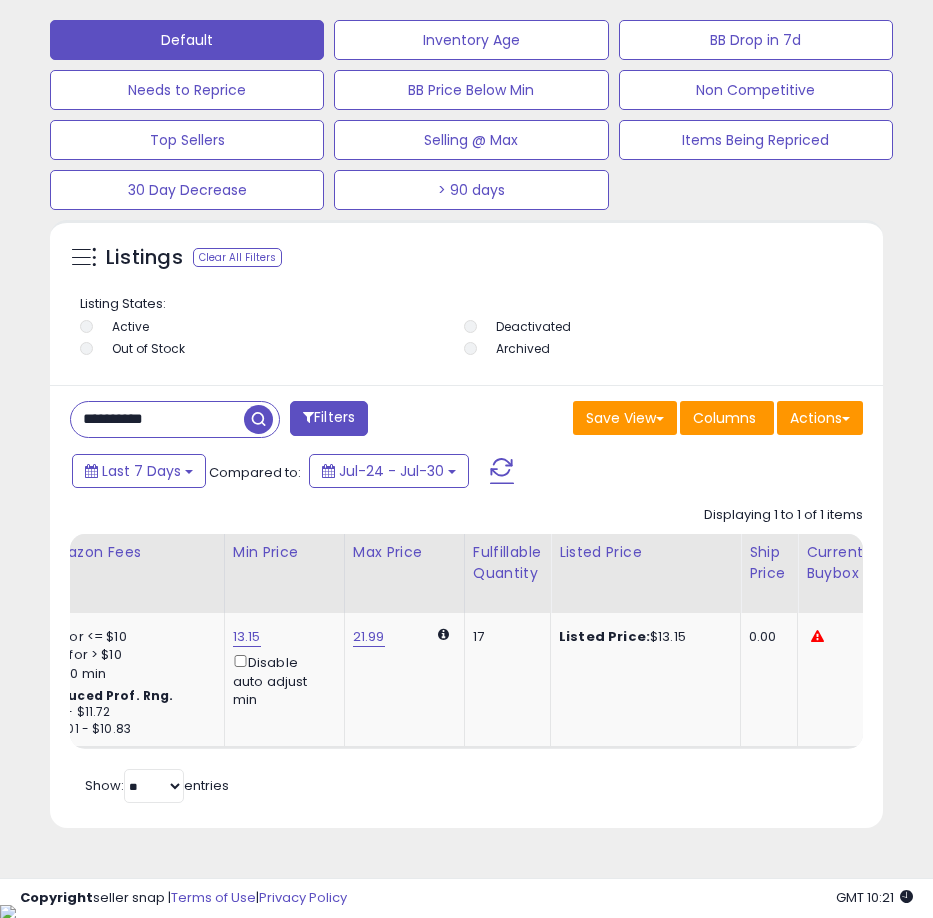 click on "**********" at bounding box center (157, 419) 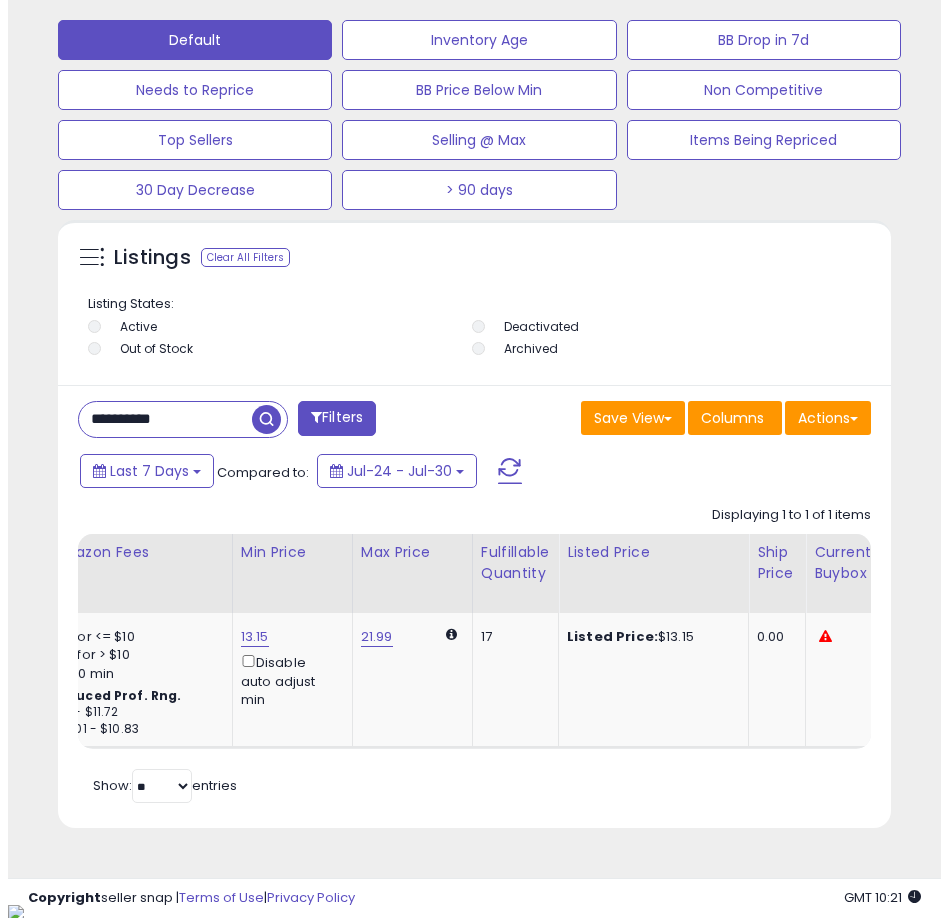 scroll, scrollTop: 1166, scrollLeft: 0, axis: vertical 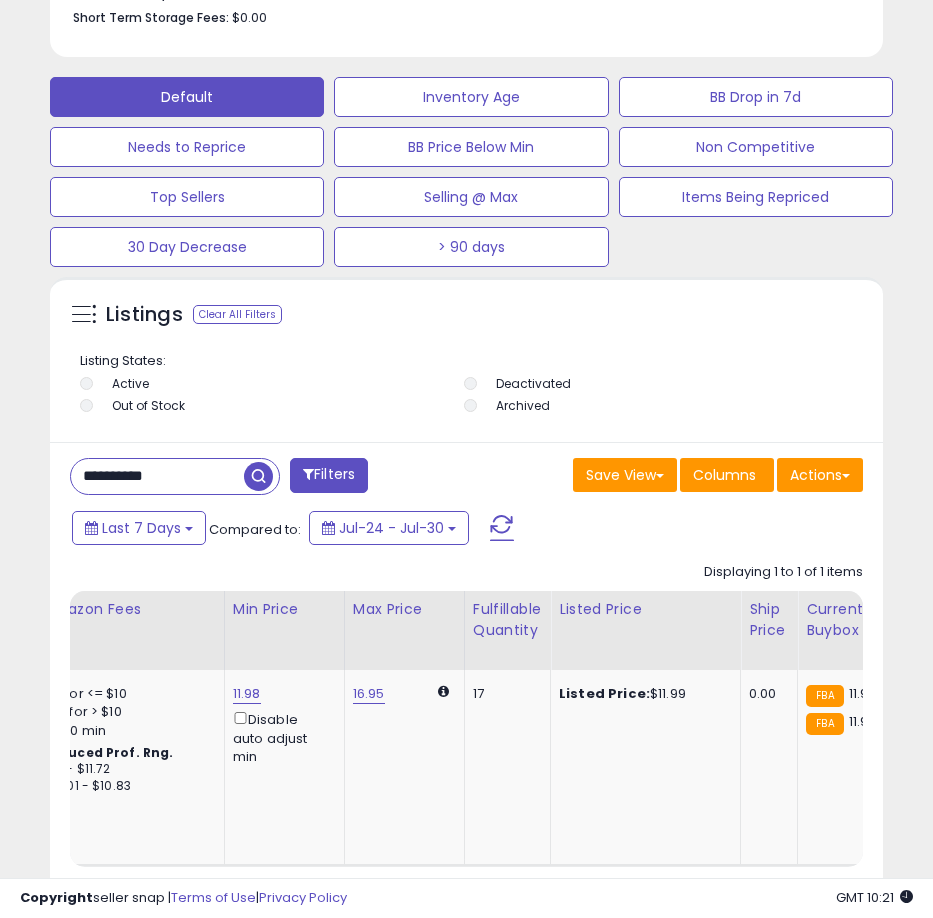 click on "**********" at bounding box center (157, 476) 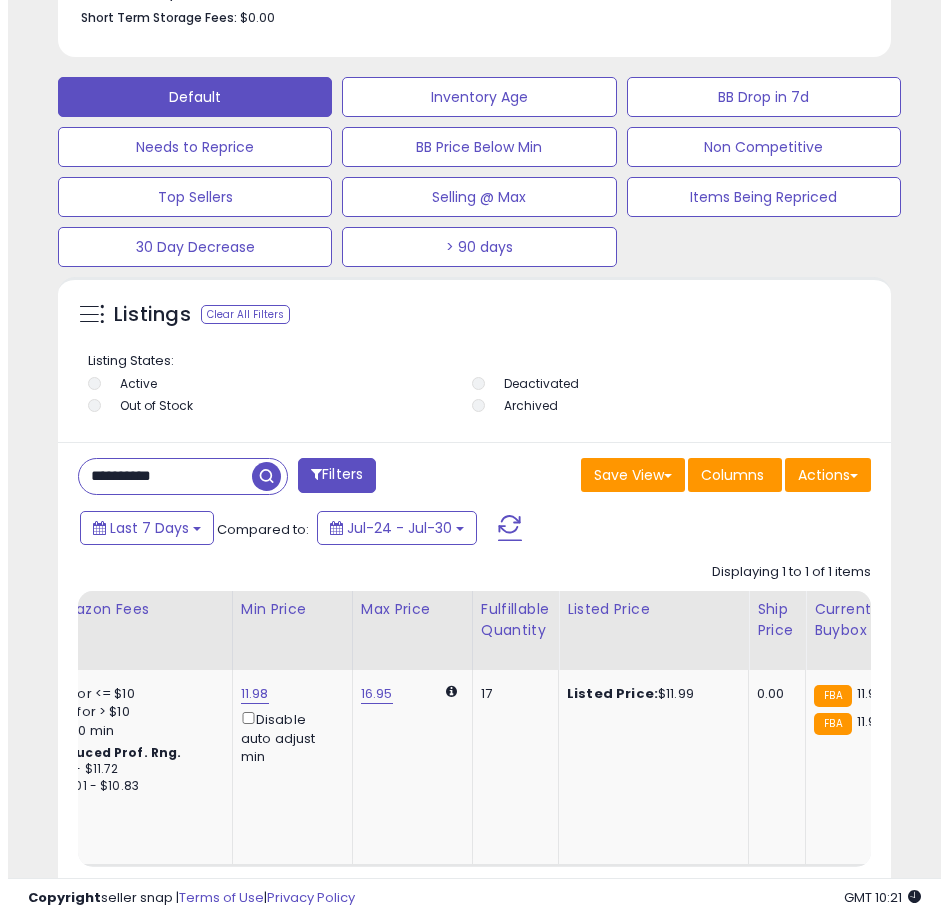 scroll, scrollTop: 1166, scrollLeft: 0, axis: vertical 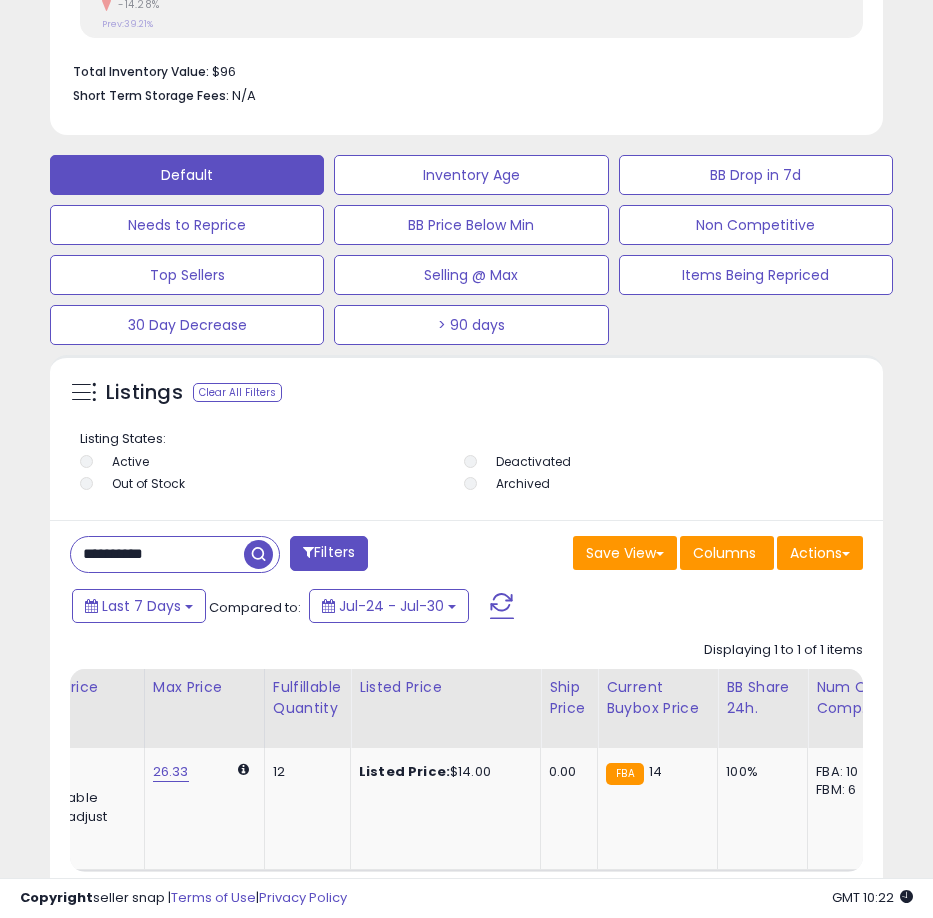 click on "**********" at bounding box center [157, 554] 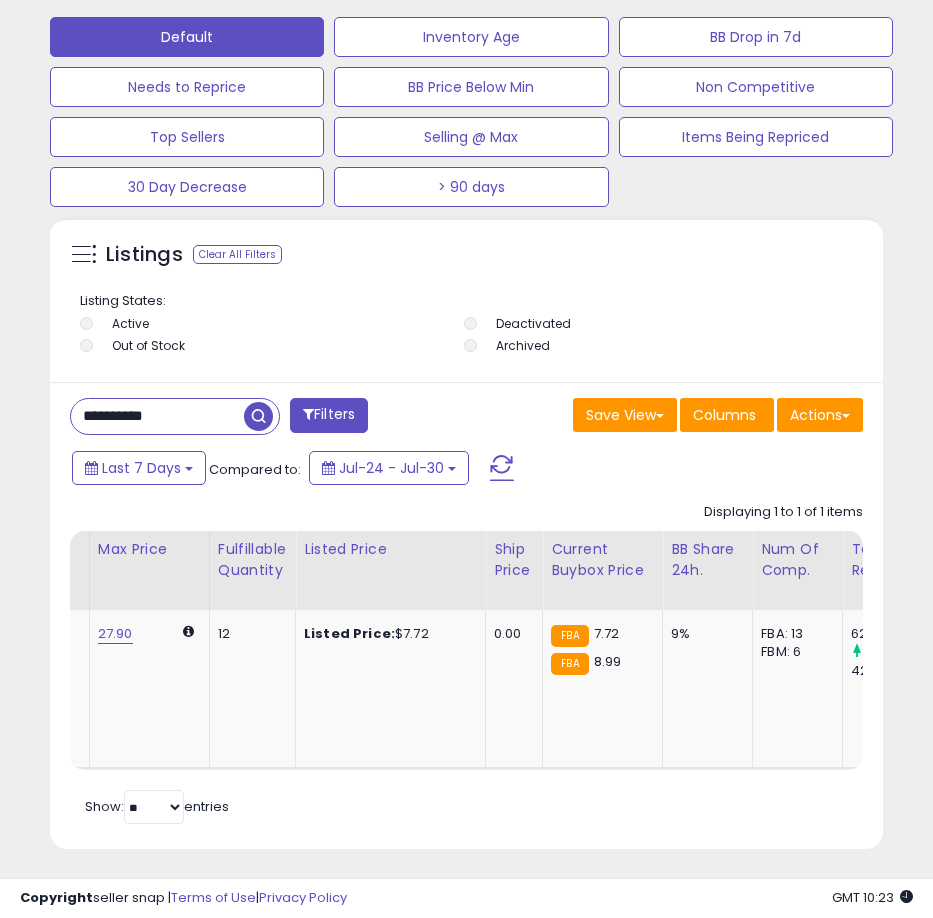 click on "**********" at bounding box center (157, 416) 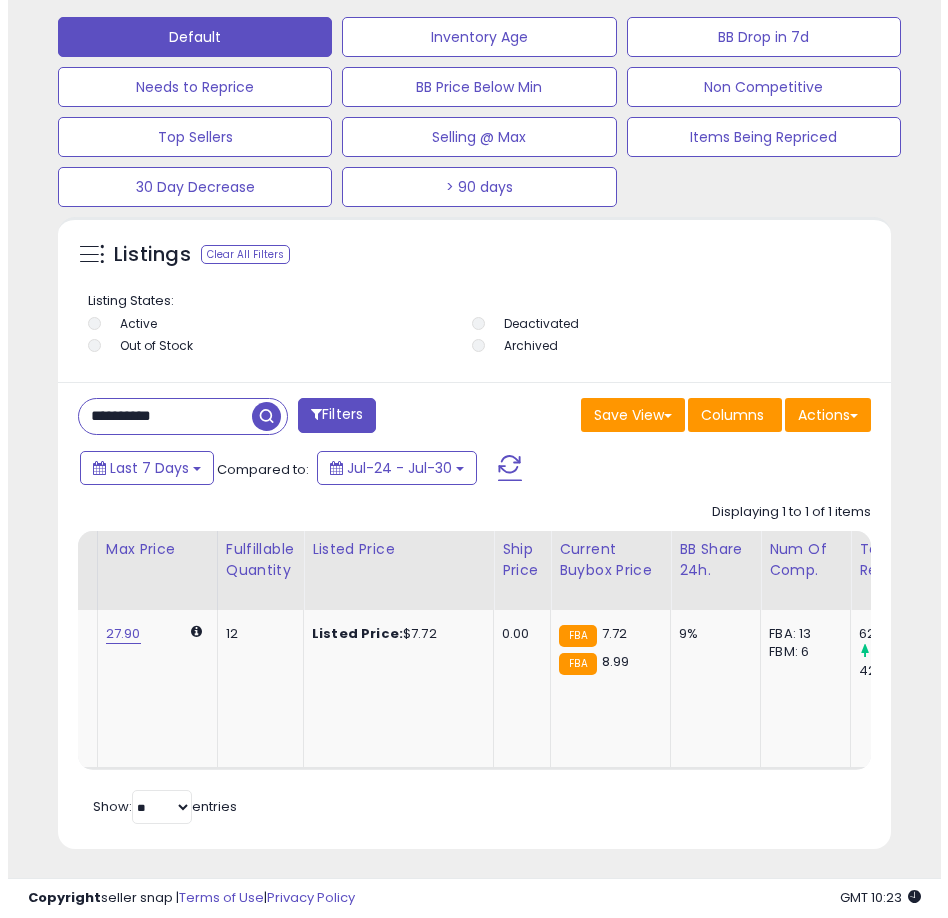 scroll, scrollTop: 1166, scrollLeft: 0, axis: vertical 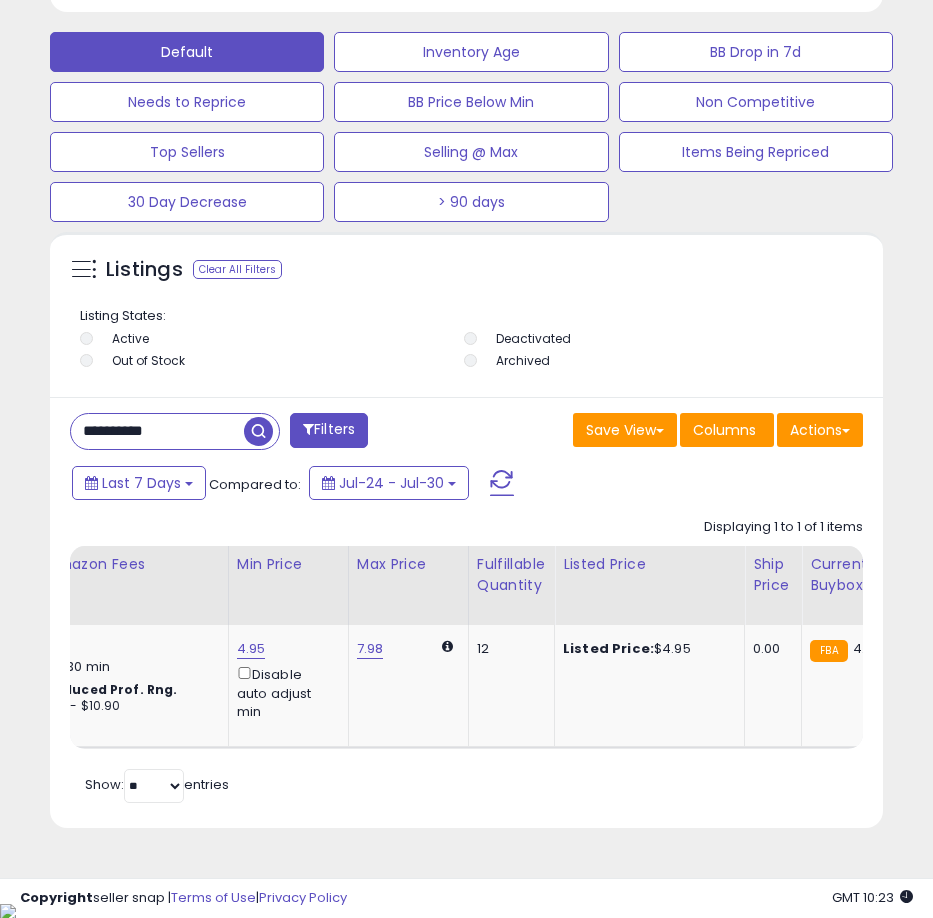 click on "**********" at bounding box center (157, 431) 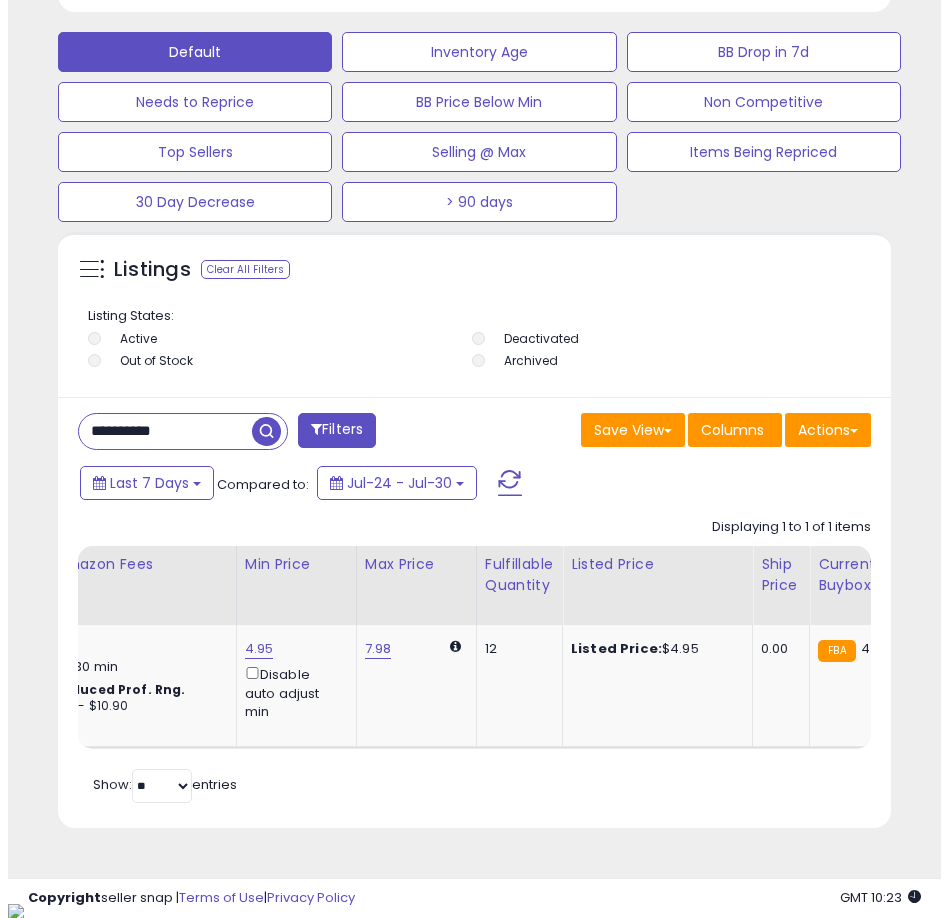 scroll, scrollTop: 1166, scrollLeft: 0, axis: vertical 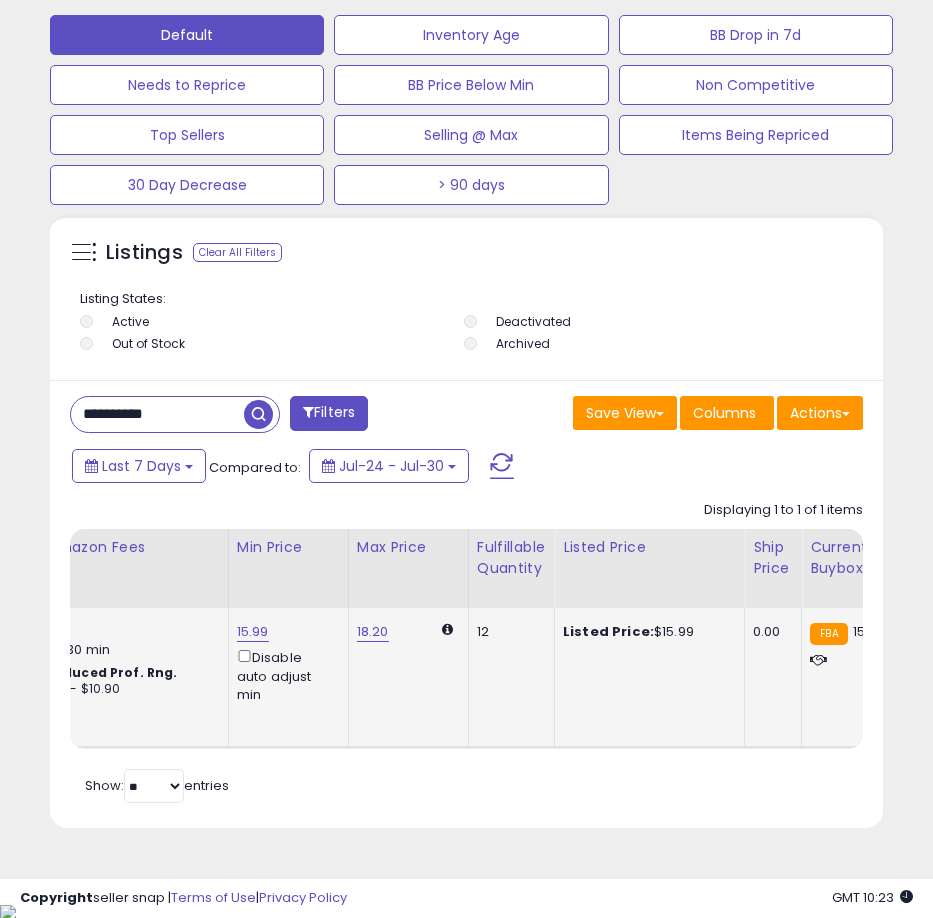 click on "15.99" at bounding box center [253, 632] 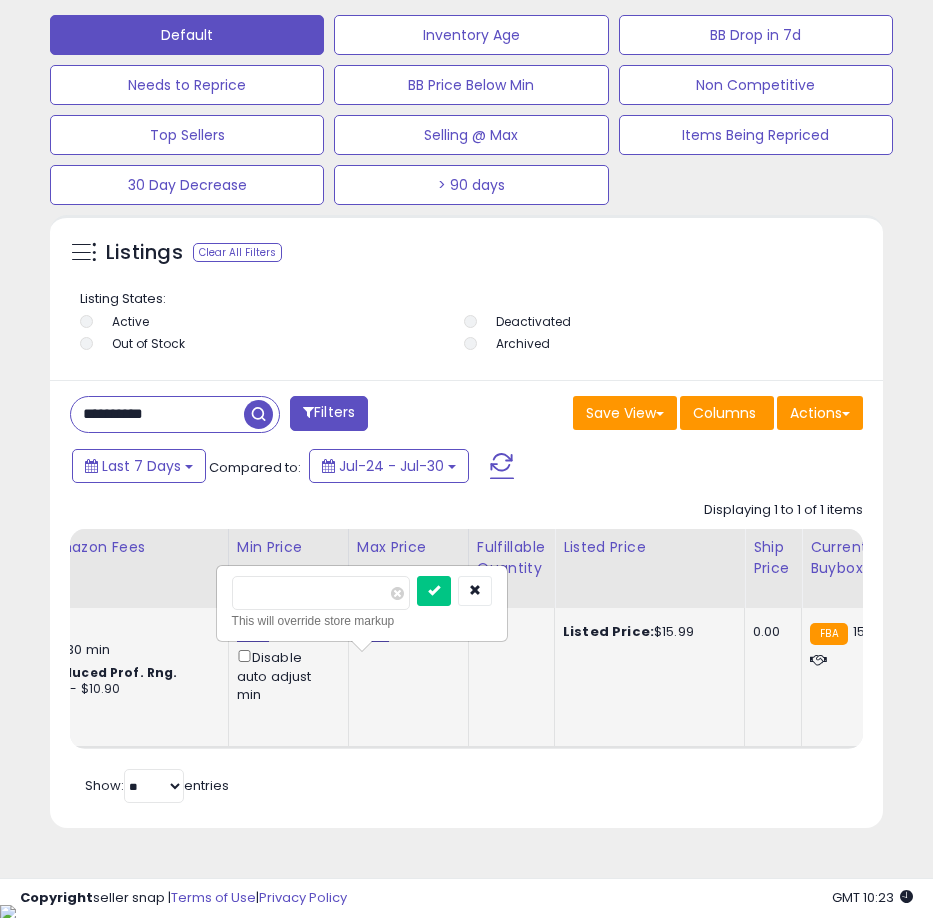 click on "15.99   ***** This will override store markup  Disable auto adjust min" at bounding box center (285, 663) 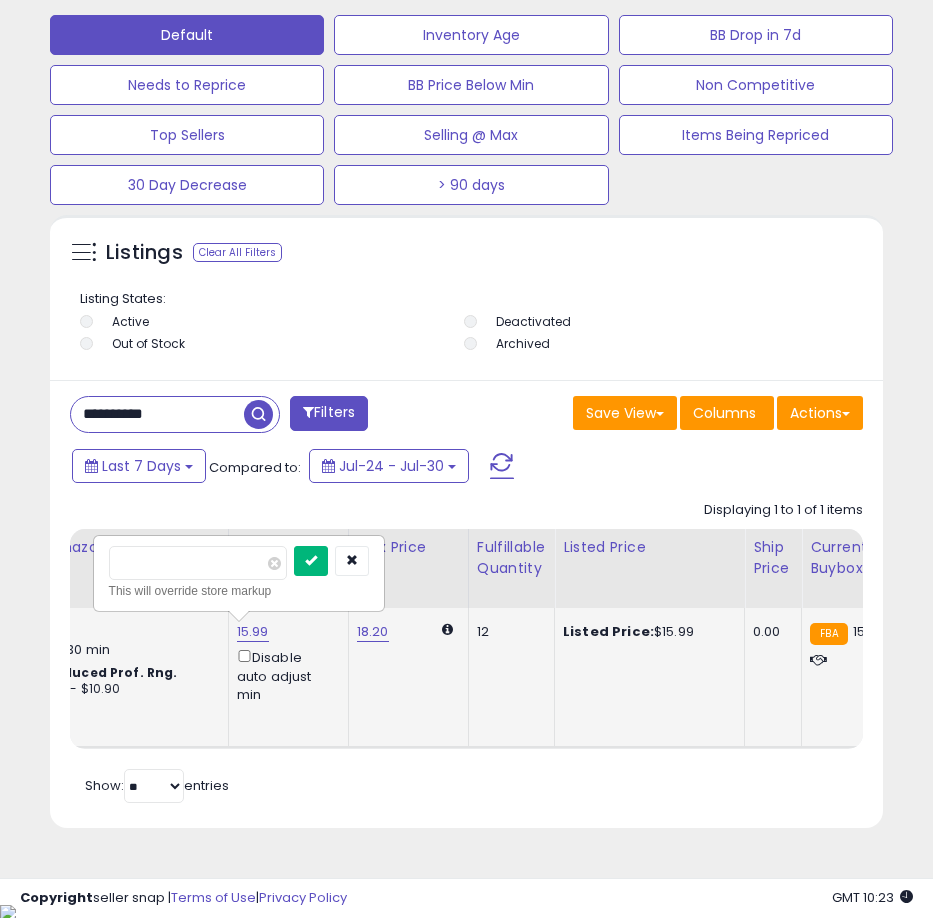 type on "*****" 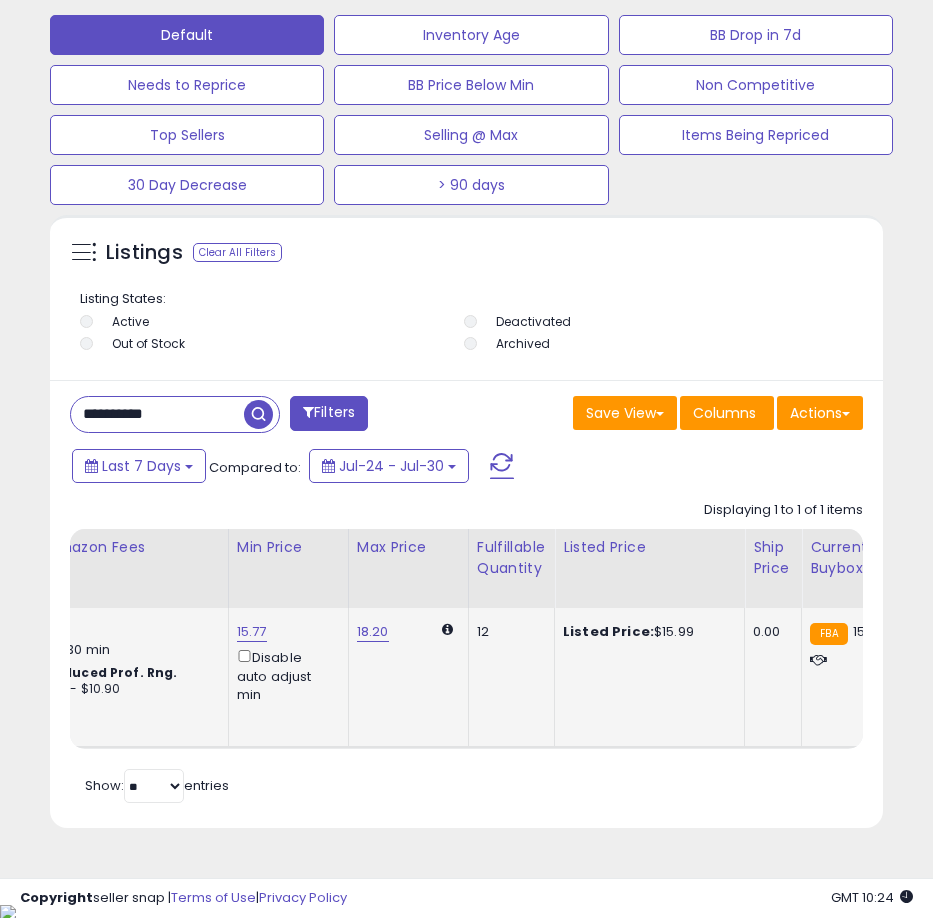 click on "**********" at bounding box center (157, 414) 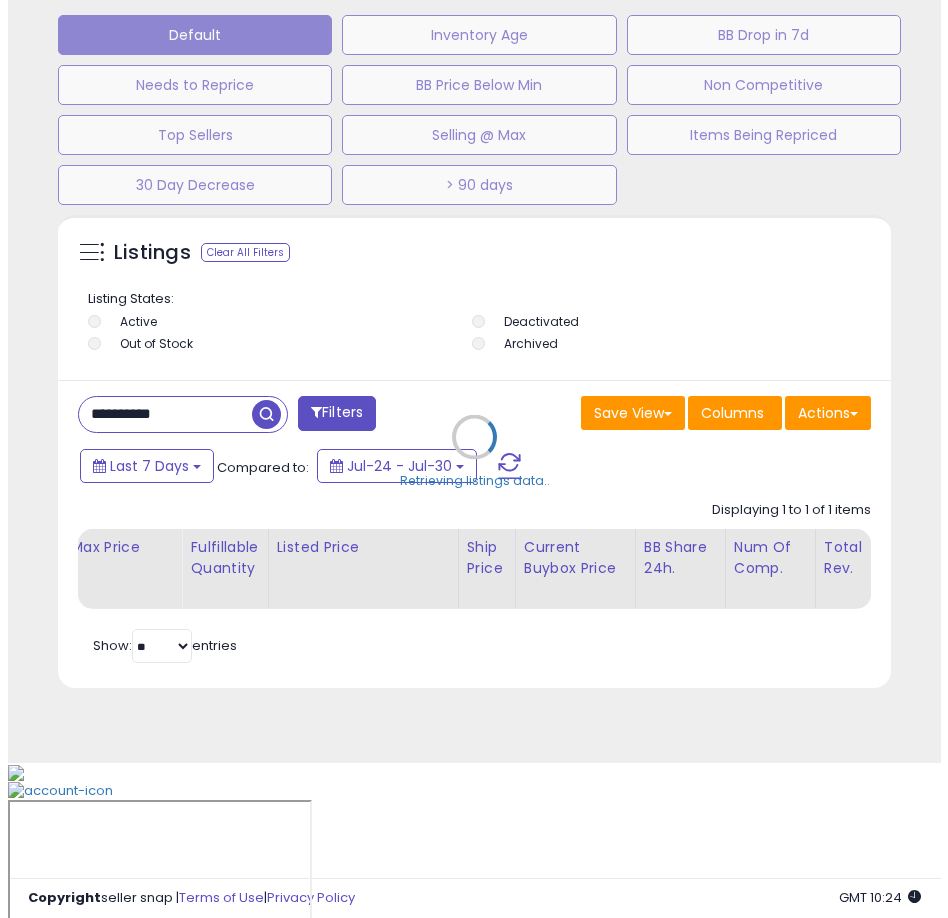 scroll, scrollTop: 1166, scrollLeft: 0, axis: vertical 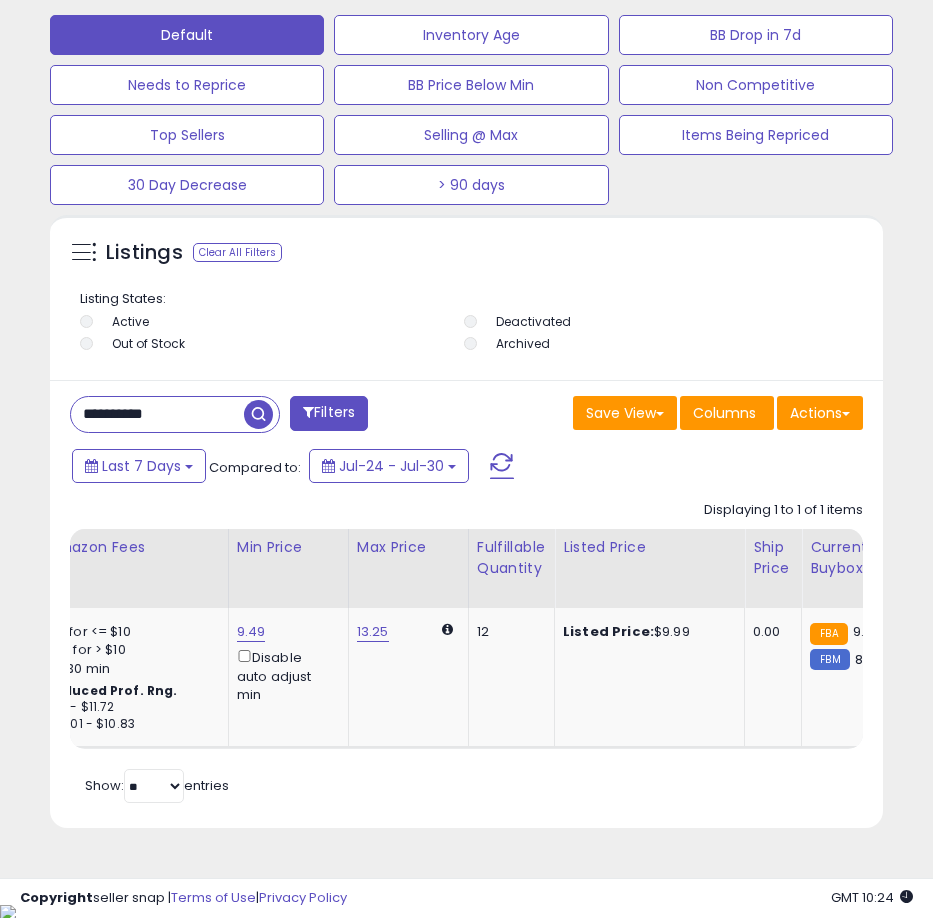 click on "**********" at bounding box center (157, 414) 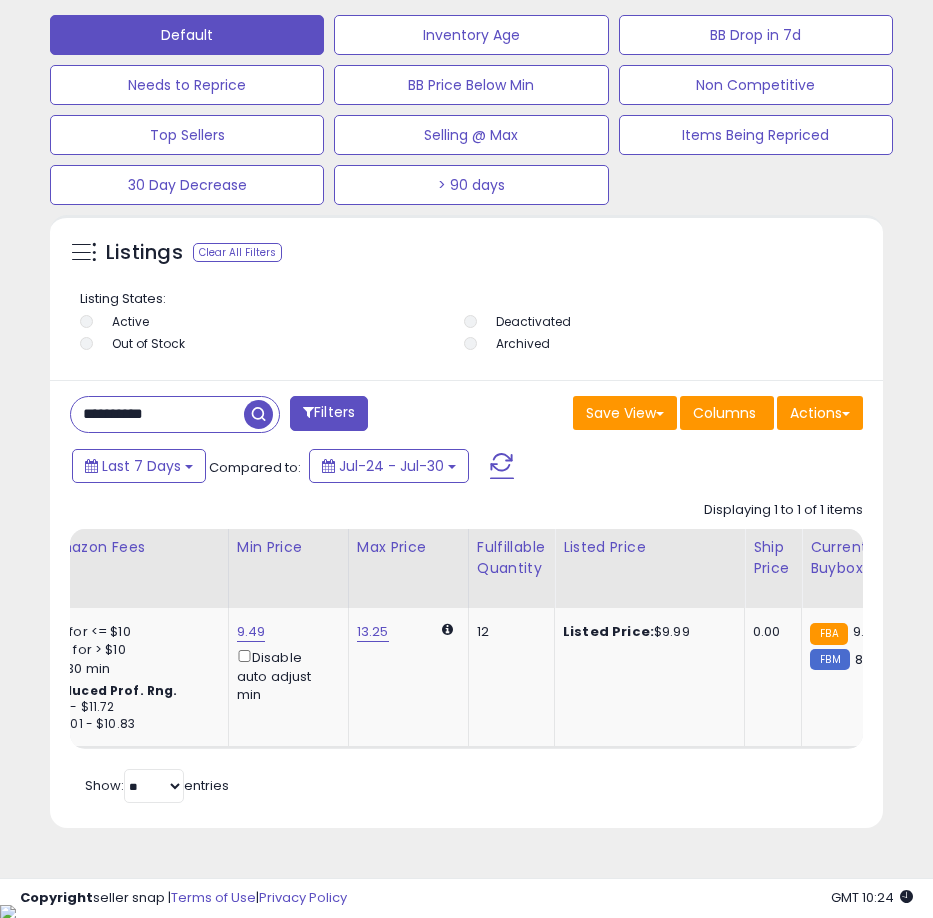click on "**********" at bounding box center [157, 414] 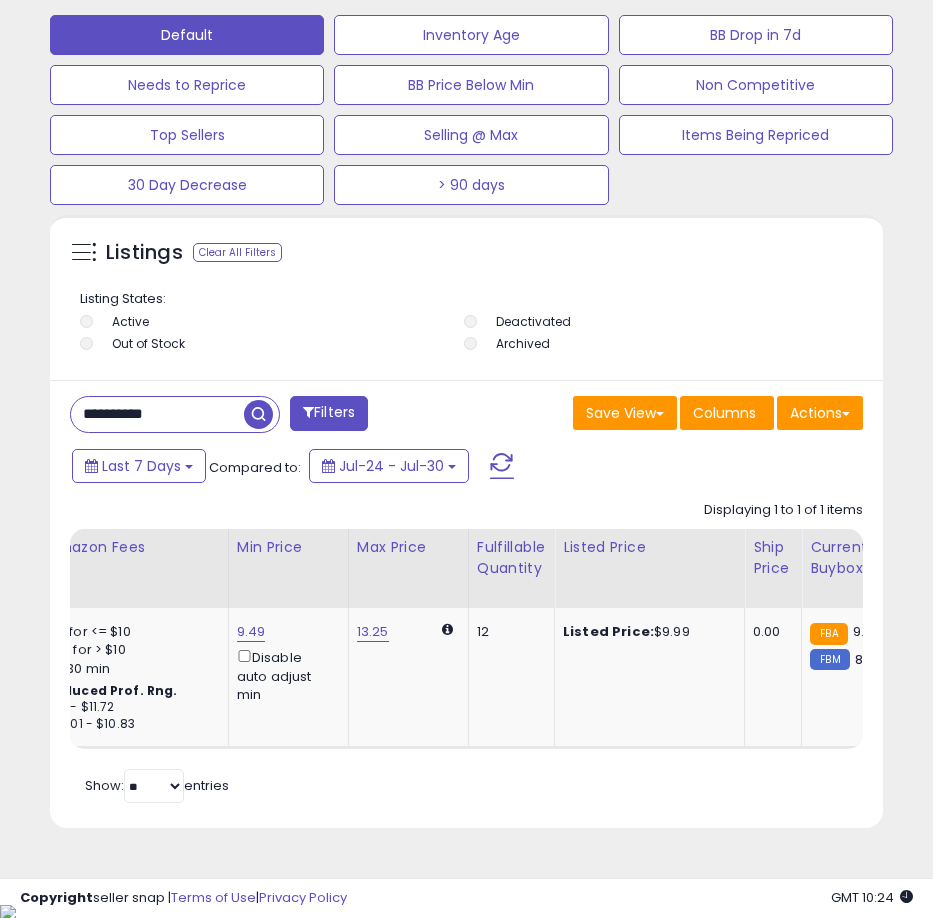 paste 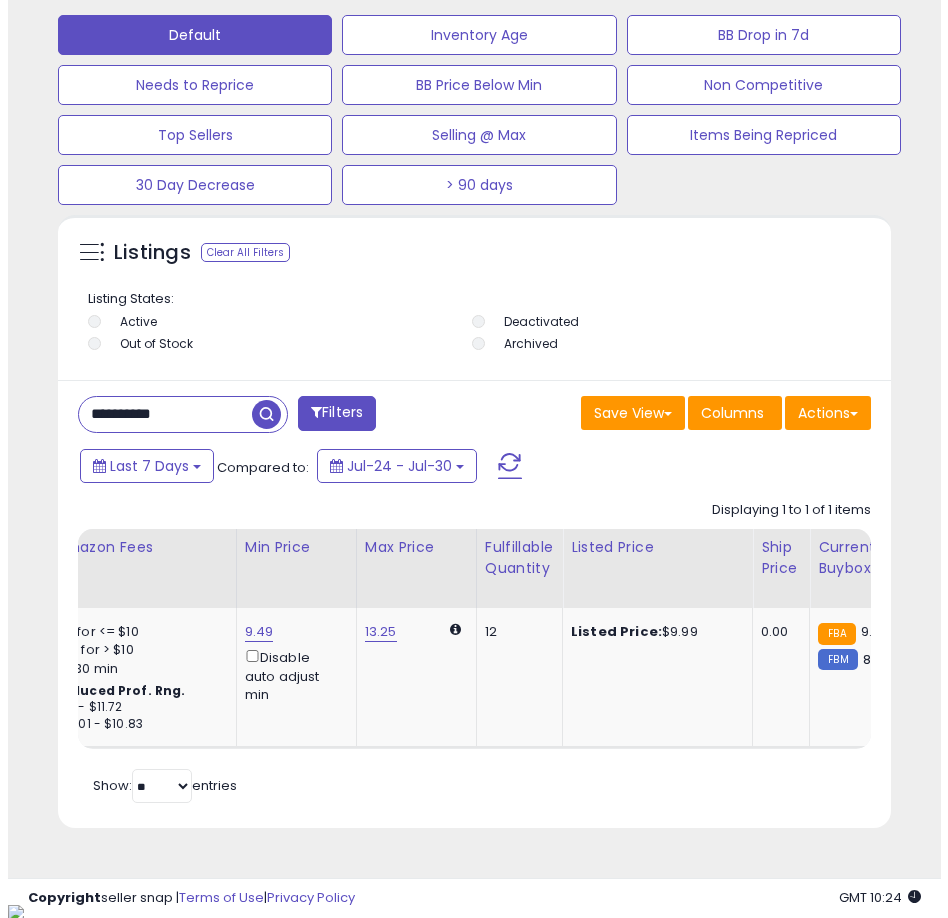 scroll, scrollTop: 1166, scrollLeft: 0, axis: vertical 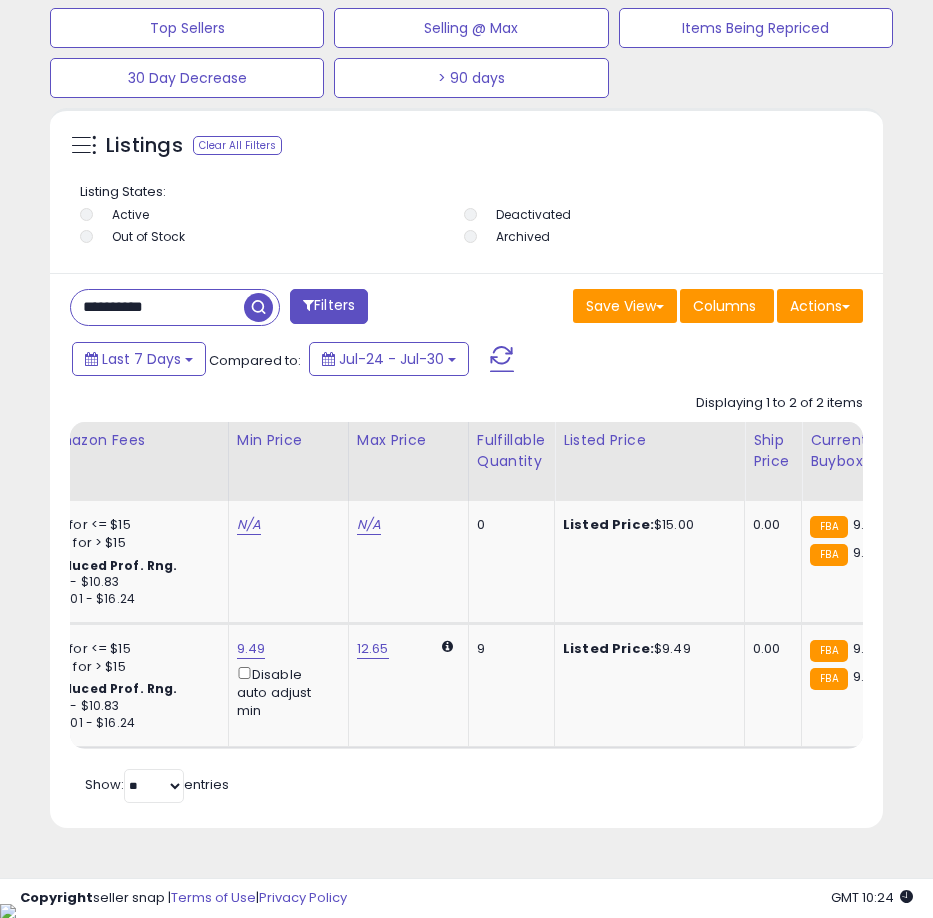 click on "**********" at bounding box center (157, 307) 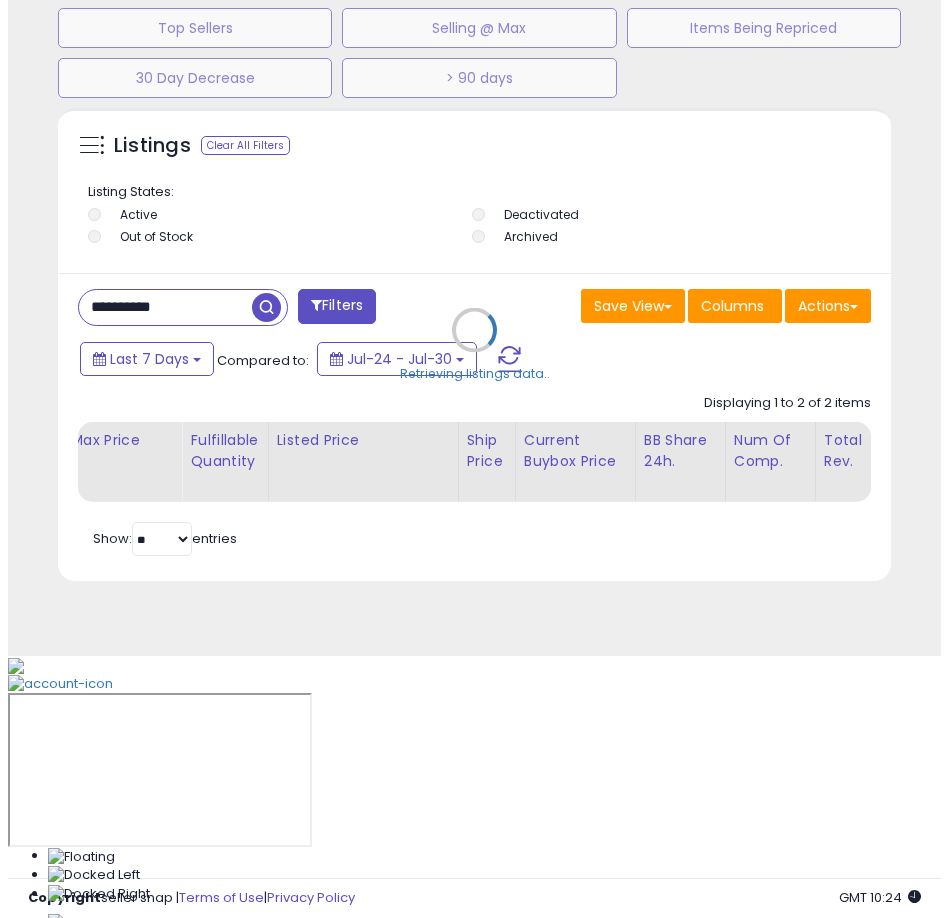 scroll, scrollTop: 1166, scrollLeft: 0, axis: vertical 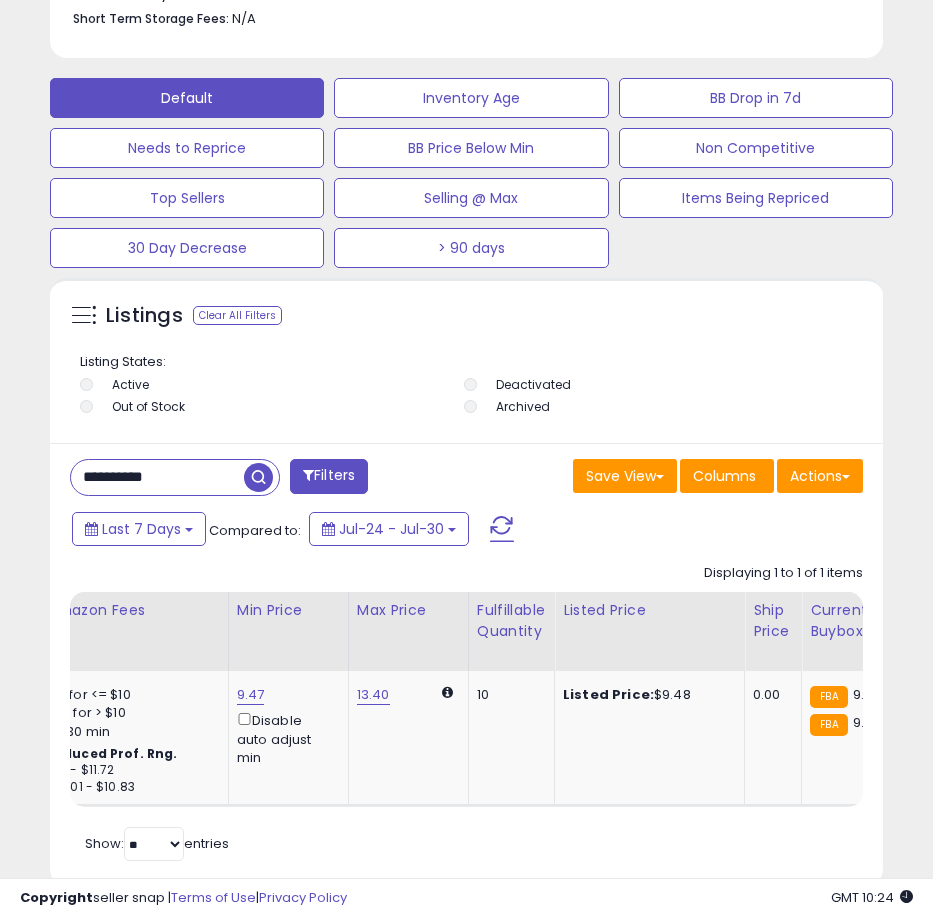 click on "**********" at bounding box center (157, 477) 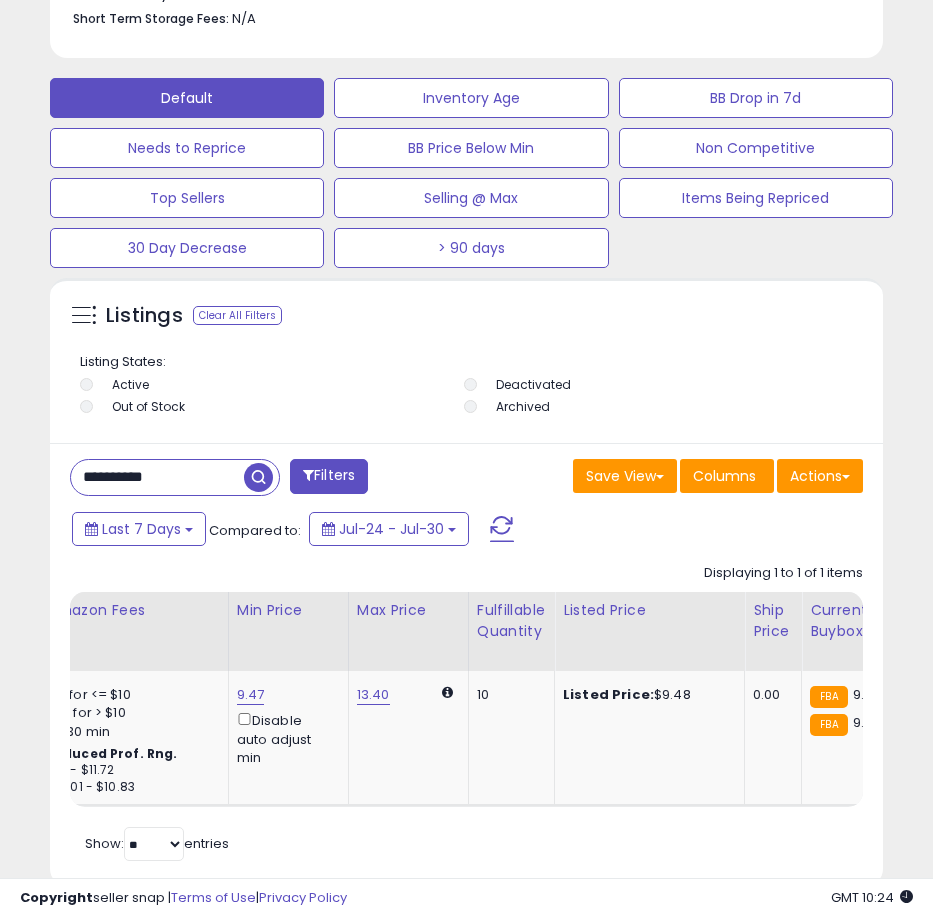 click on "**********" at bounding box center [157, 477] 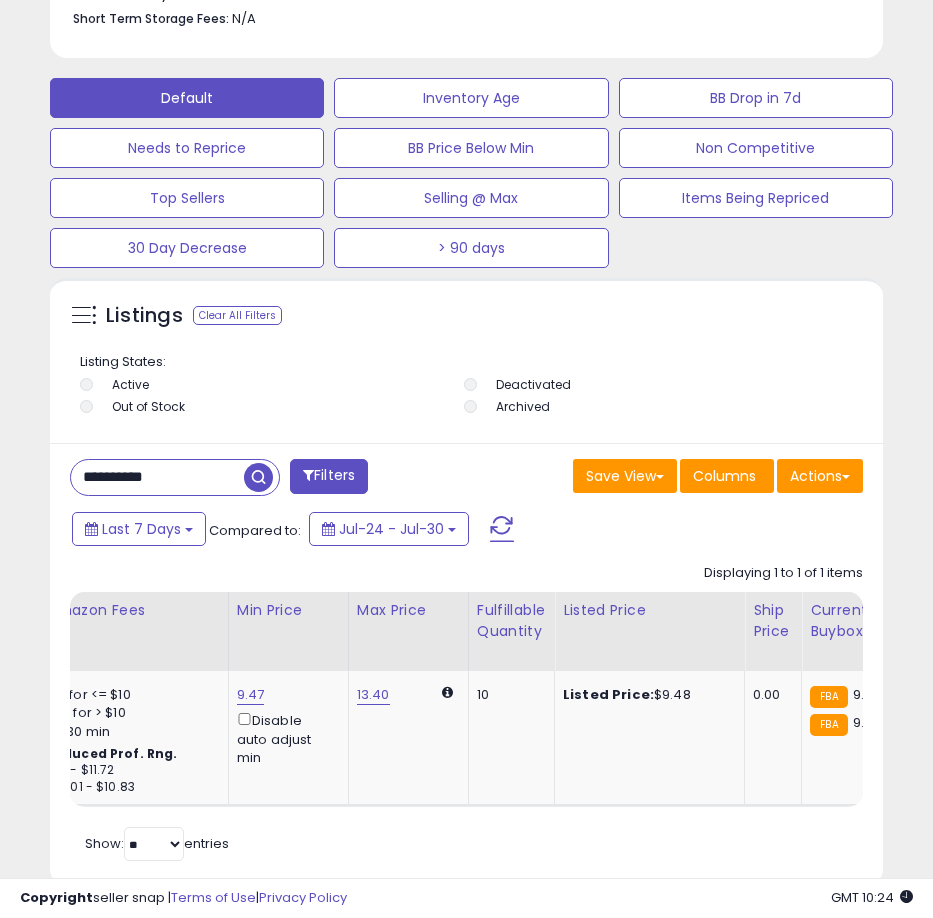 paste 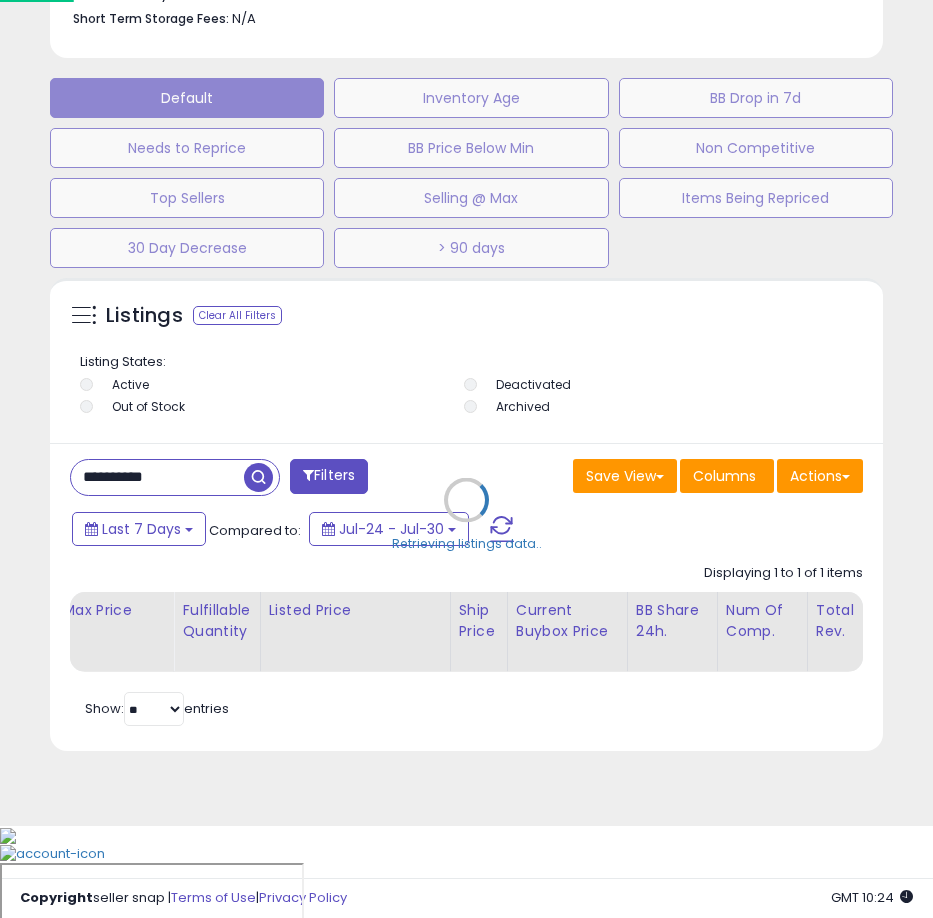 scroll, scrollTop: 999610, scrollLeft: 999162, axis: both 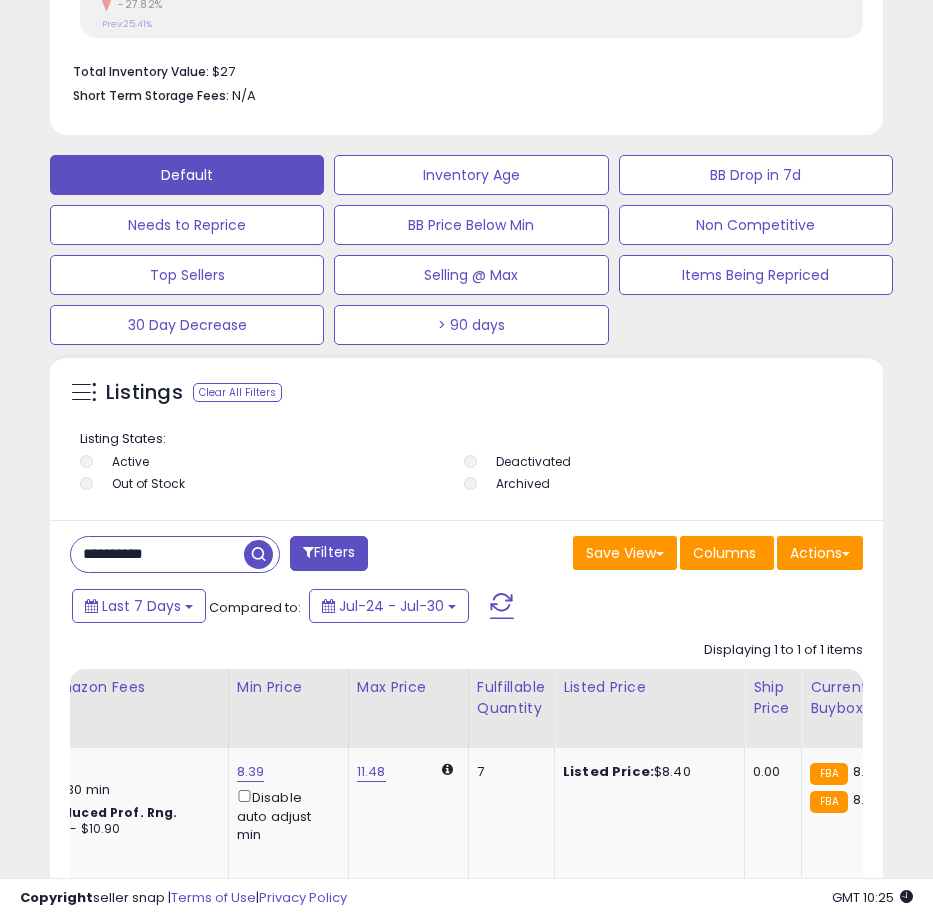 click on "**********" at bounding box center (157, 554) 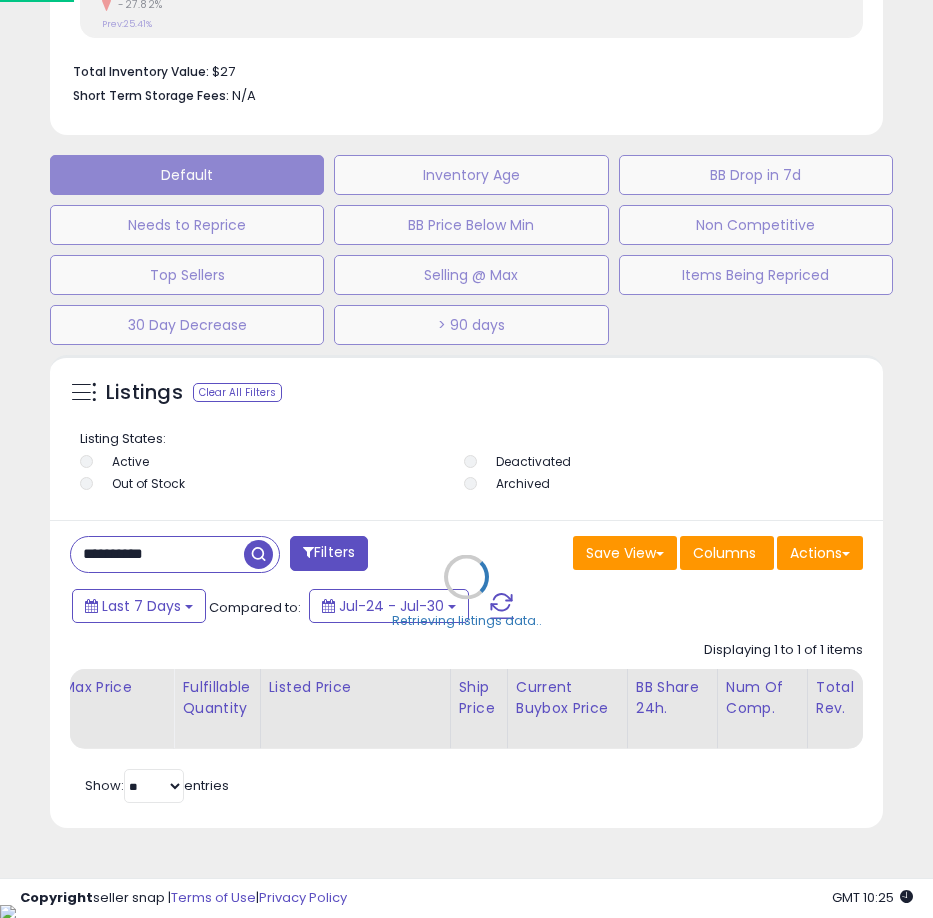 scroll, scrollTop: 999610, scrollLeft: 999162, axis: both 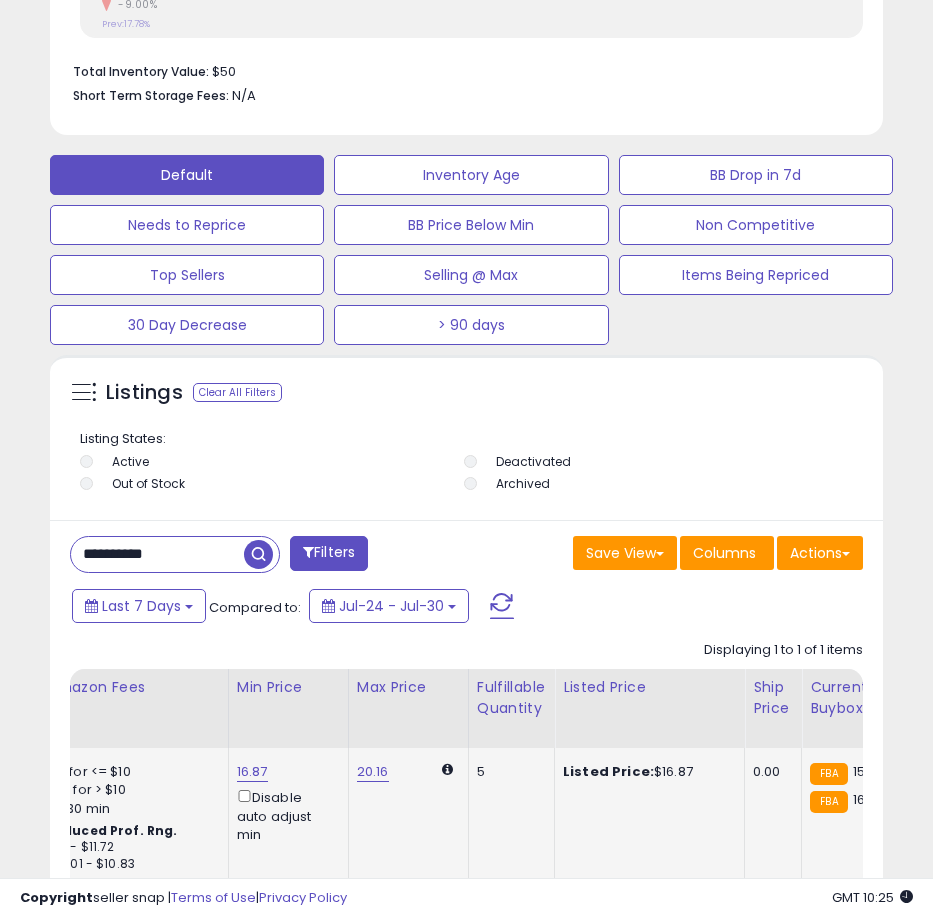 click on "16.87" at bounding box center (252, 772) 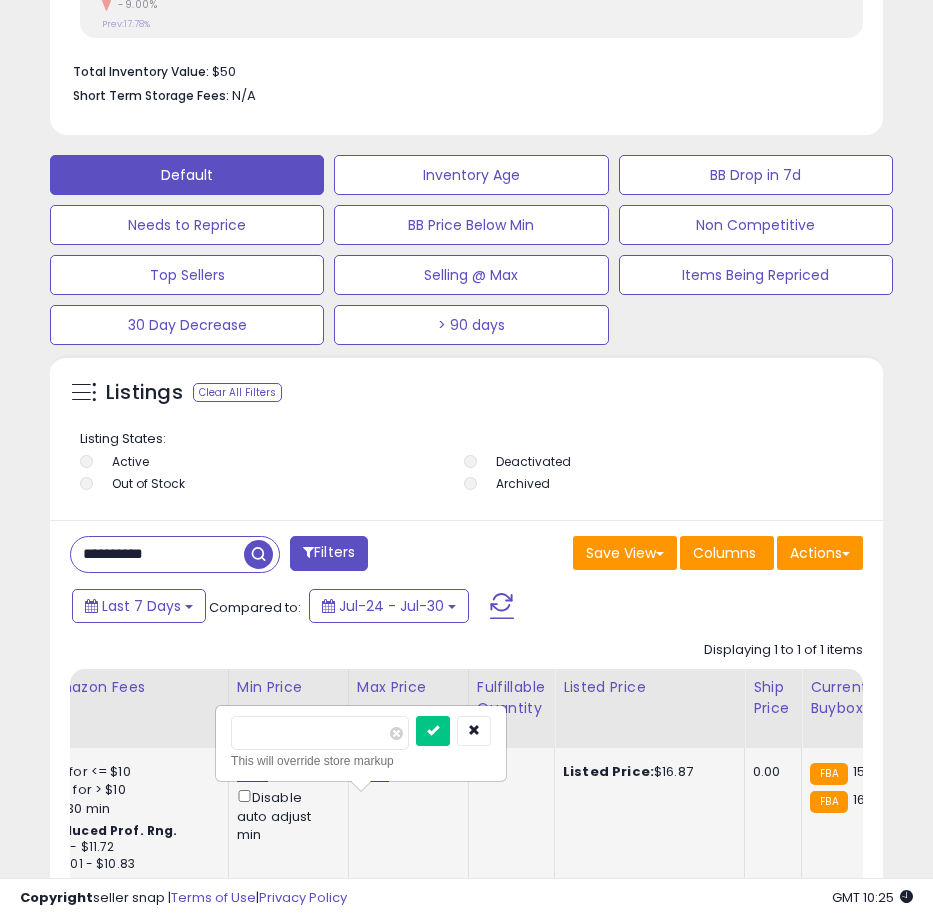 click on "16.87   ***** This will override store markup  Disable auto adjust min" at bounding box center [285, 803] 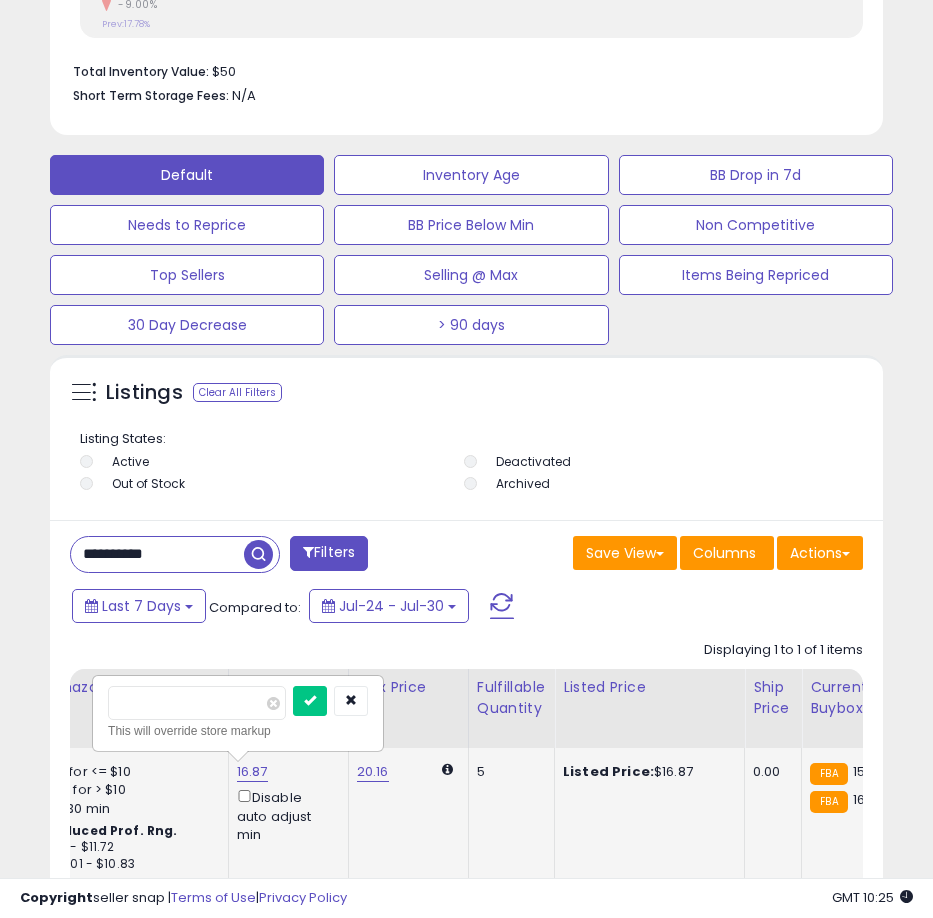 click on "*****" at bounding box center (197, 703) 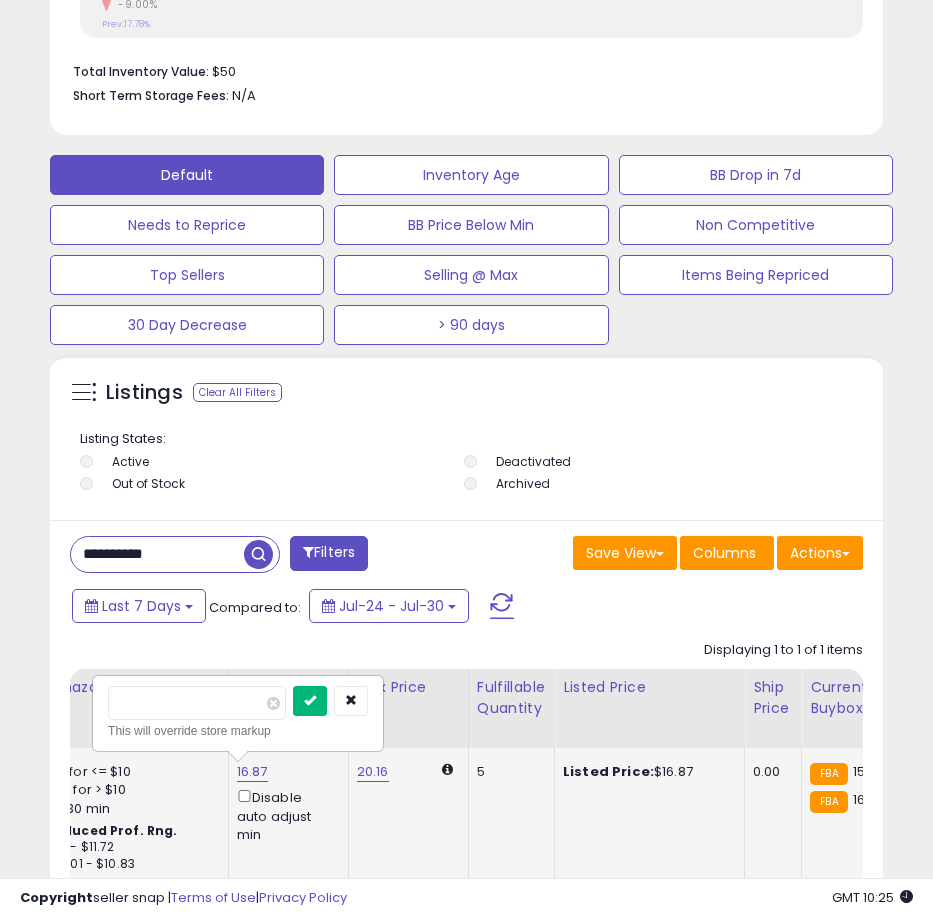 type on "*****" 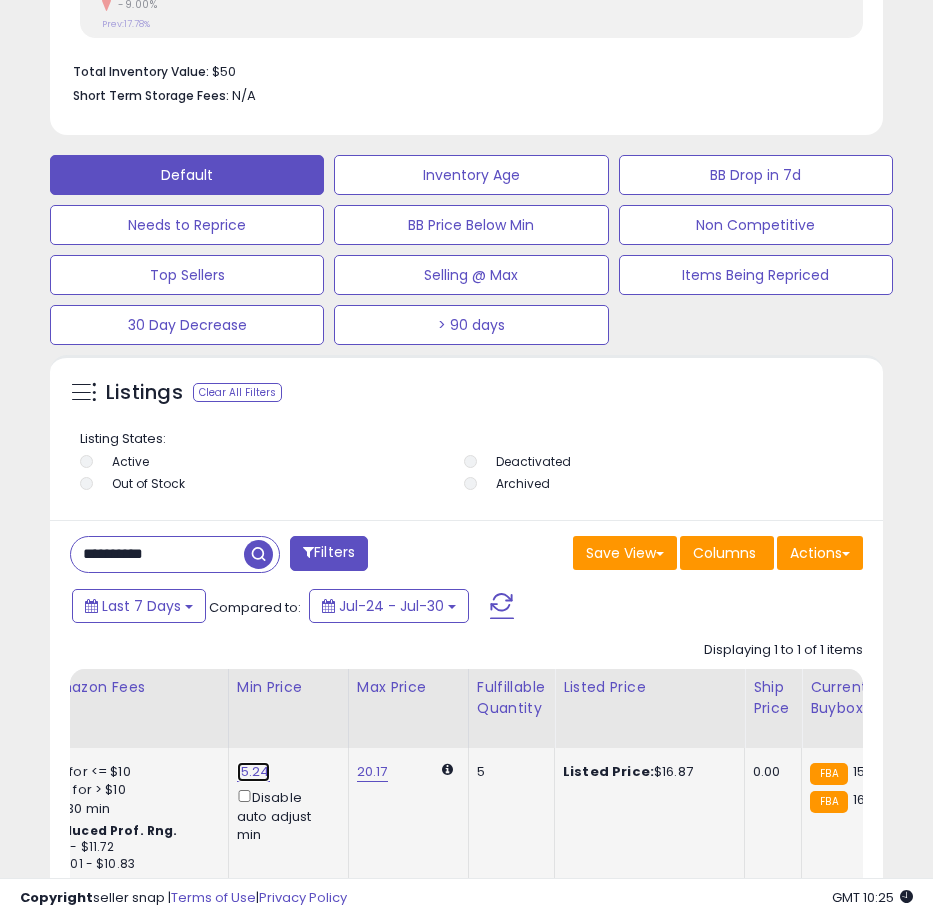 click on "15.24" at bounding box center [253, 772] 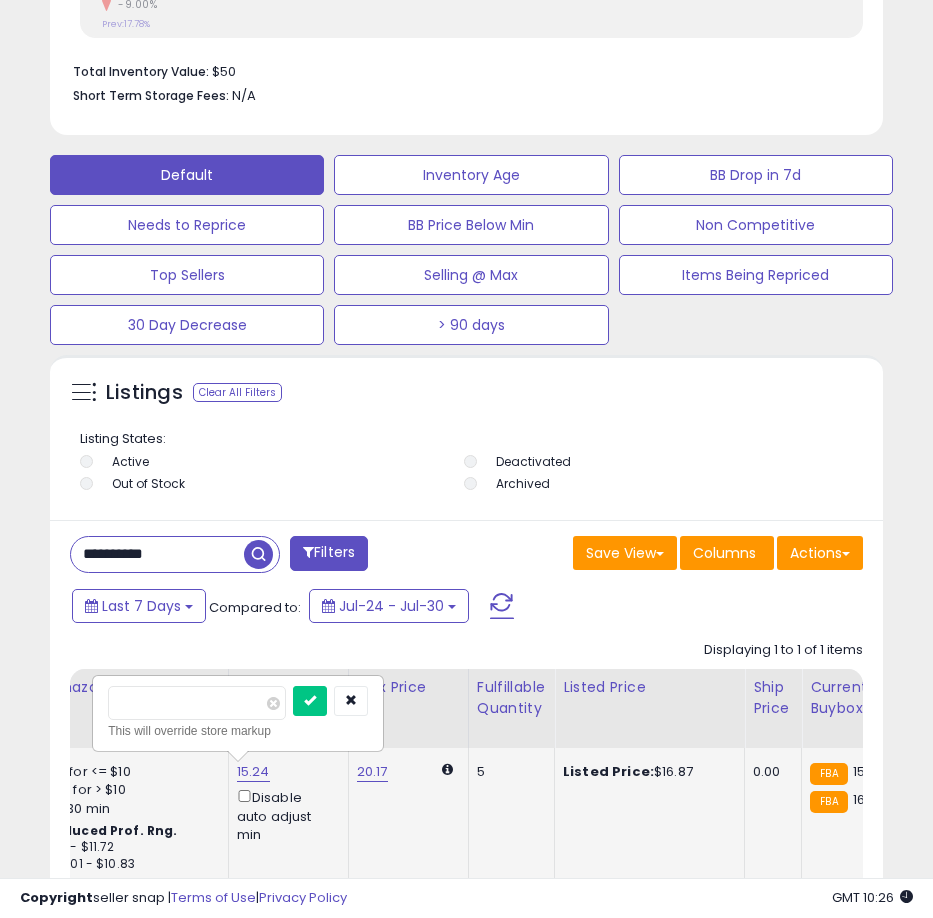 click on "*****" at bounding box center (197, 703) 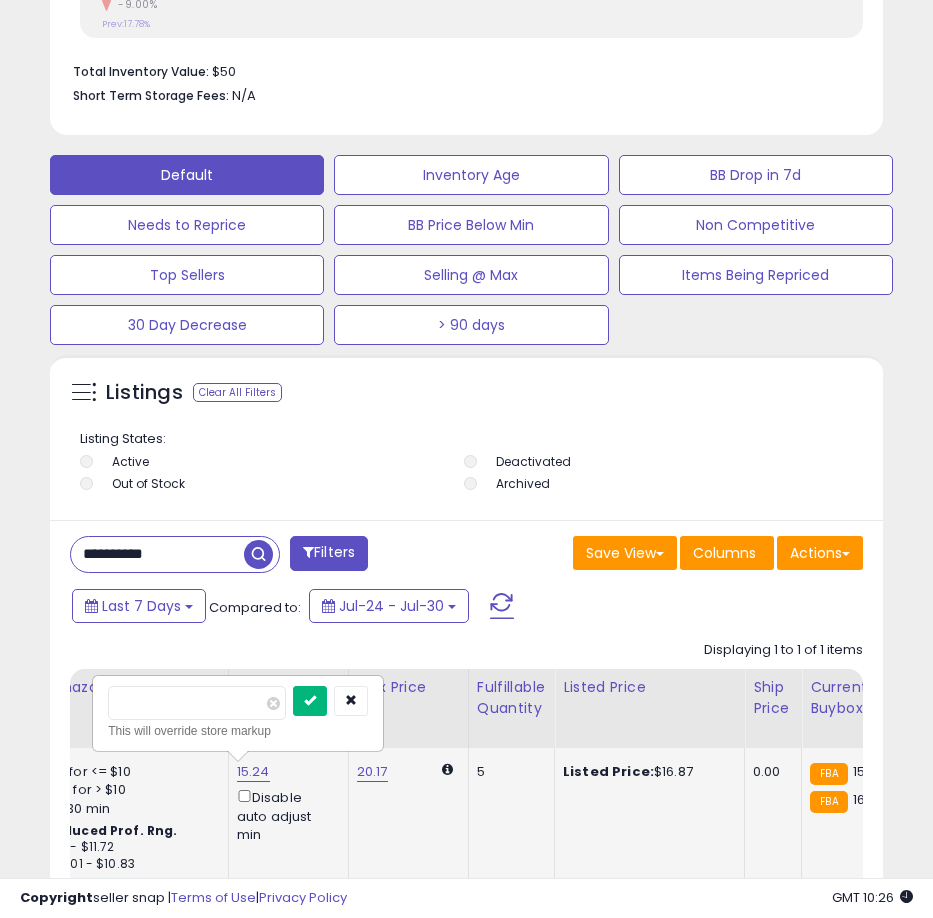 type on "*****" 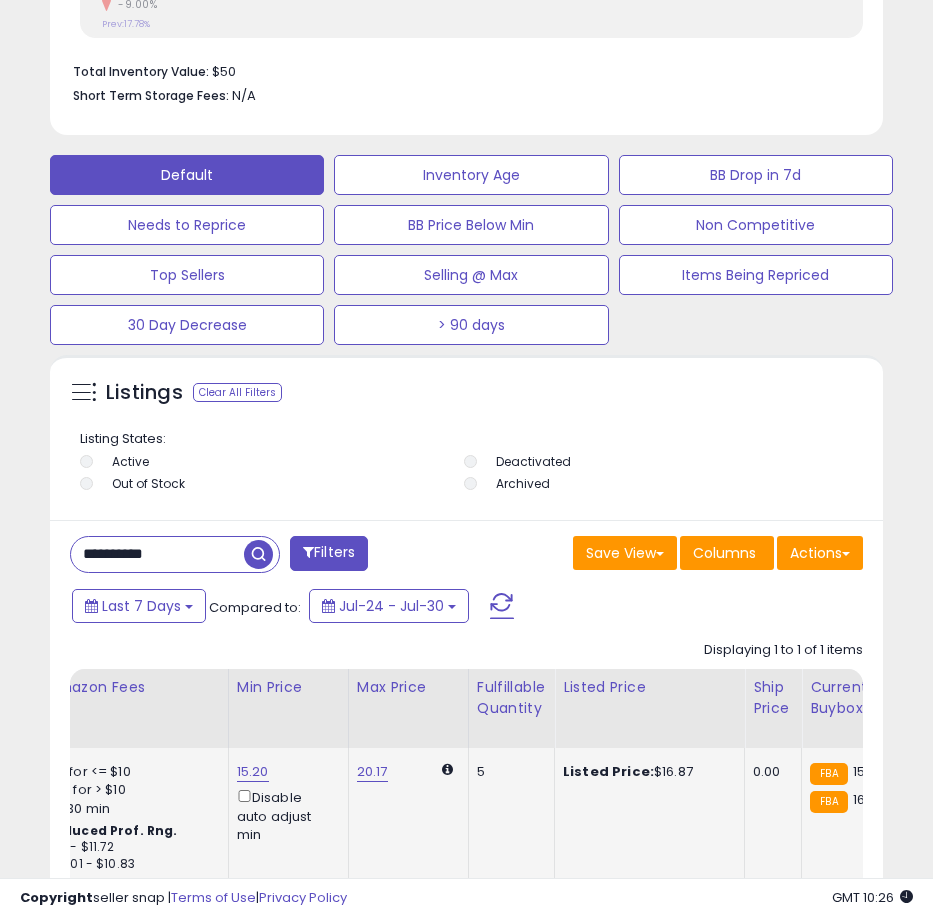click on "**********" at bounding box center (157, 554) 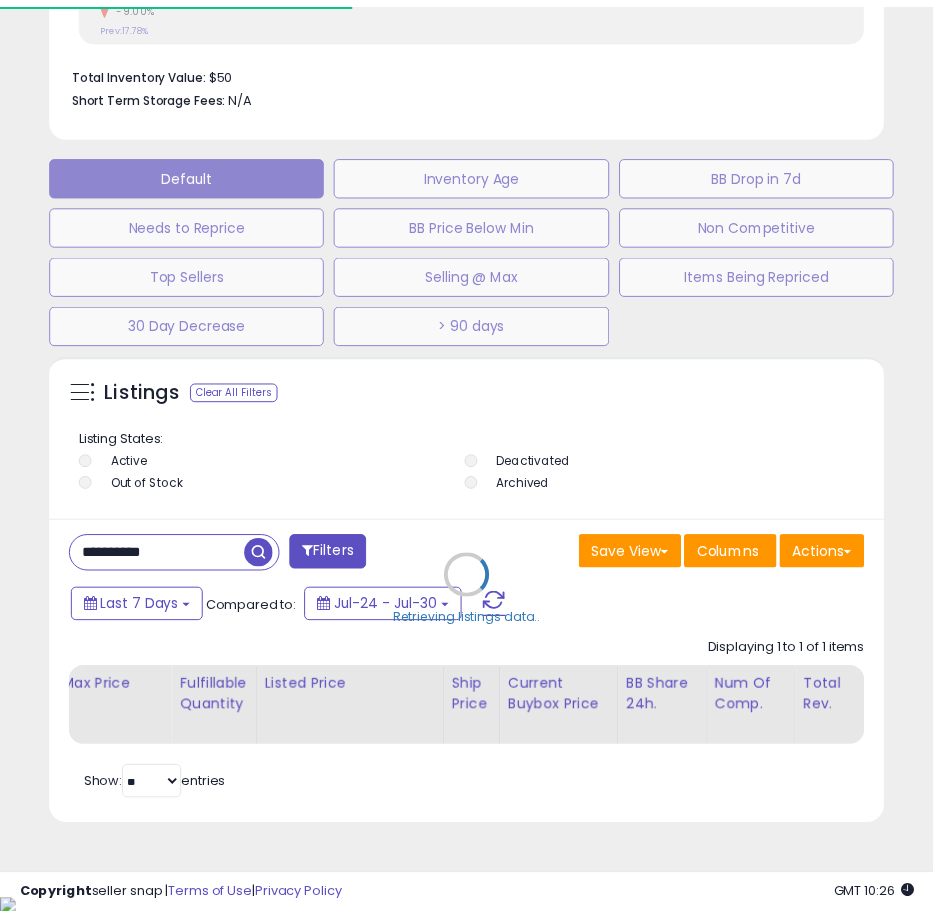 scroll, scrollTop: 390, scrollLeft: 823, axis: both 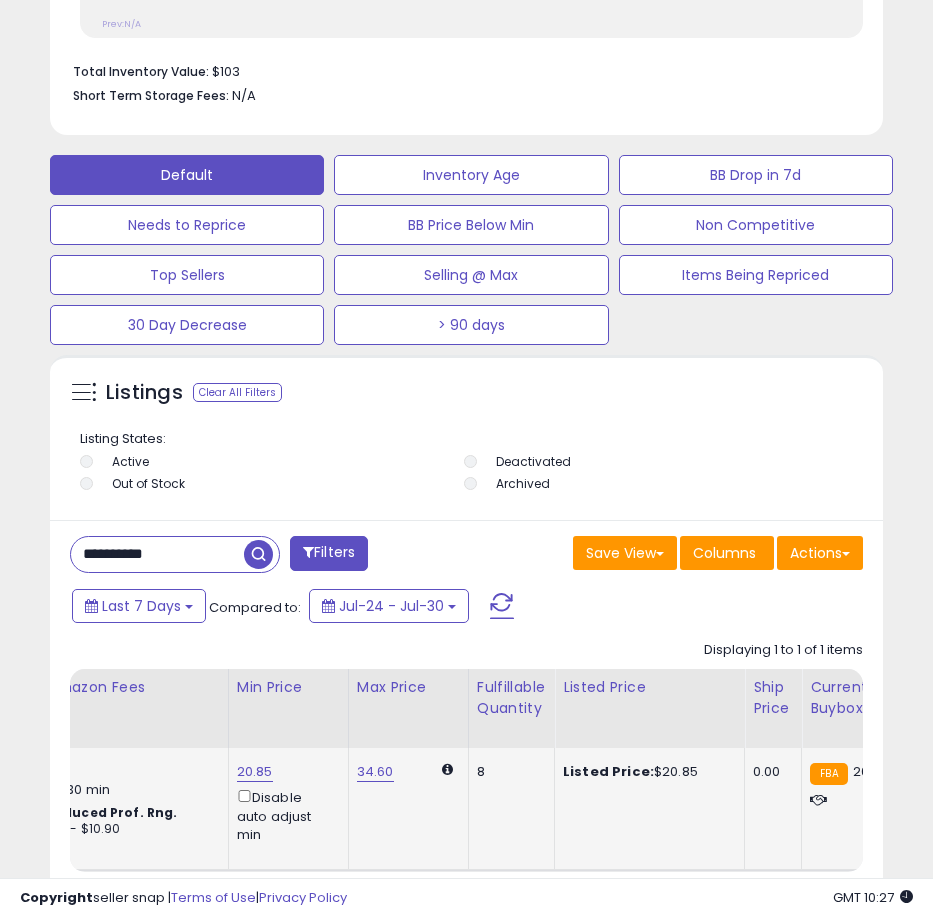 click on "20.85" at bounding box center [255, 772] 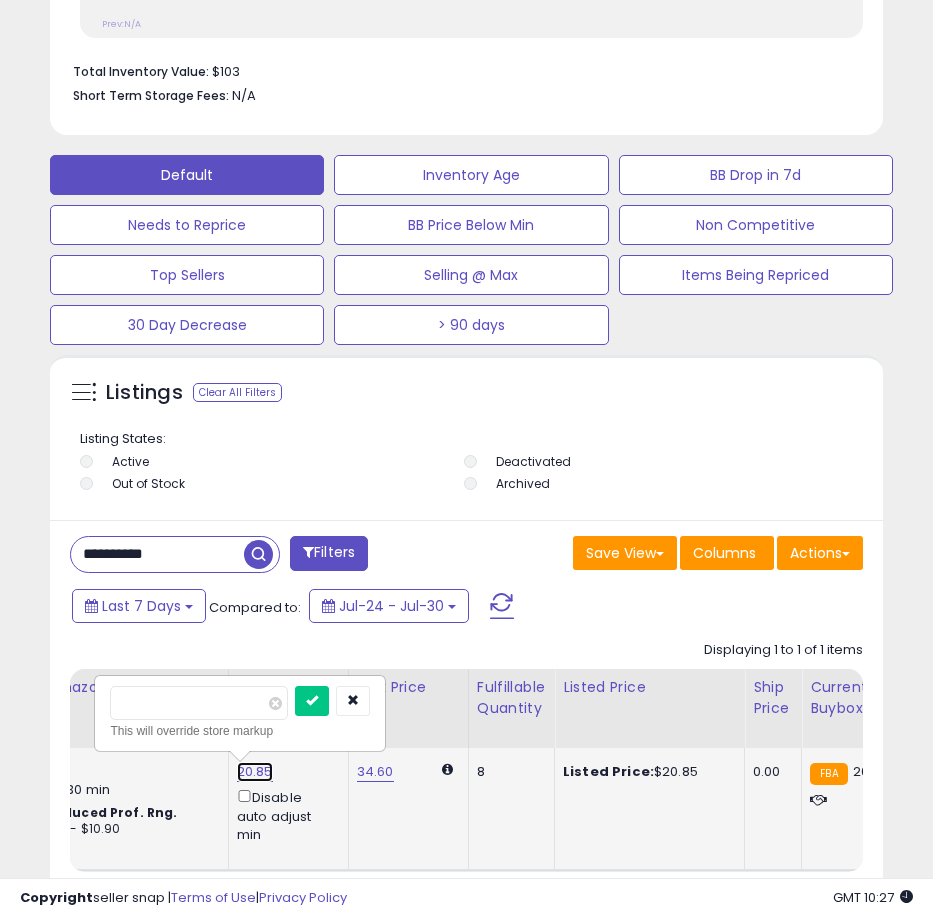 click on "20.85" at bounding box center [255, 772] 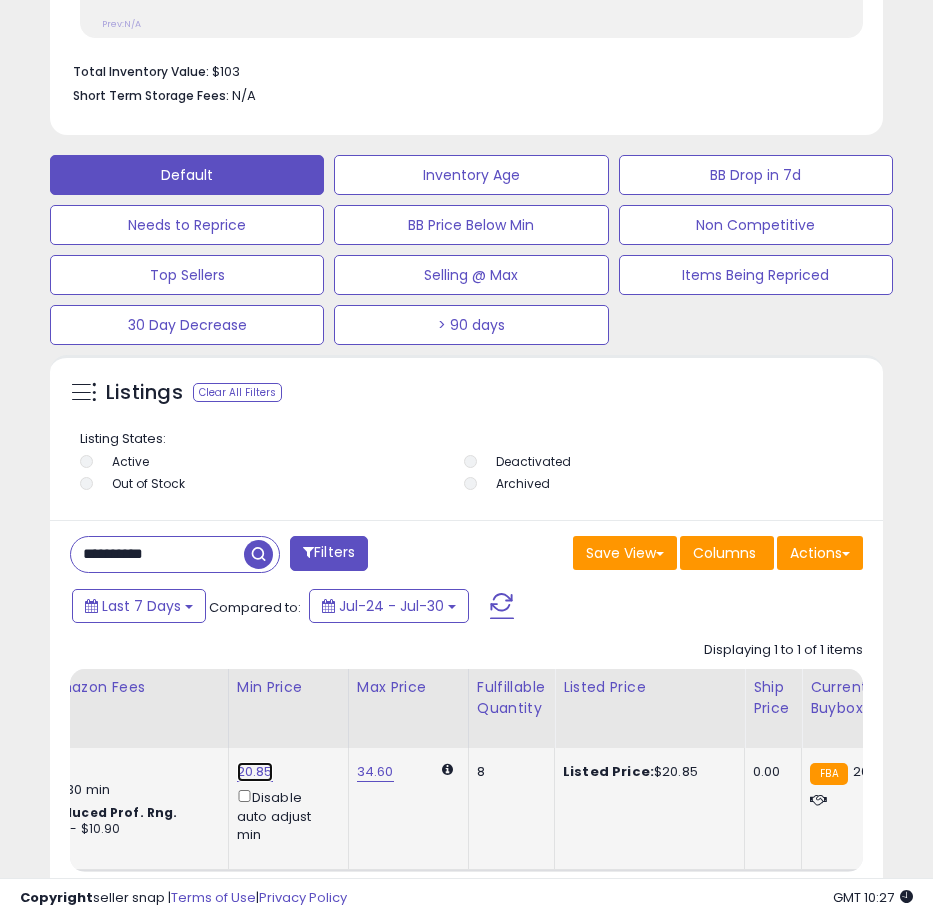 click on "20.85" at bounding box center (255, 772) 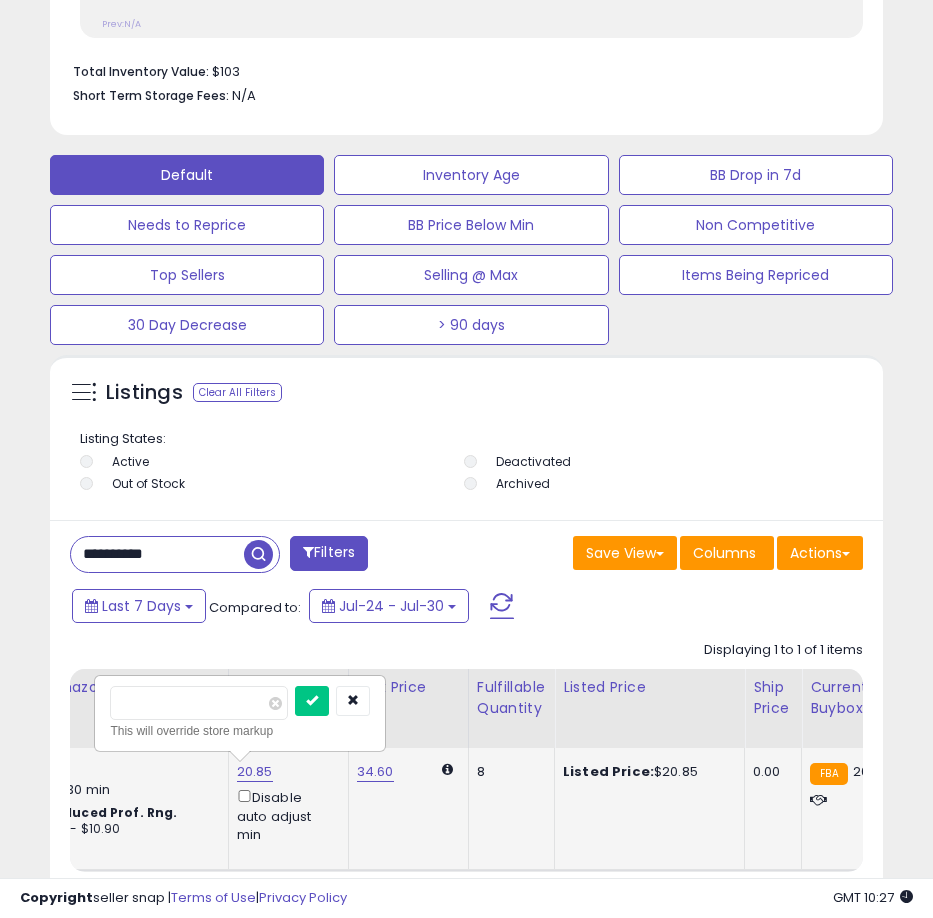 click on "*****" at bounding box center [199, 703] 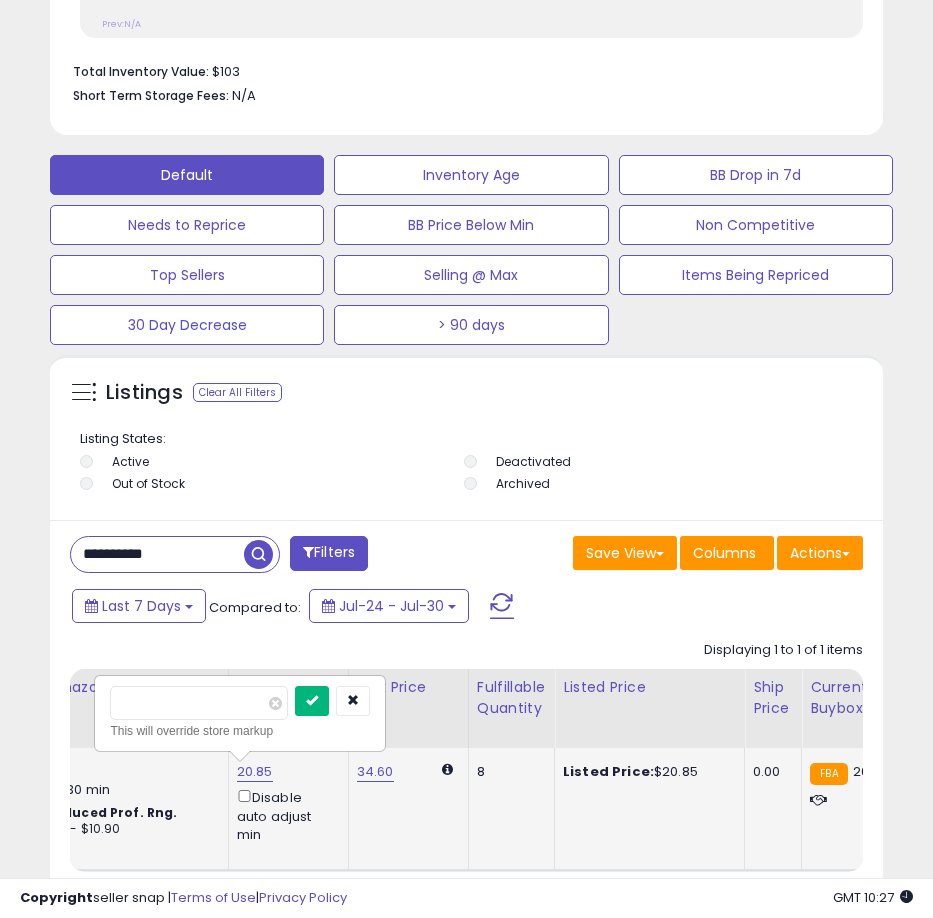 type on "*****" 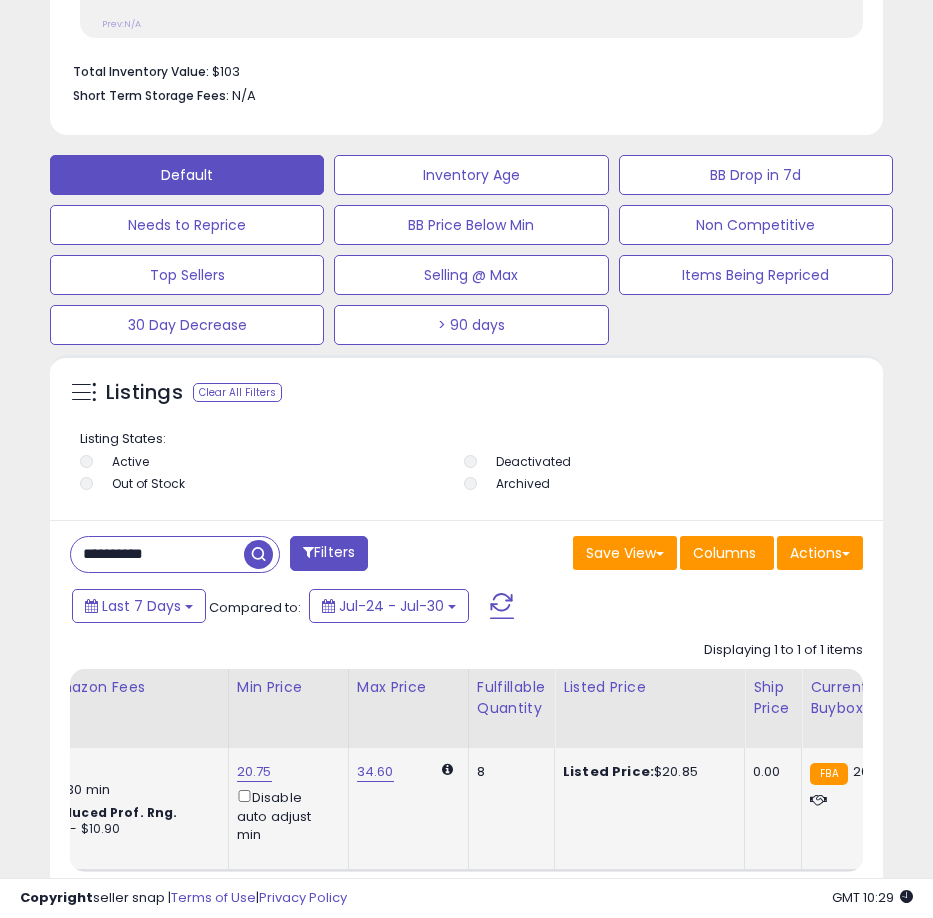 click on "**********" at bounding box center [157, 554] 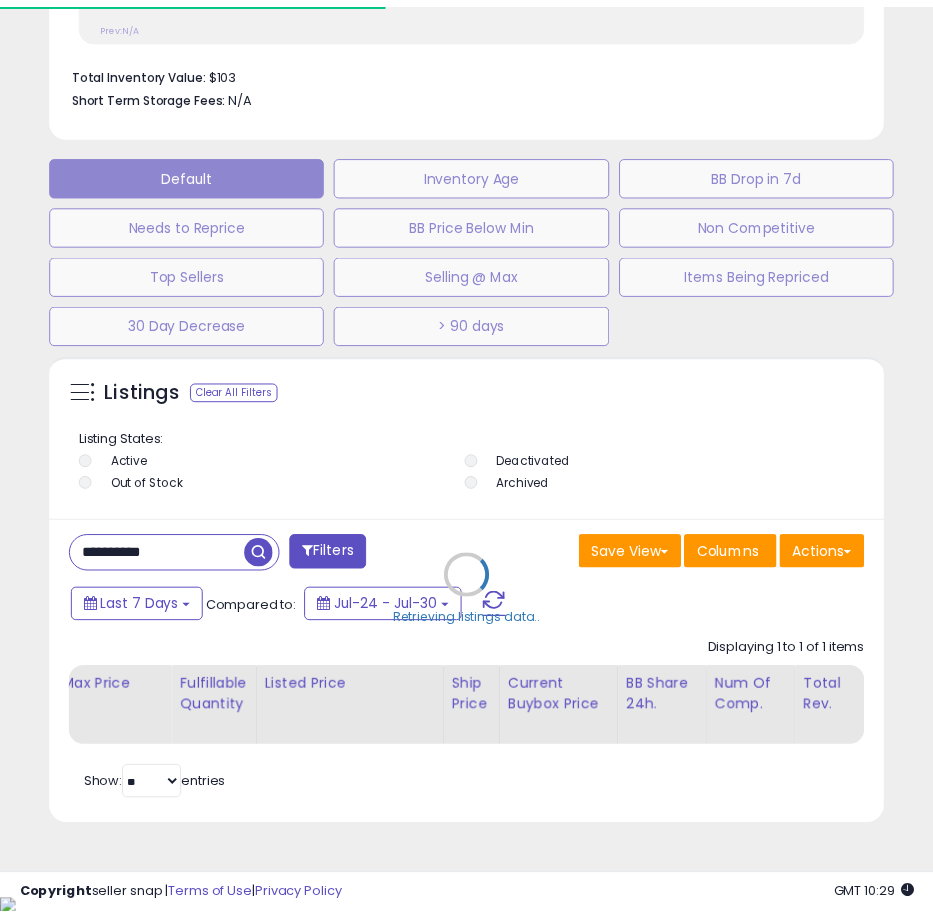scroll, scrollTop: 390, scrollLeft: 823, axis: both 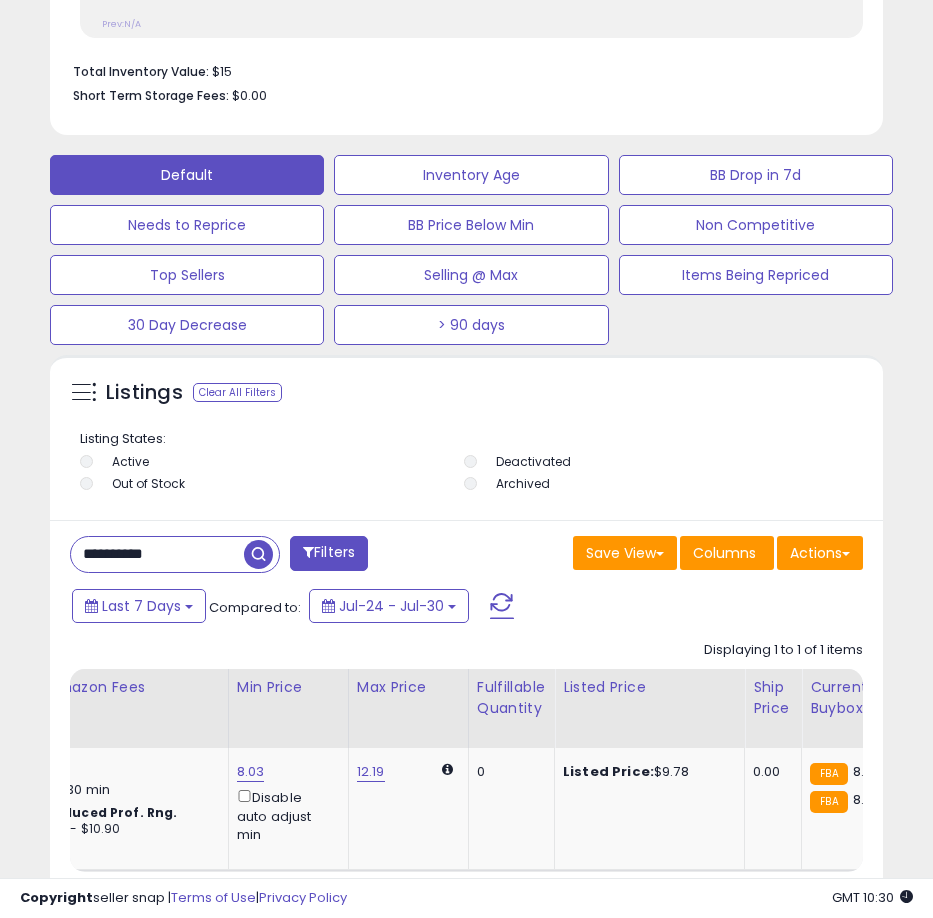 click on "**********" at bounding box center [157, 554] 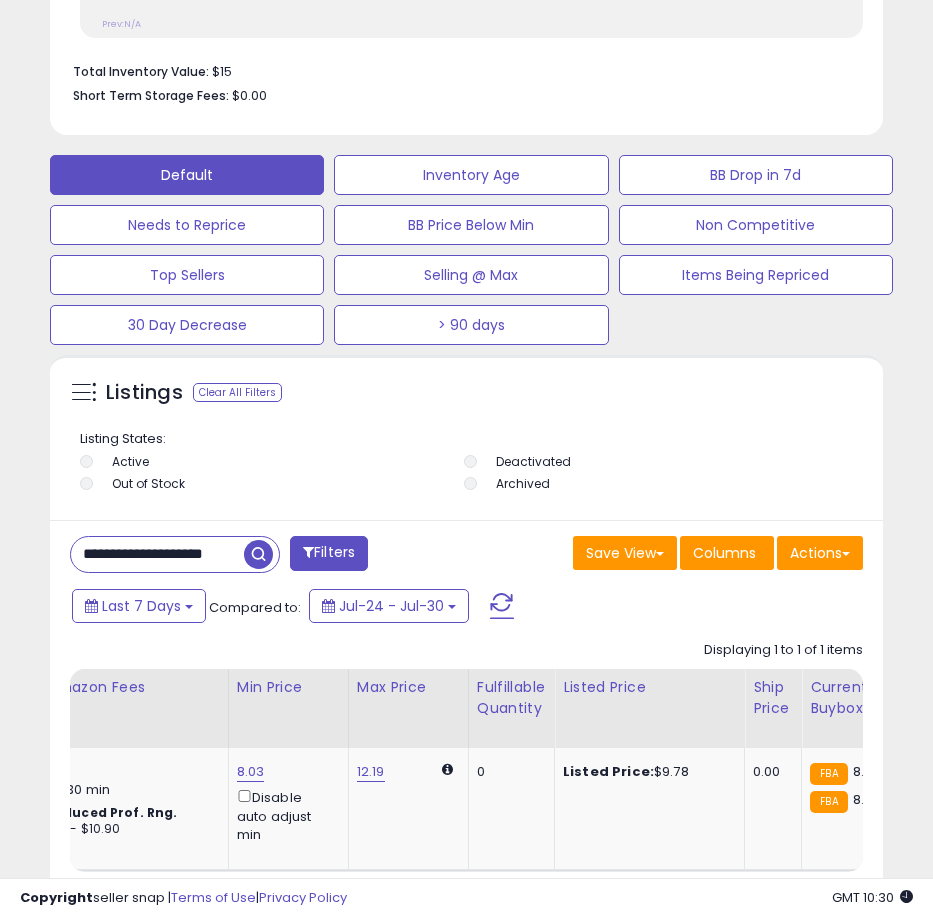 scroll, scrollTop: 0, scrollLeft: 41, axis: horizontal 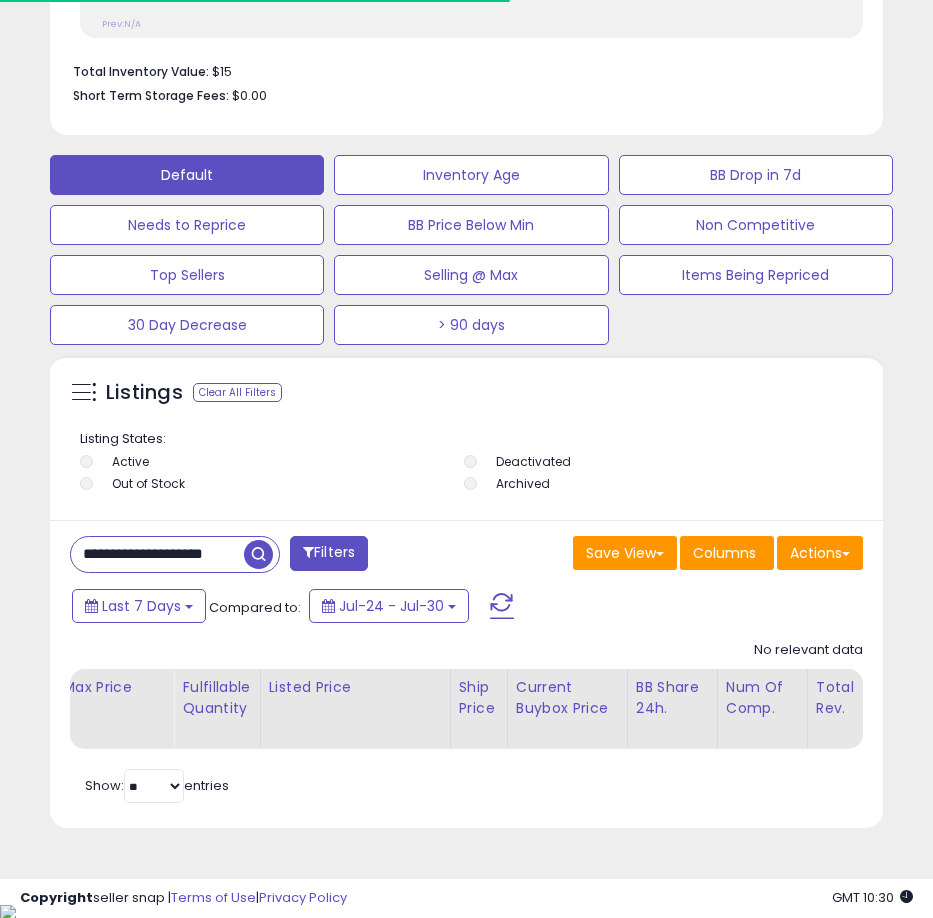 click on "**********" at bounding box center (157, 554) 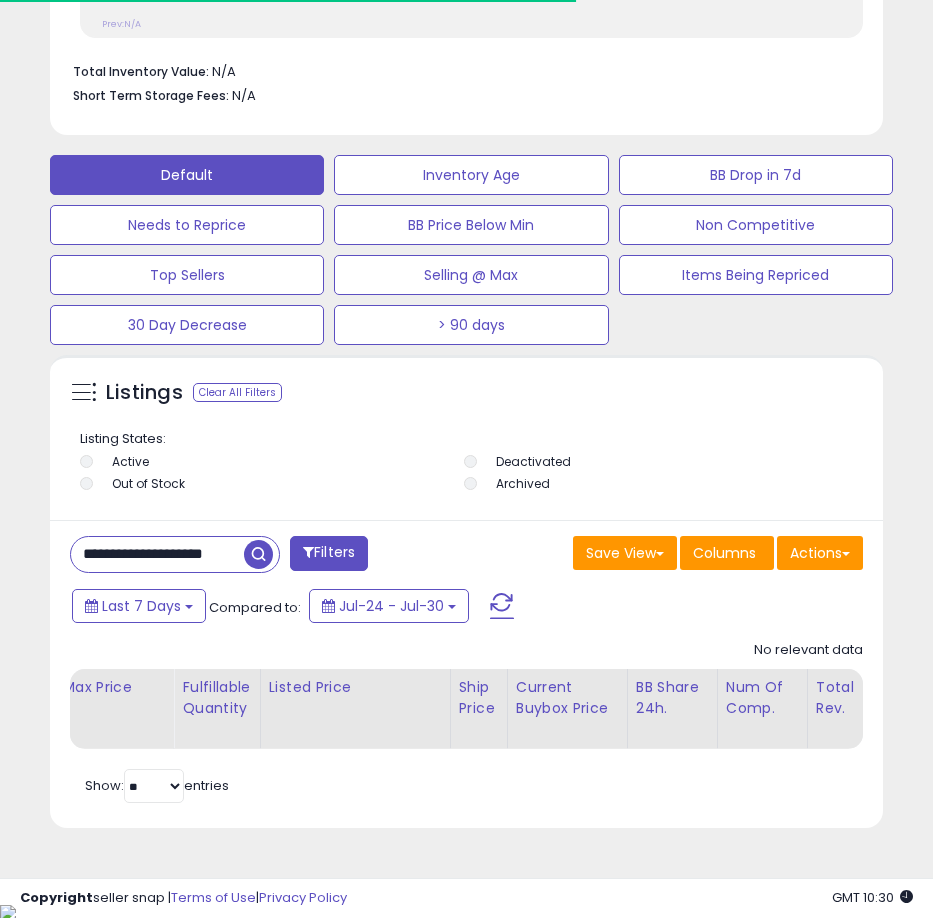 paste 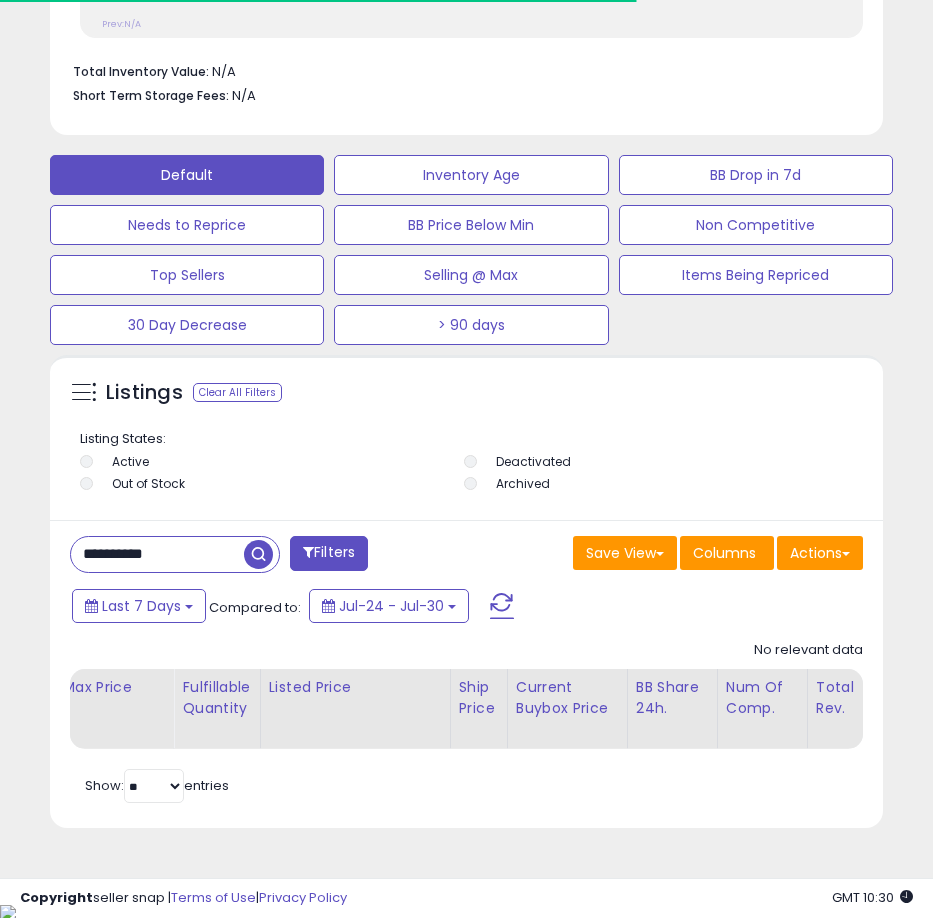 click at bounding box center (258, 554) 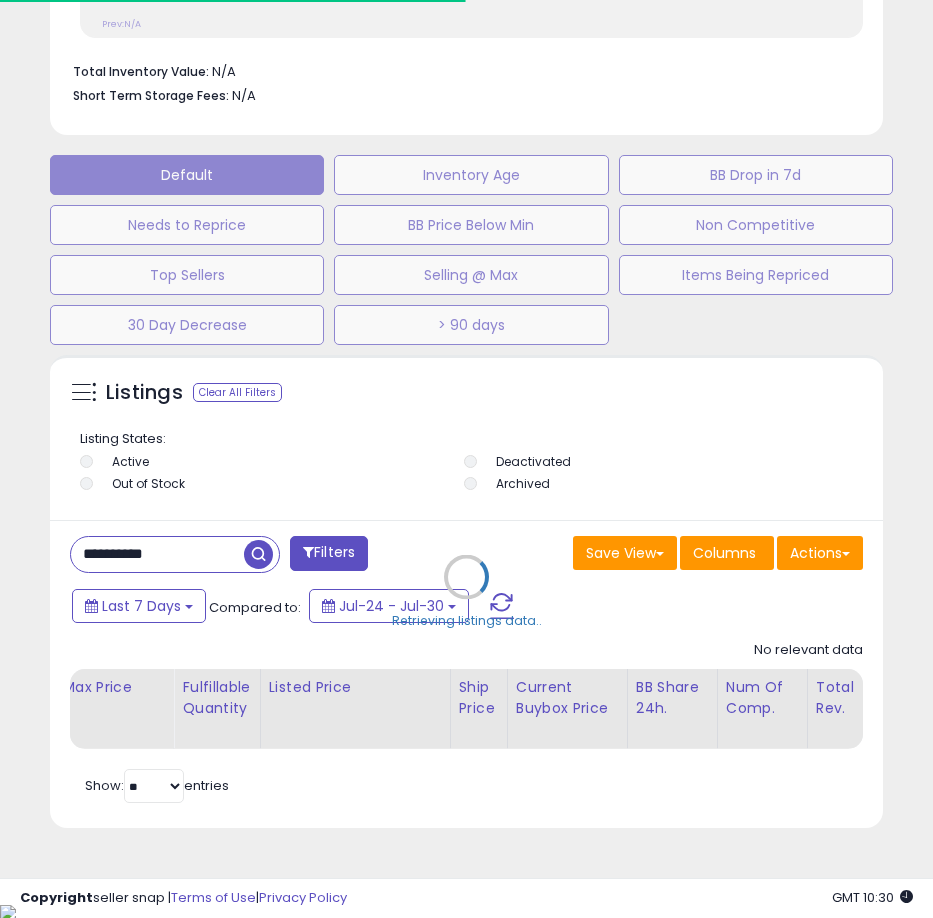scroll, scrollTop: 999610, scrollLeft: 999177, axis: both 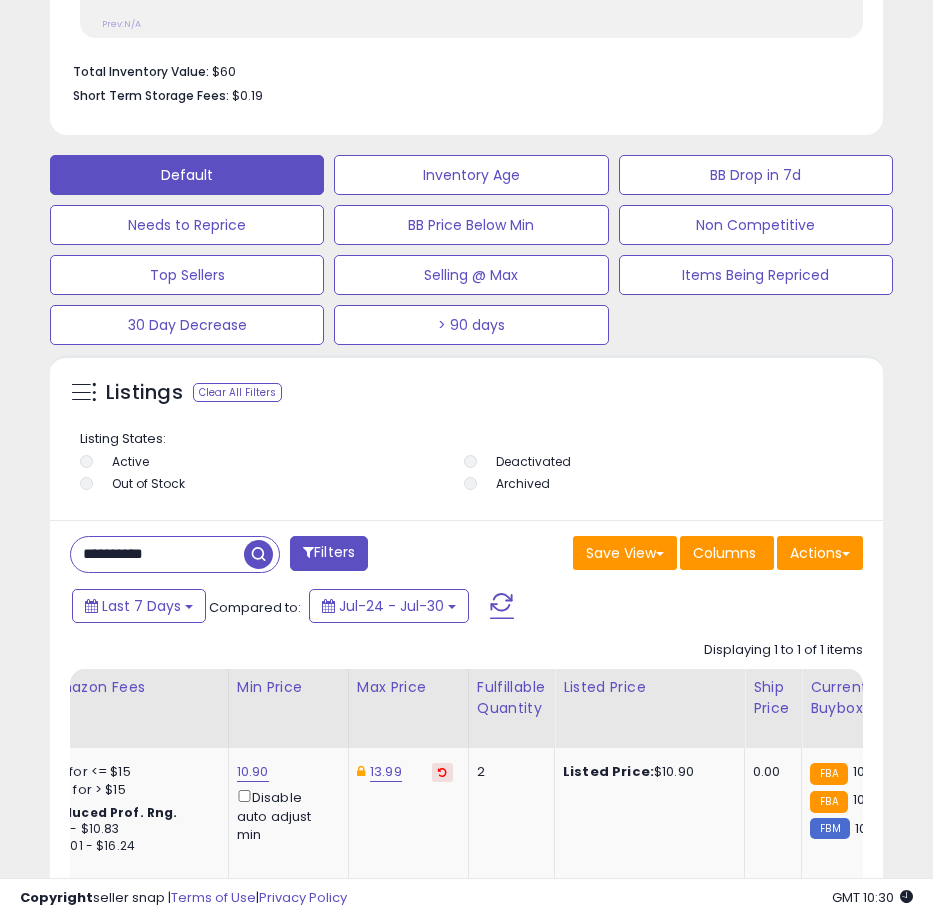 click on "**********" at bounding box center (157, 554) 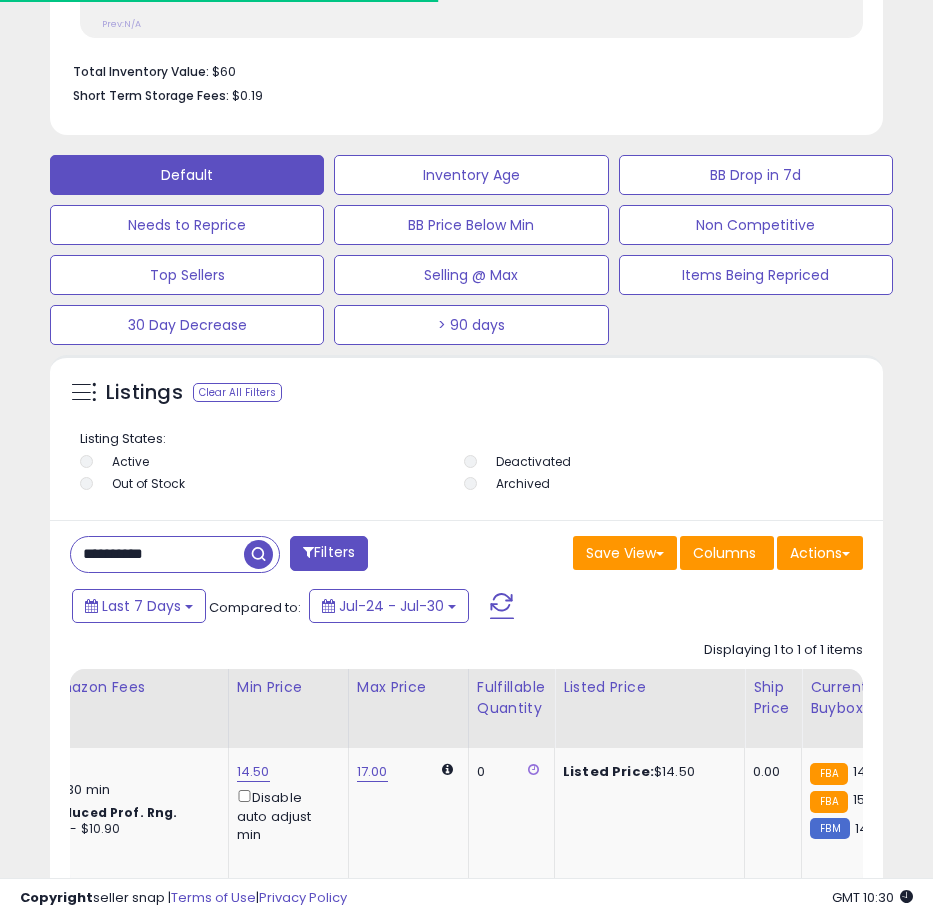 scroll, scrollTop: 390, scrollLeft: 823, axis: both 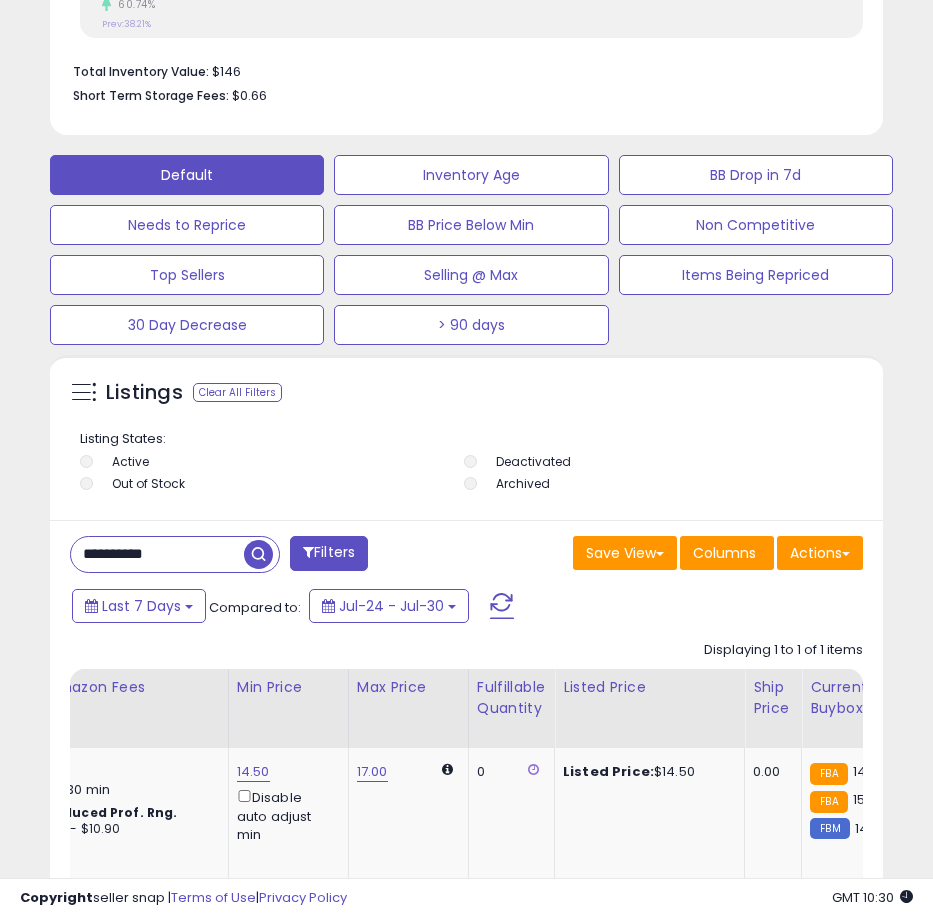 click on "**********" at bounding box center [157, 554] 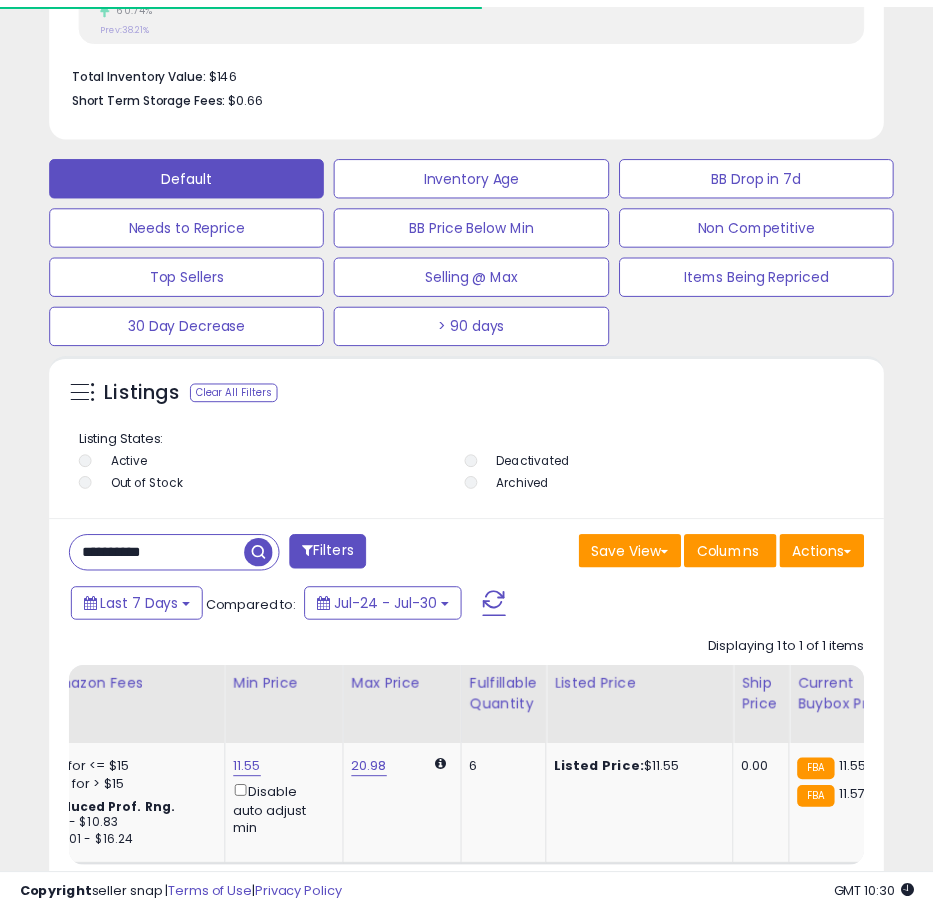 scroll, scrollTop: 390, scrollLeft: 823, axis: both 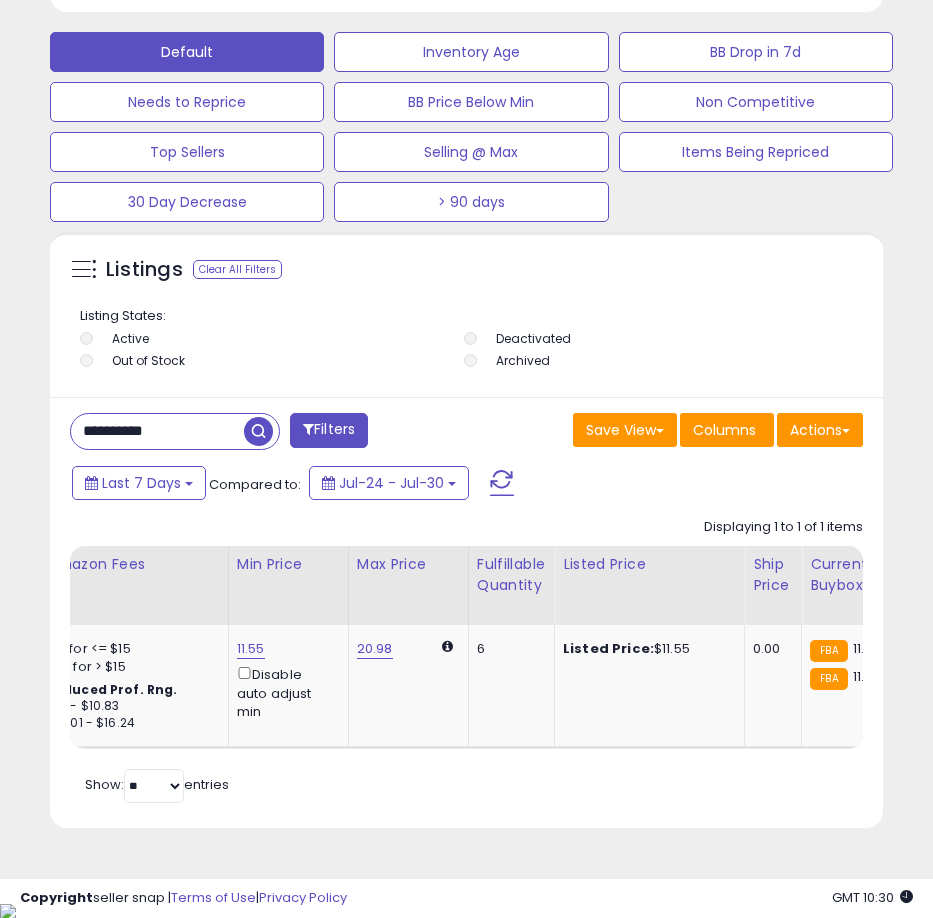 click on "**********" at bounding box center [157, 431] 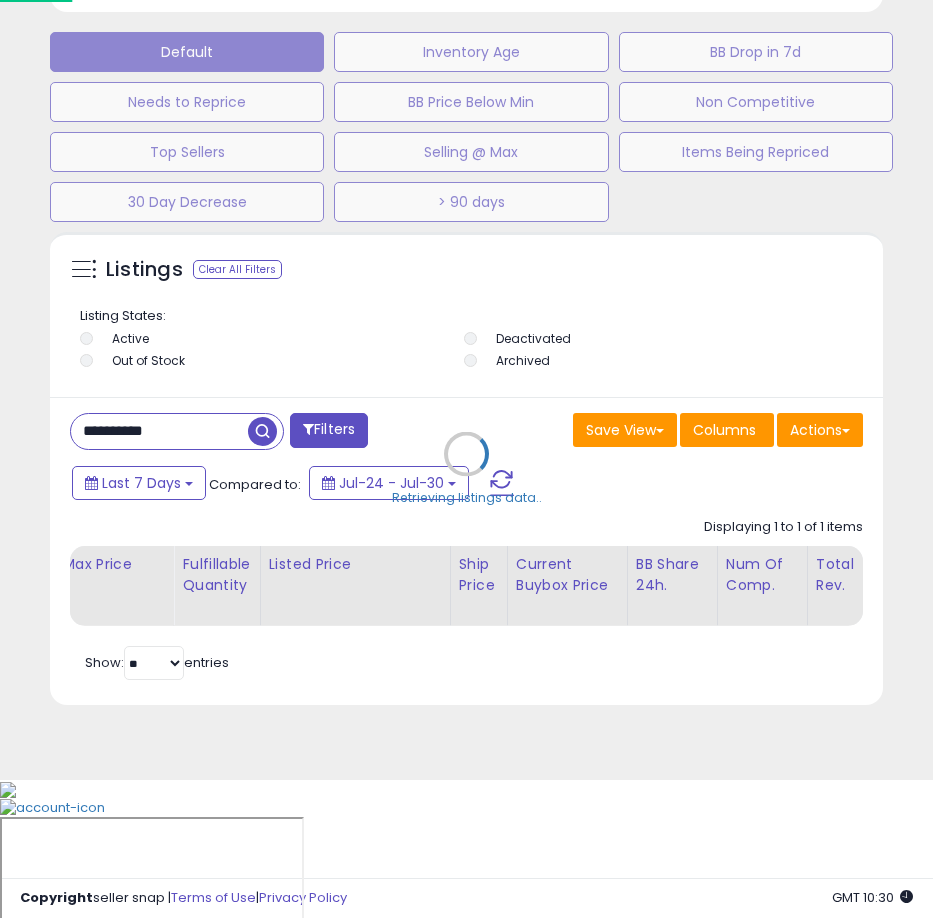 scroll, scrollTop: 999610, scrollLeft: 999162, axis: both 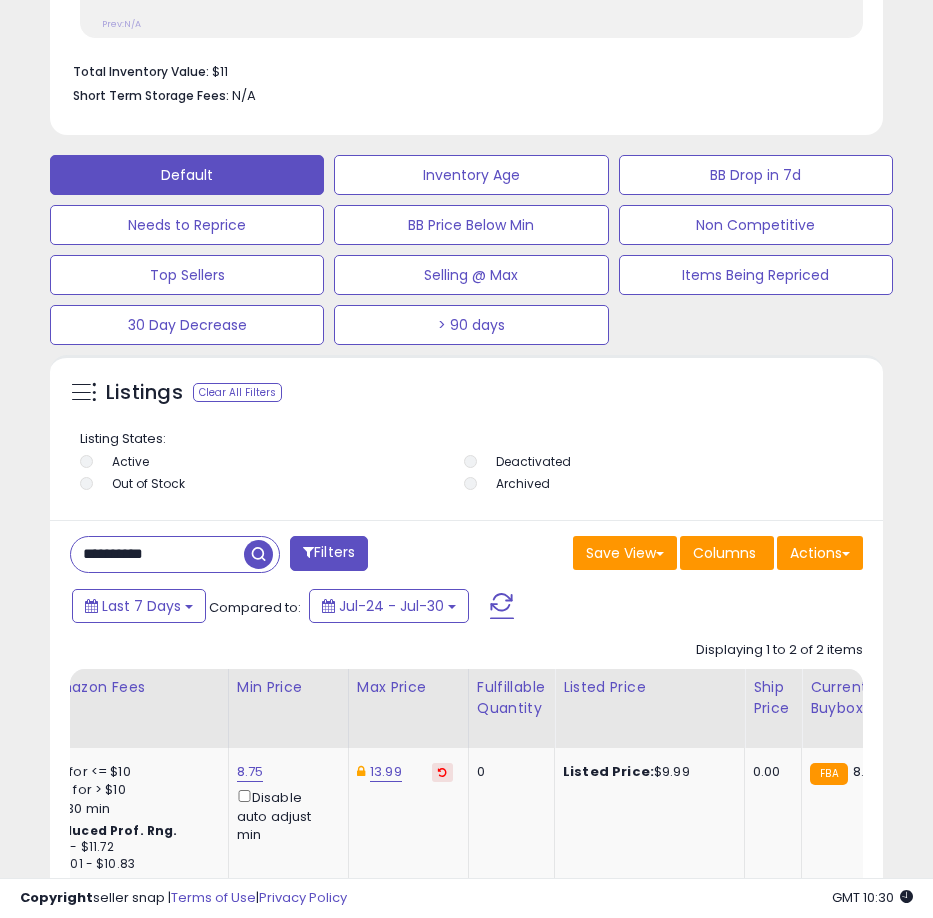 click on "**********" at bounding box center [157, 554] 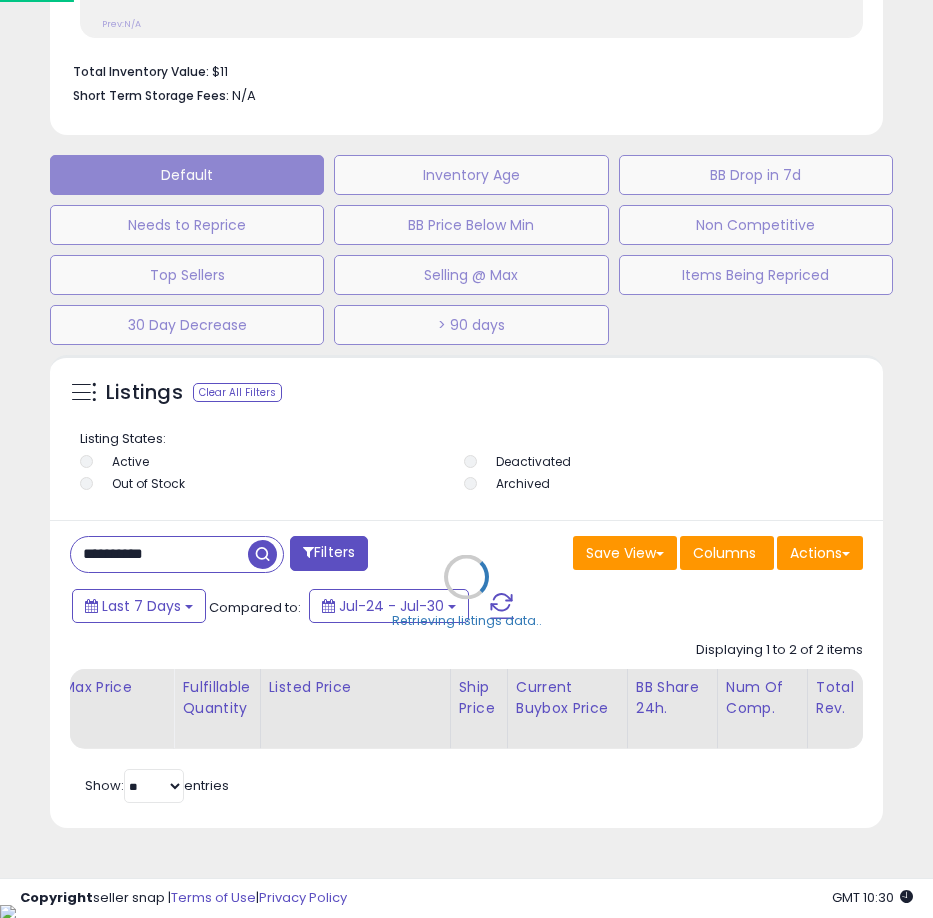 scroll, scrollTop: 999610, scrollLeft: 999162, axis: both 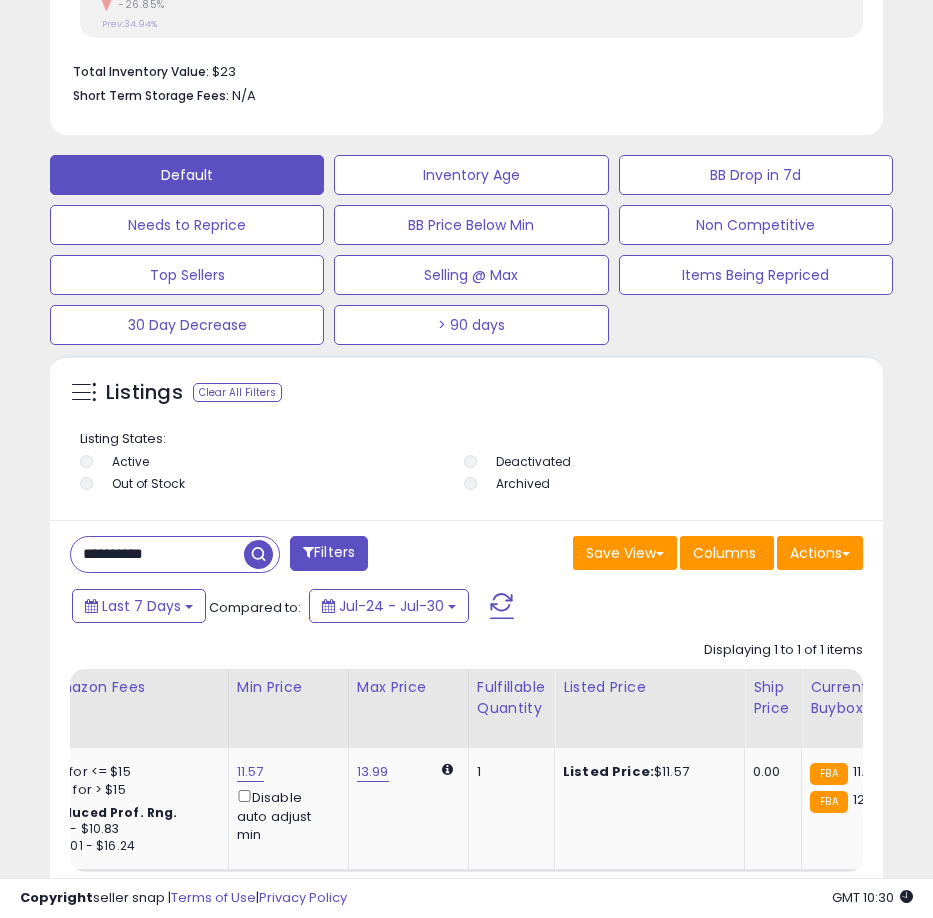 click on "**********" at bounding box center [157, 554] 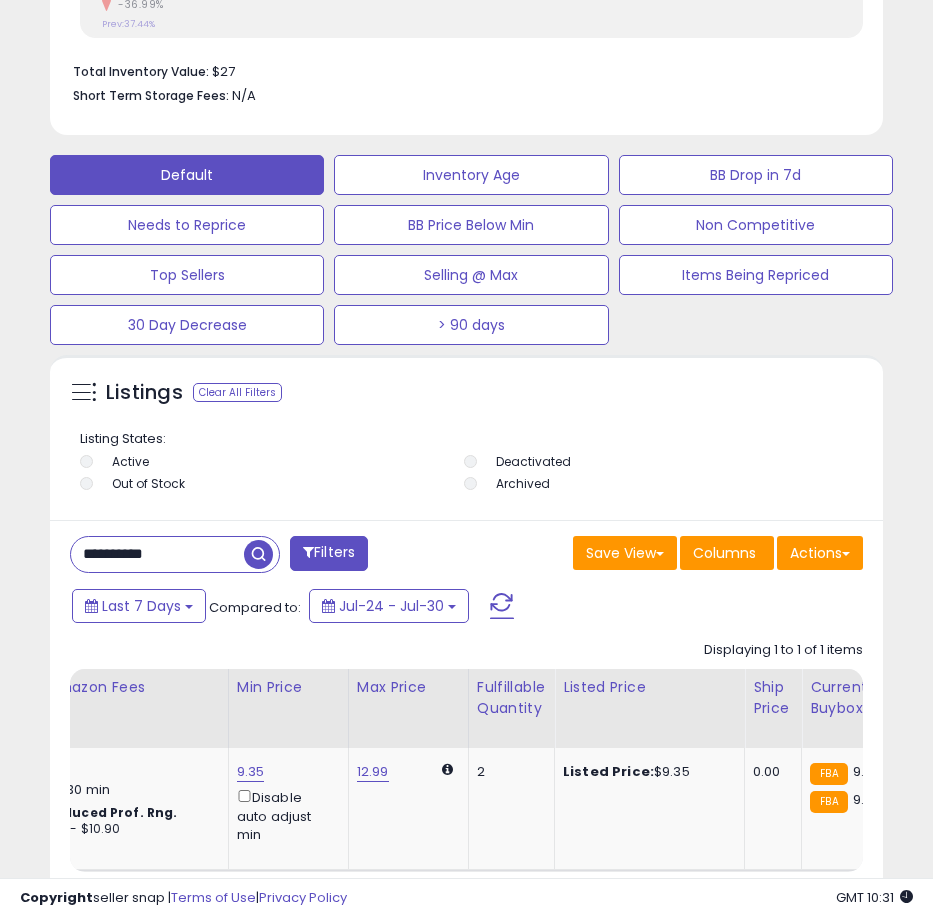 click on "**********" at bounding box center [157, 554] 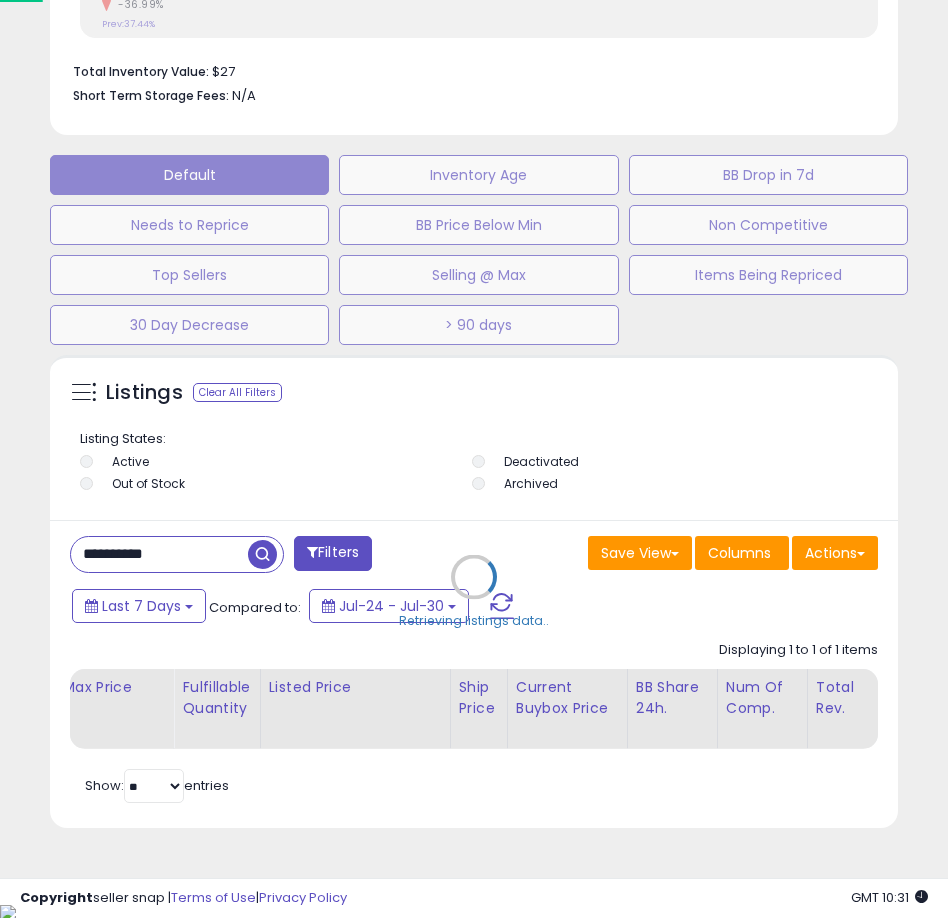 scroll, scrollTop: 999610, scrollLeft: 999162, axis: both 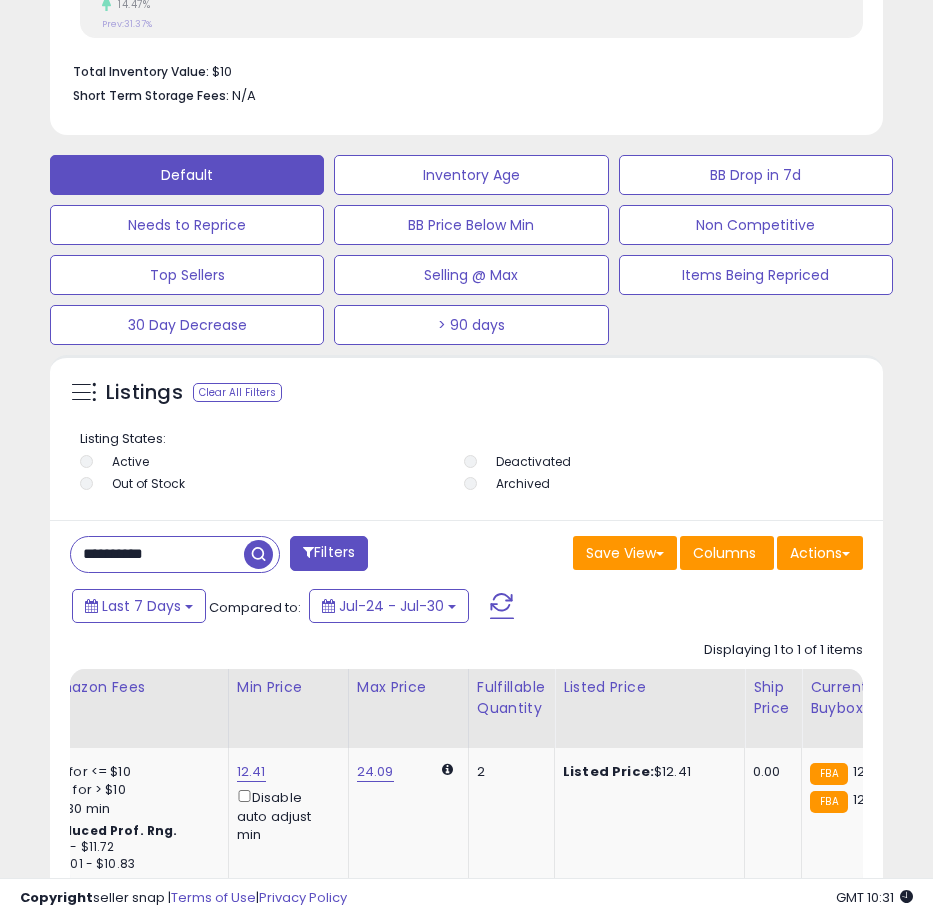 click on "**********" at bounding box center [157, 554] 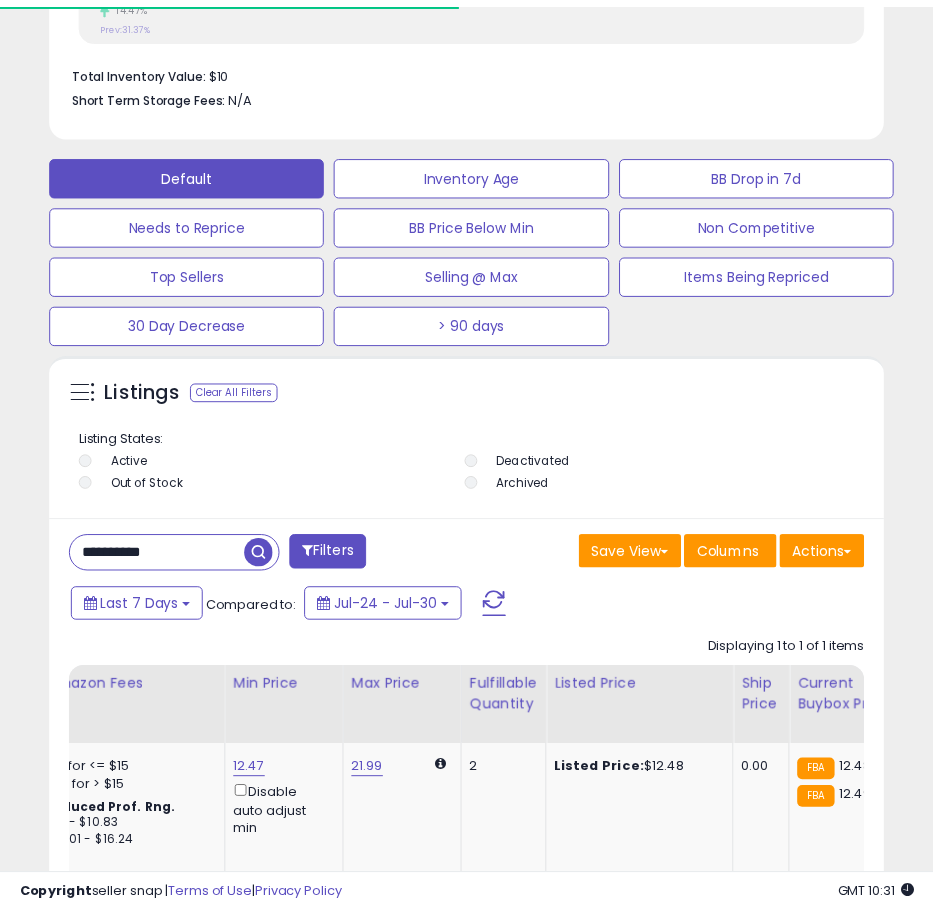 scroll, scrollTop: 390, scrollLeft: 823, axis: both 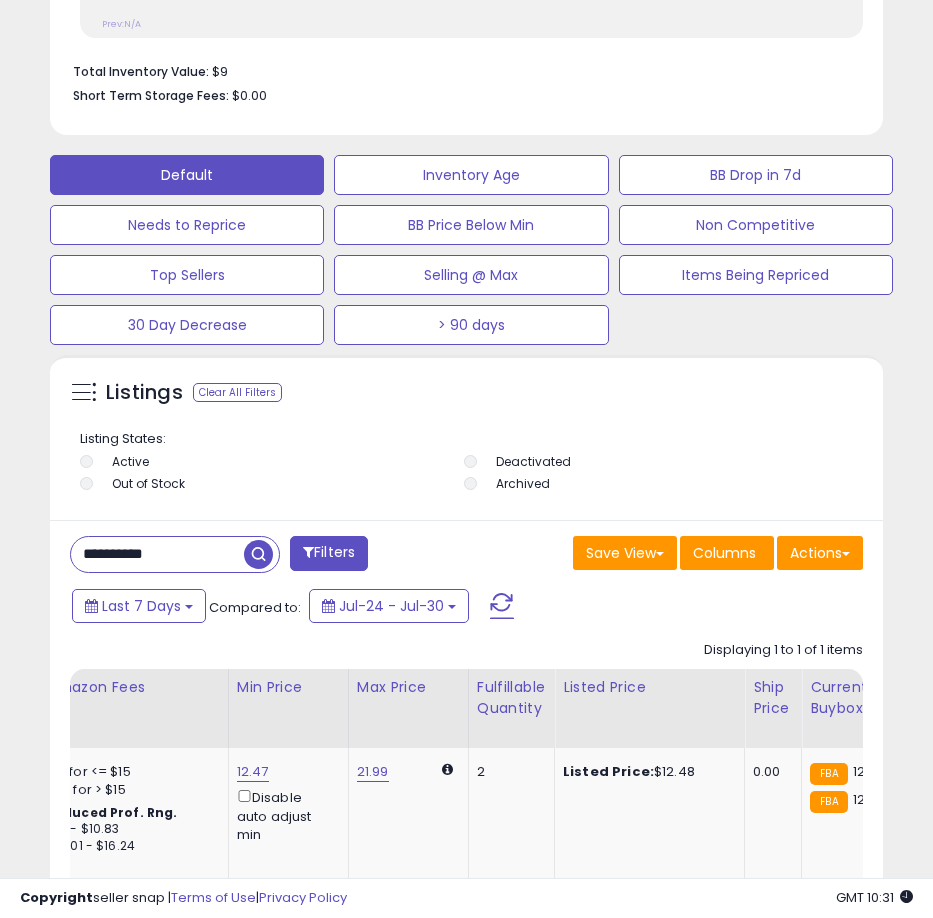 click on "**********" at bounding box center (157, 554) 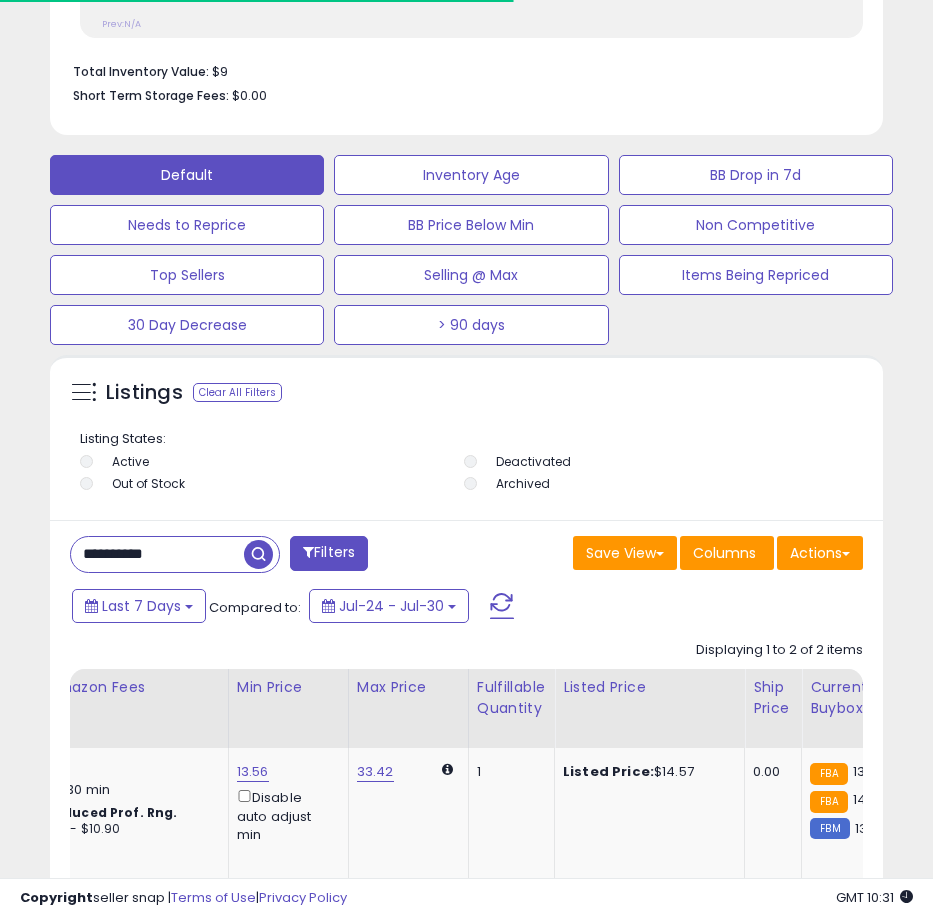 scroll, scrollTop: 390, scrollLeft: 823, axis: both 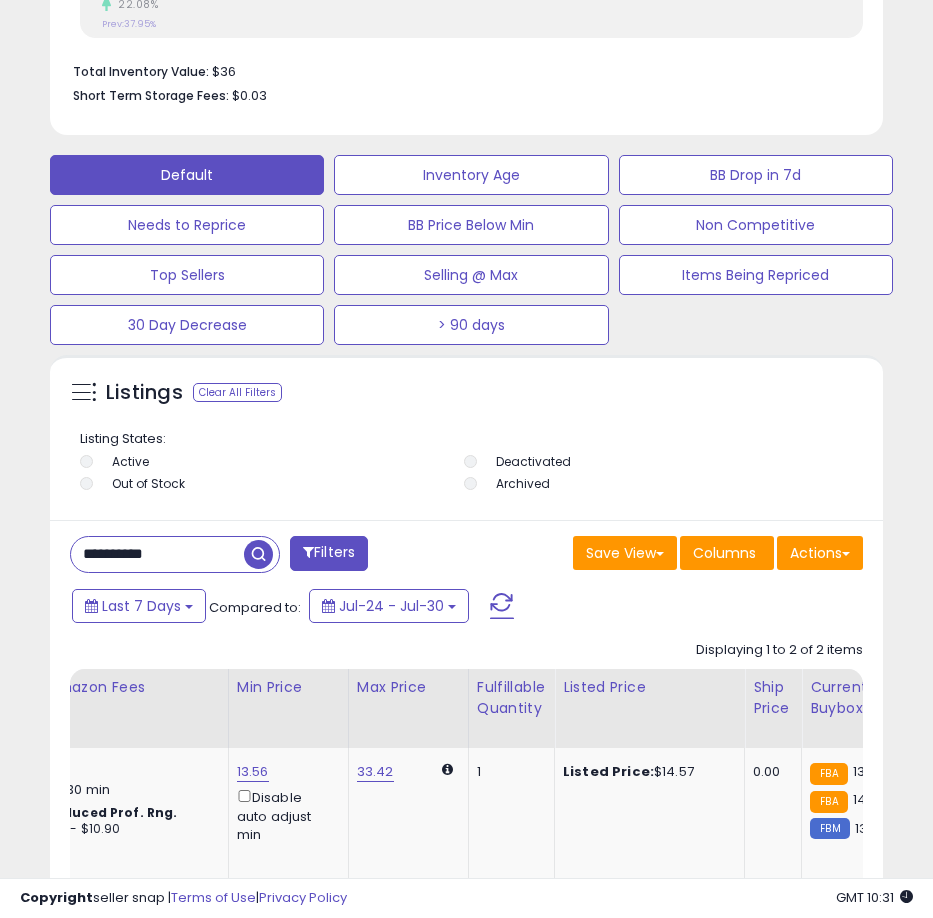 click on "**********" at bounding box center [157, 554] 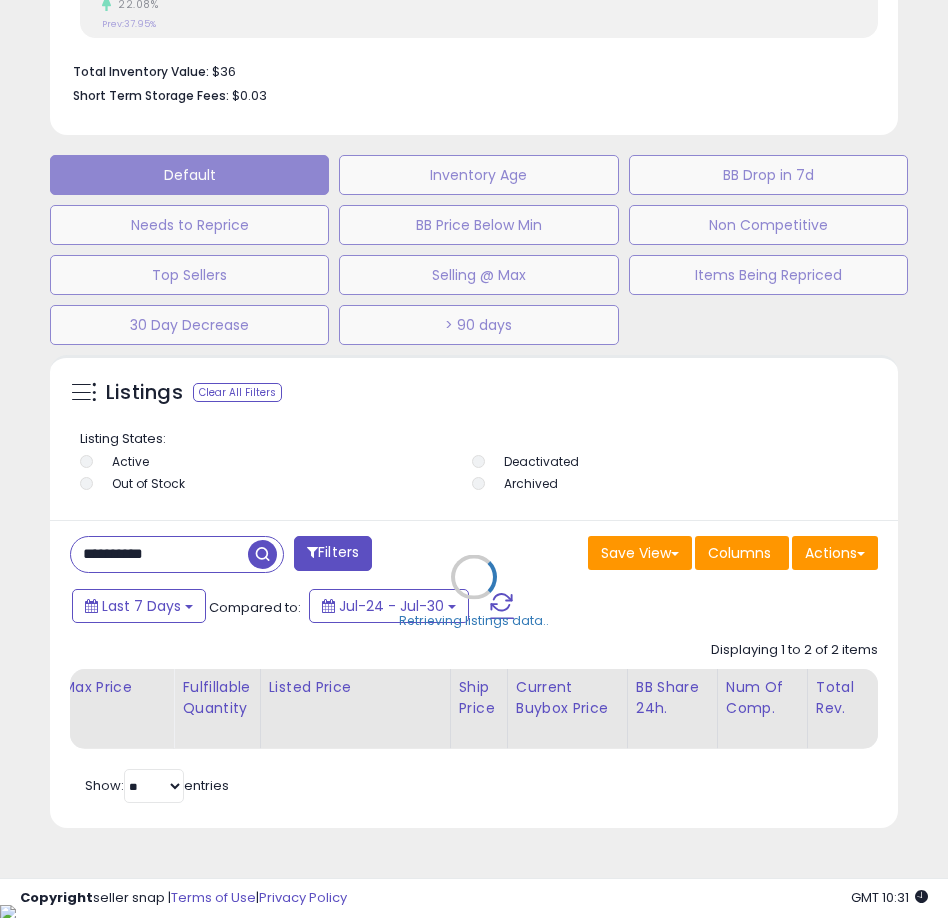 scroll, scrollTop: 999610, scrollLeft: 999162, axis: both 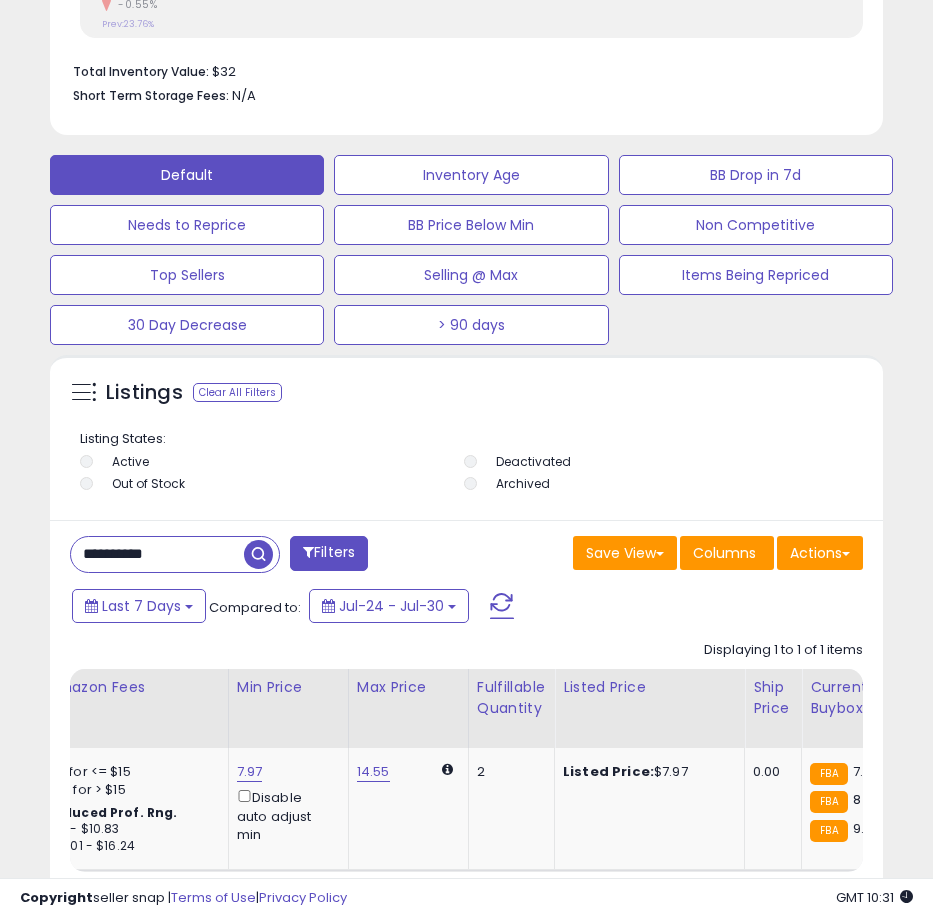 click on "**********" at bounding box center (157, 554) 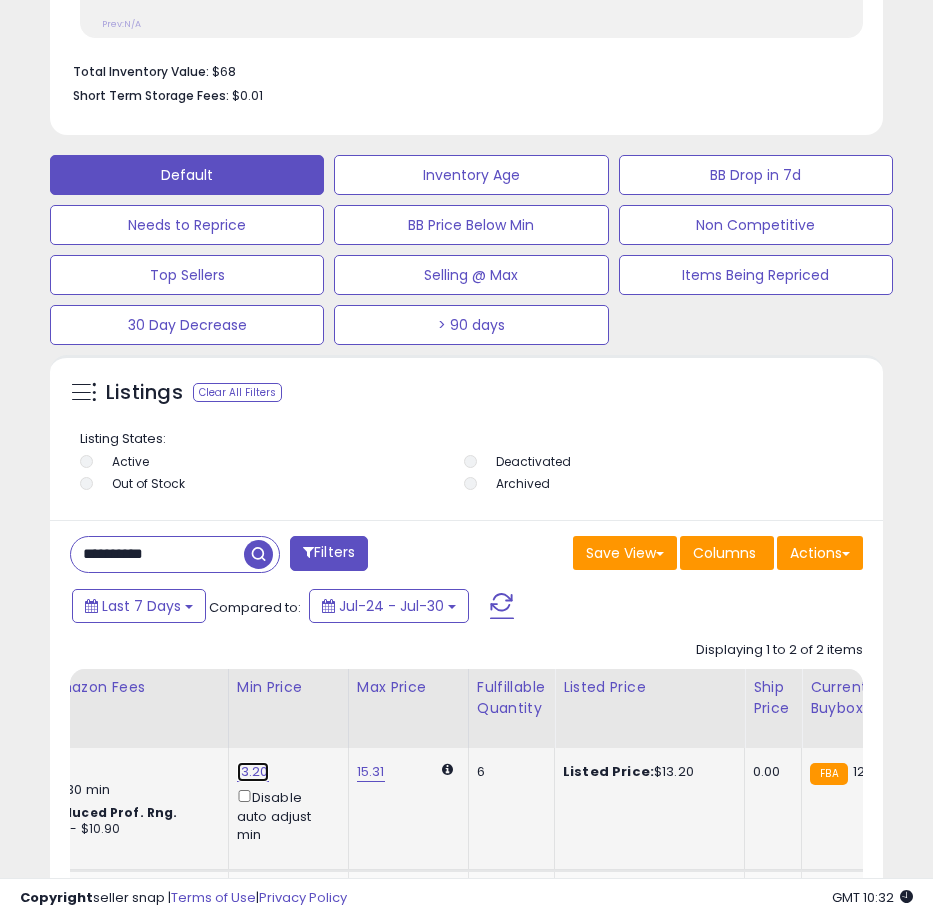click on "13.20" at bounding box center [253, 772] 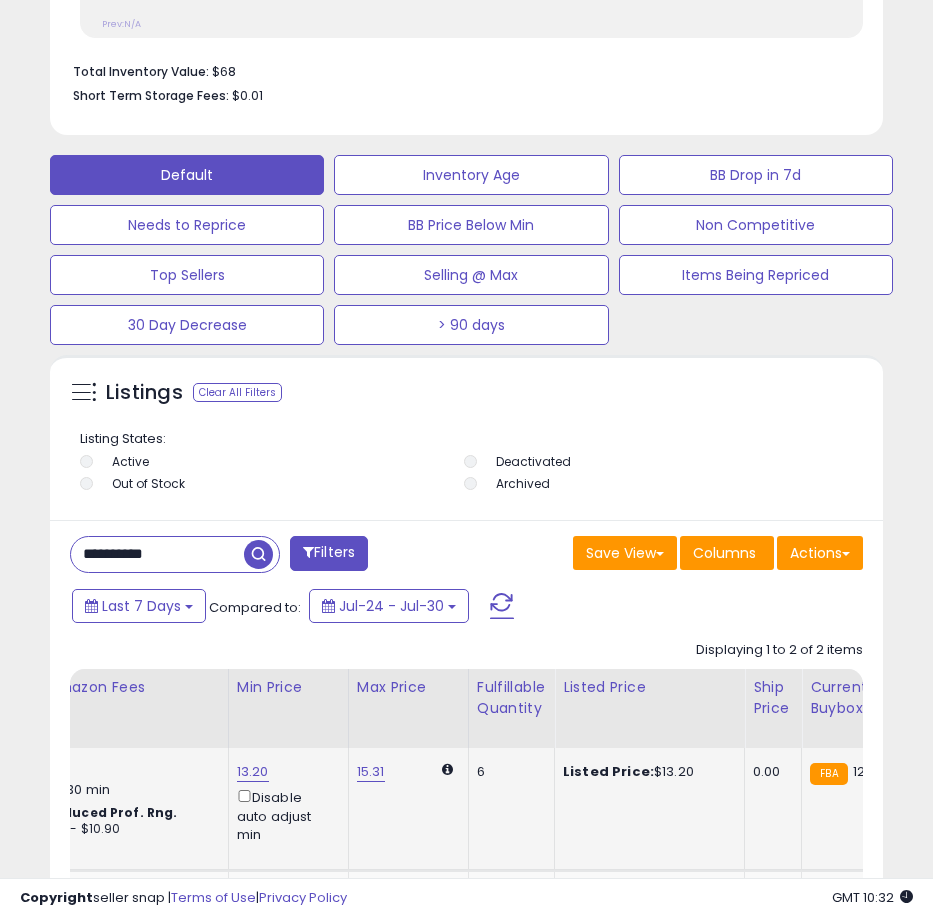 click on "13.20  Disable auto adjust min" at bounding box center (285, 803) 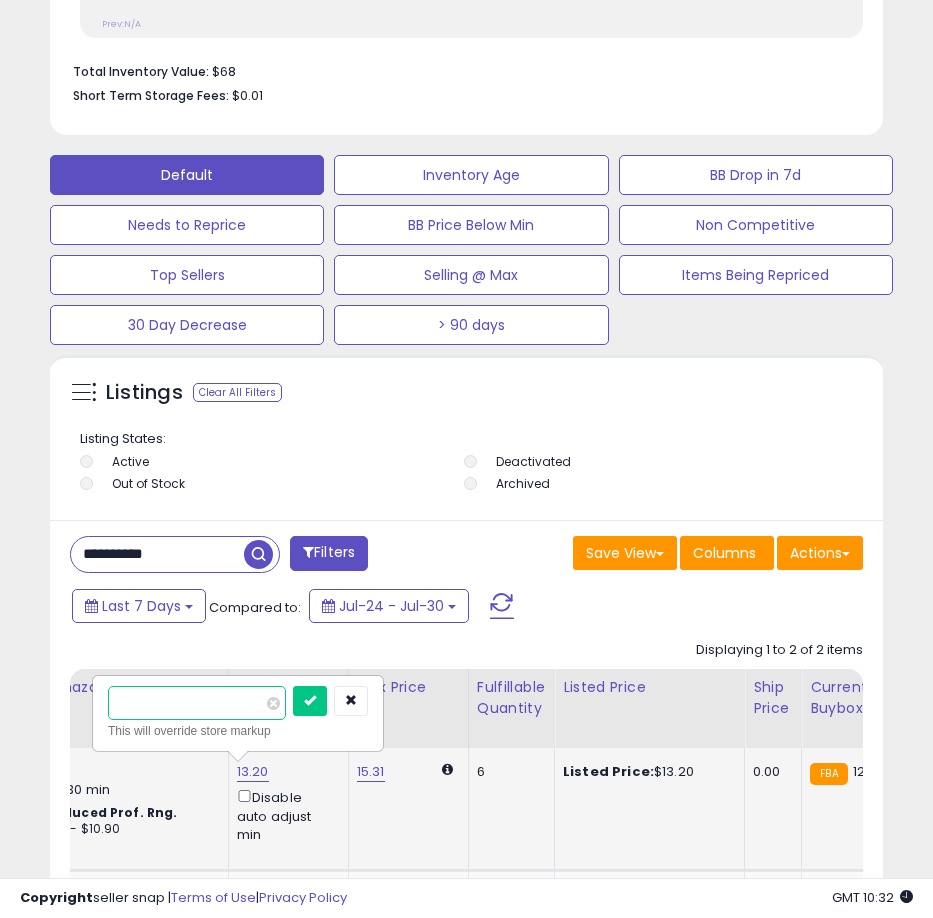 click on "*****" at bounding box center [197, 703] 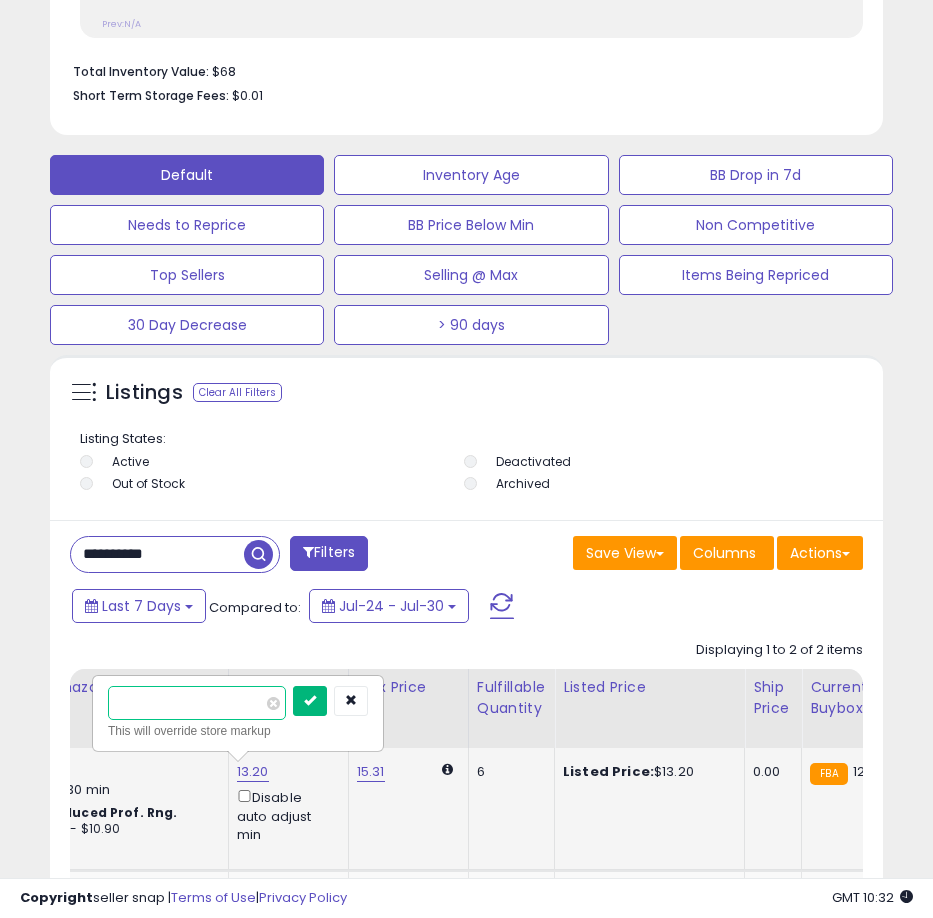 type on "*****" 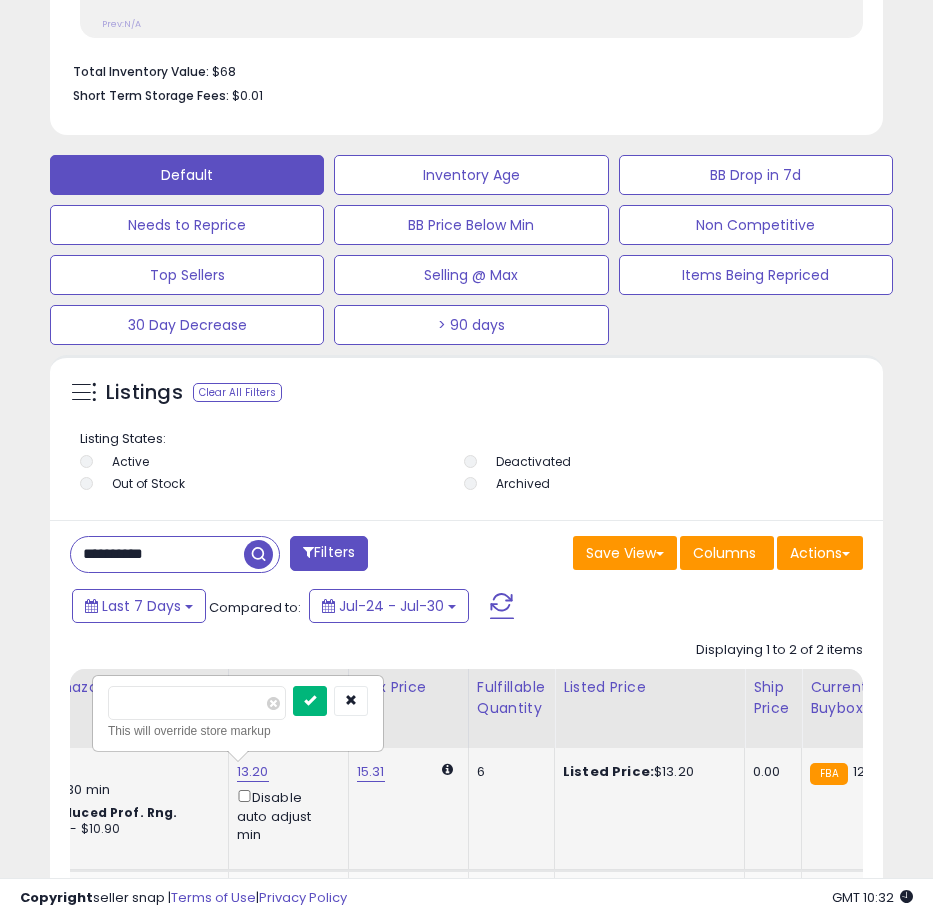 click at bounding box center (310, 700) 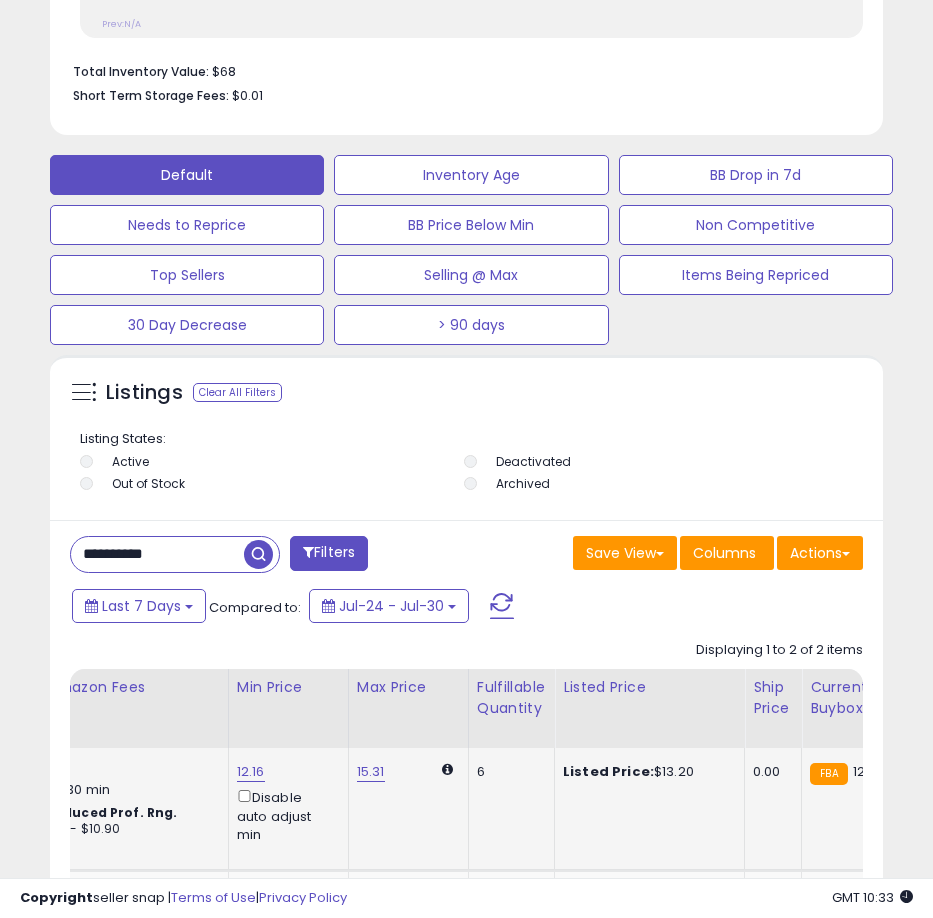 click on "**********" at bounding box center [157, 554] 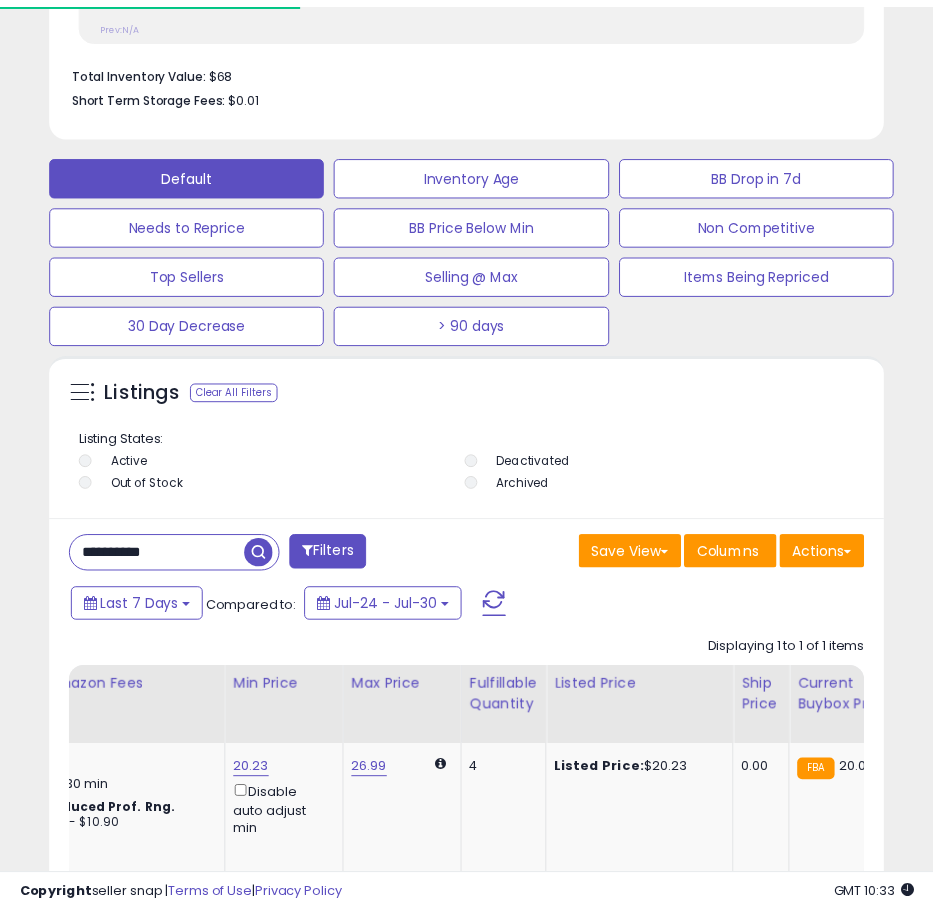 scroll, scrollTop: 390, scrollLeft: 823, axis: both 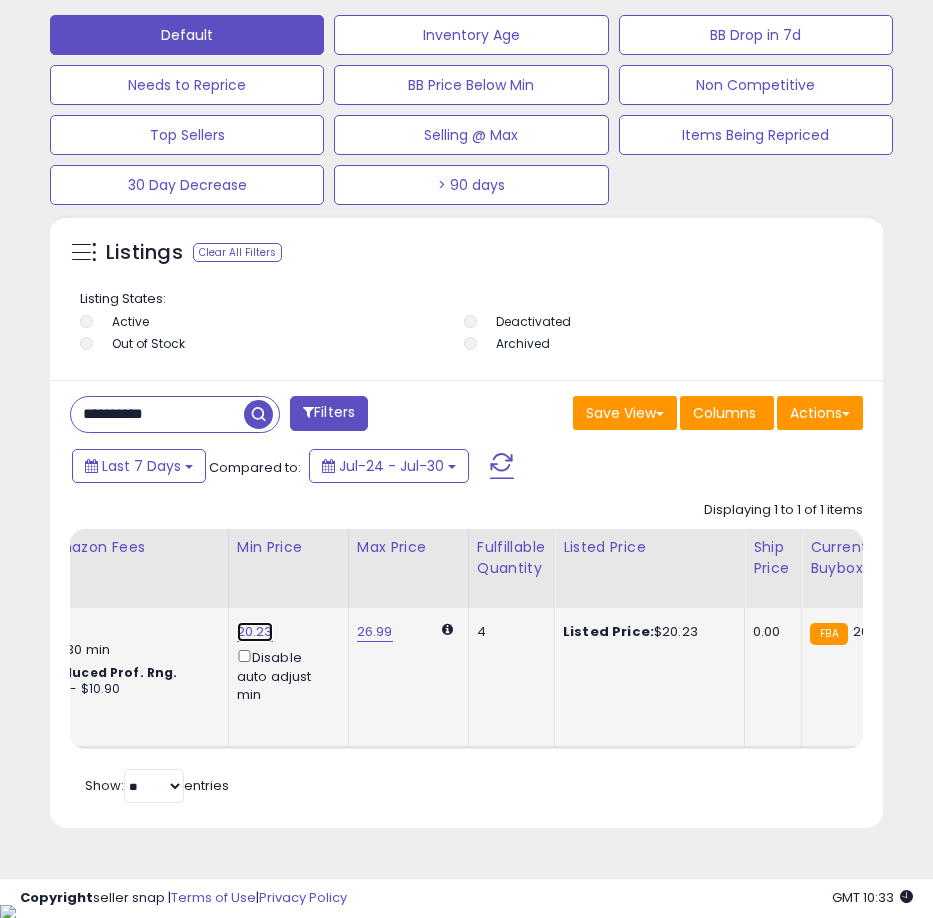 click on "20.23" at bounding box center (255, 632) 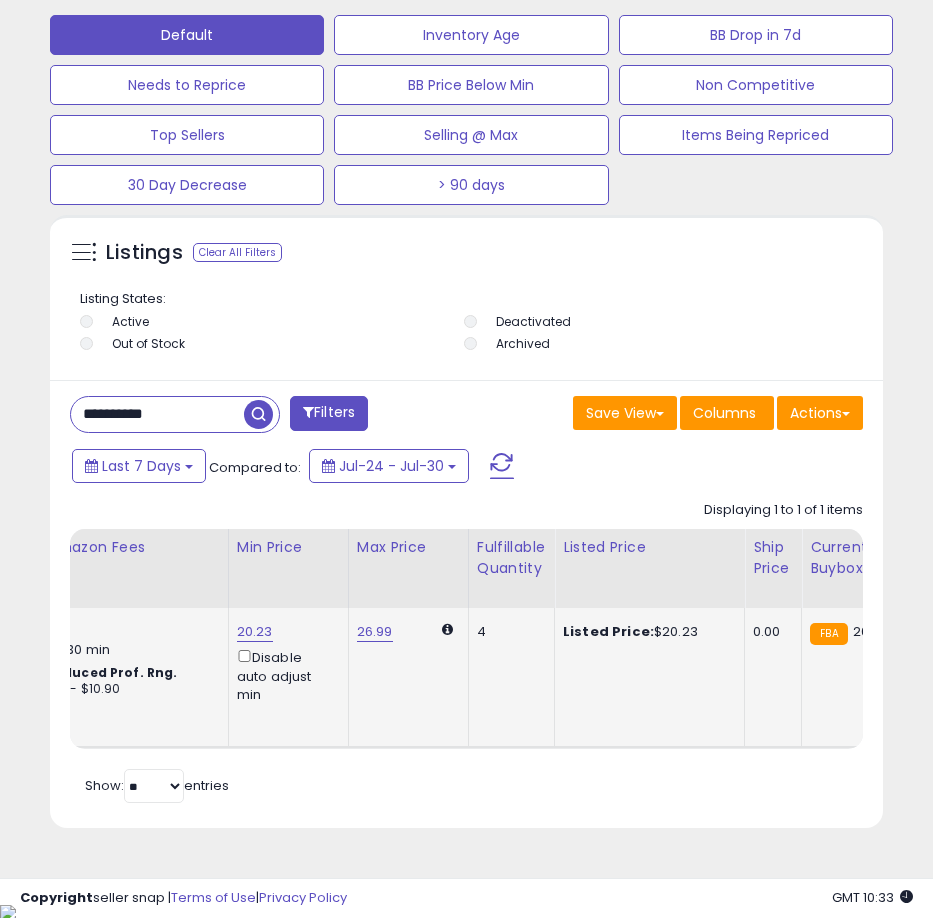 click on "20.23" at bounding box center [255, 632] 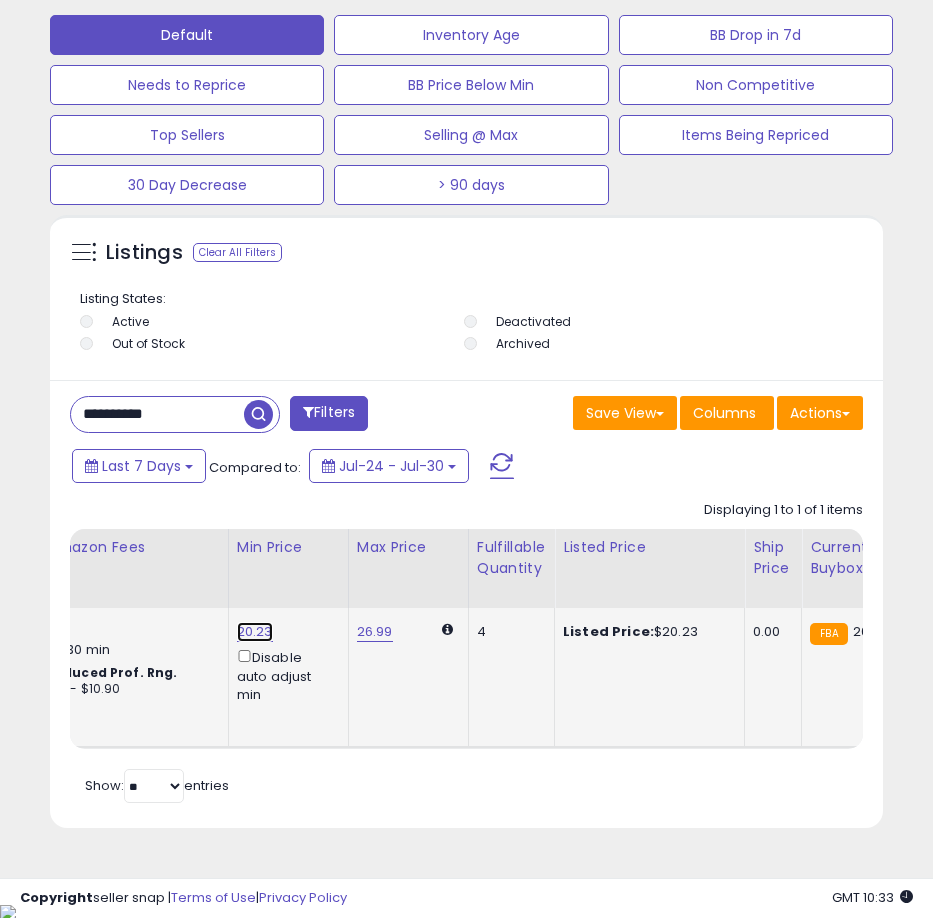 click on "20.23" at bounding box center (255, 632) 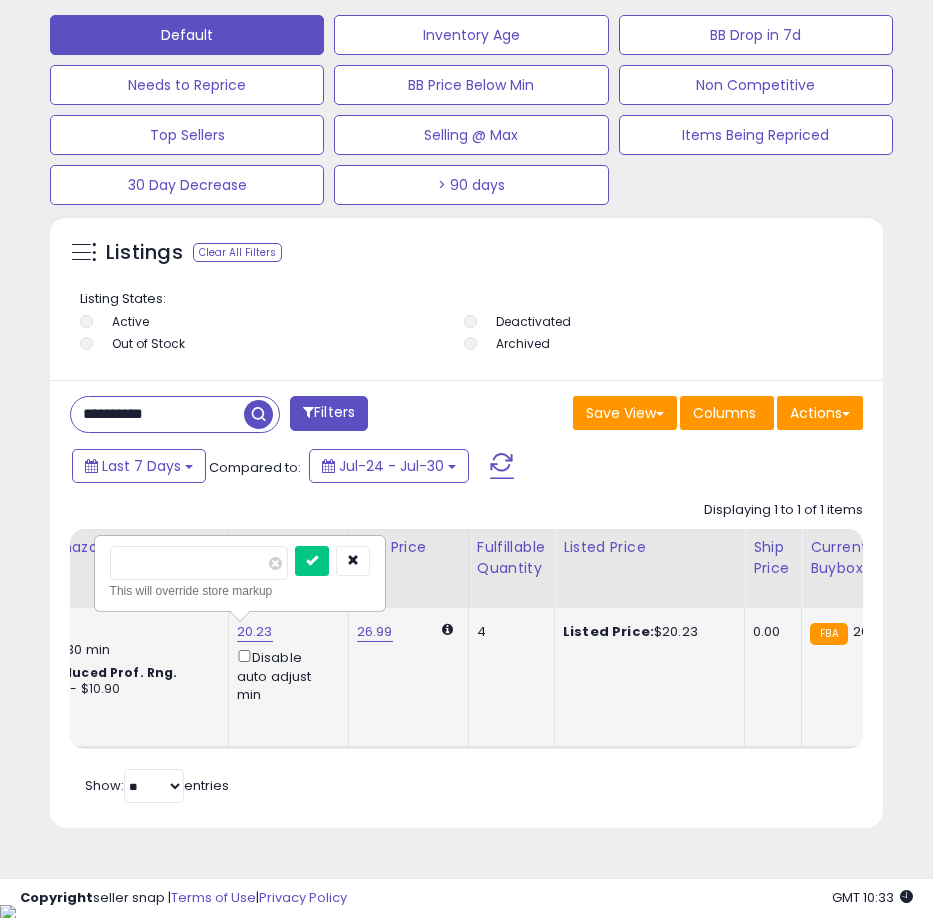 click on "*****" at bounding box center (199, 563) 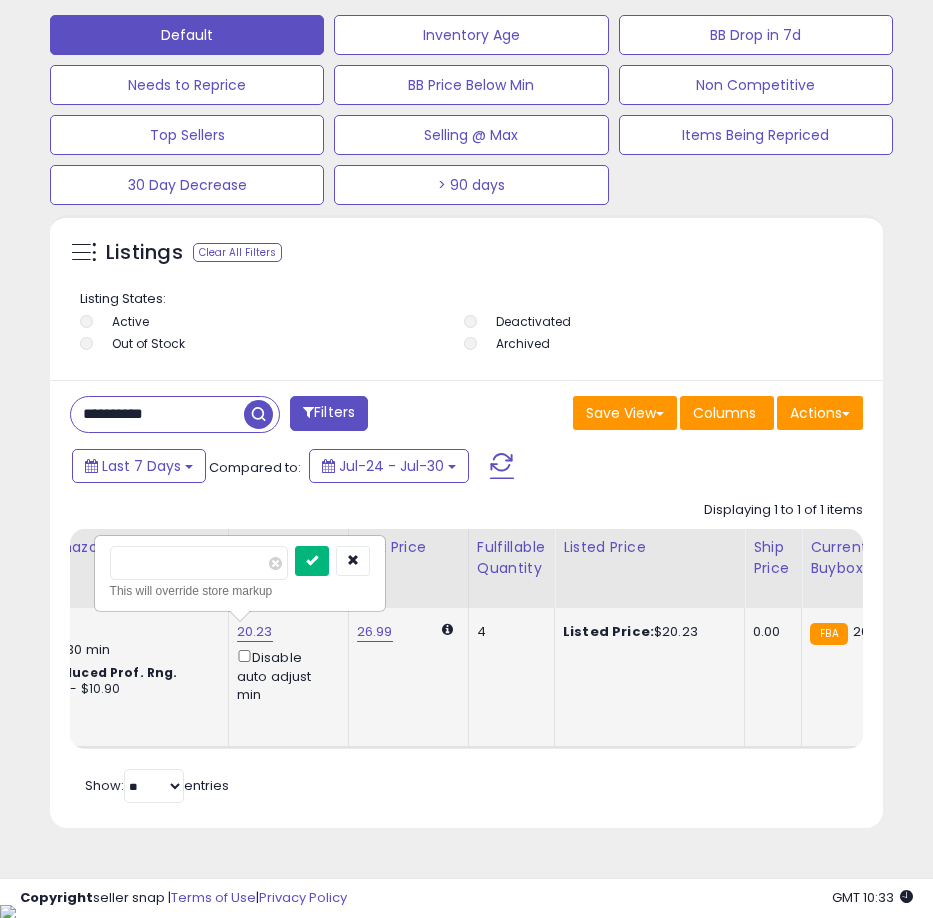 type on "*****" 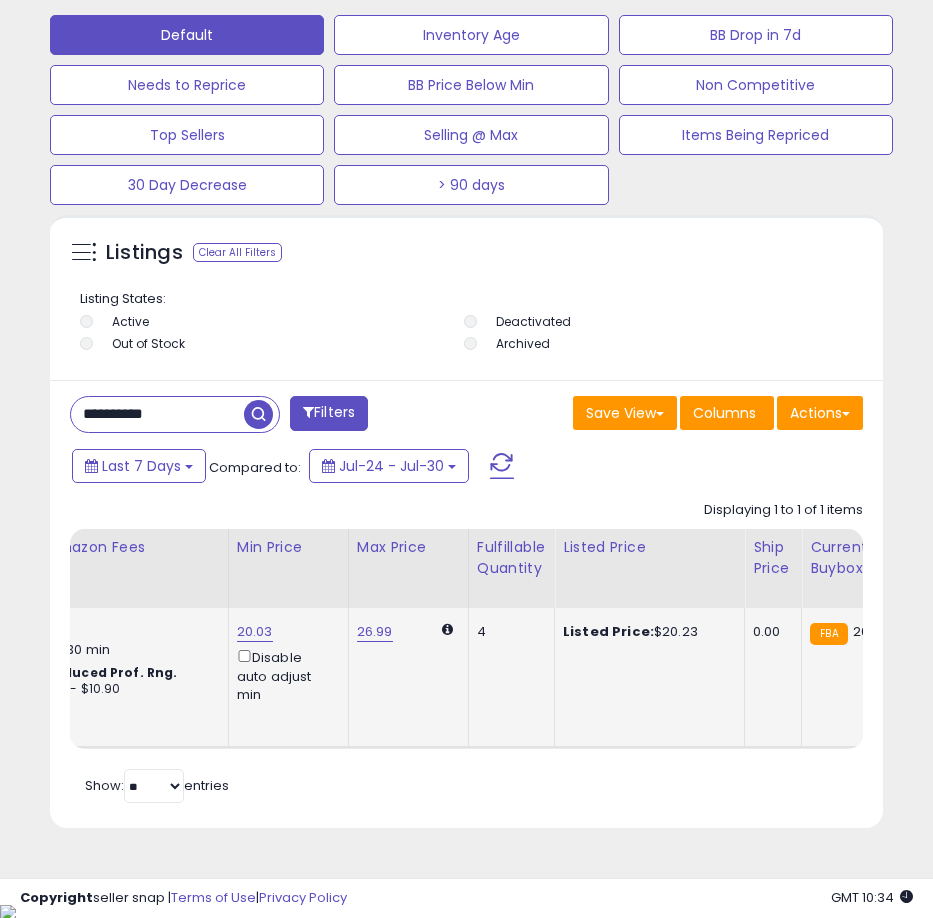 click on "**********" at bounding box center (157, 414) 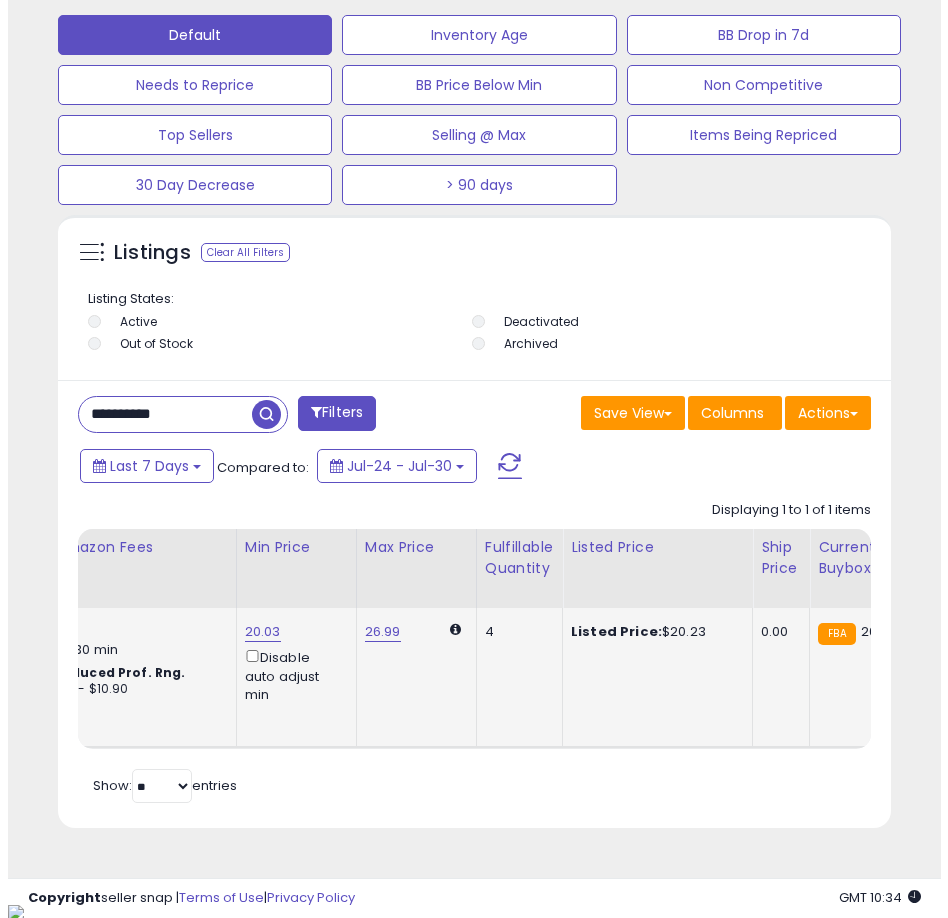 scroll, scrollTop: 1166, scrollLeft: 0, axis: vertical 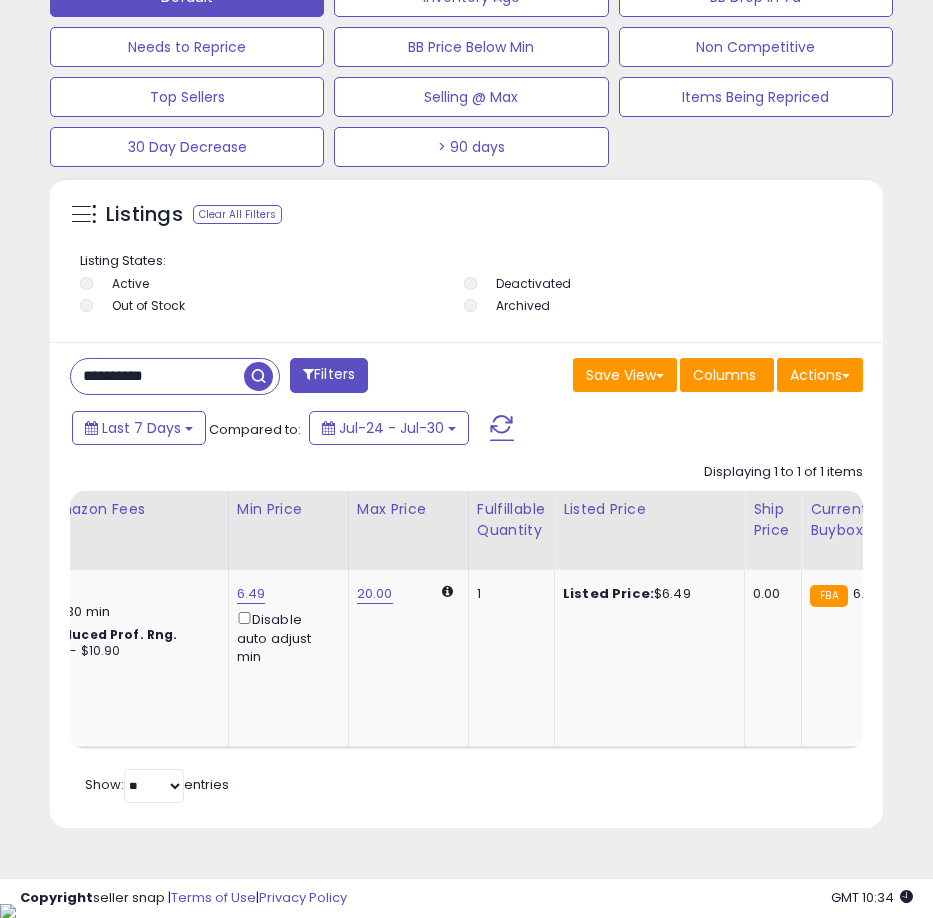 click on "**********" at bounding box center (157, 376) 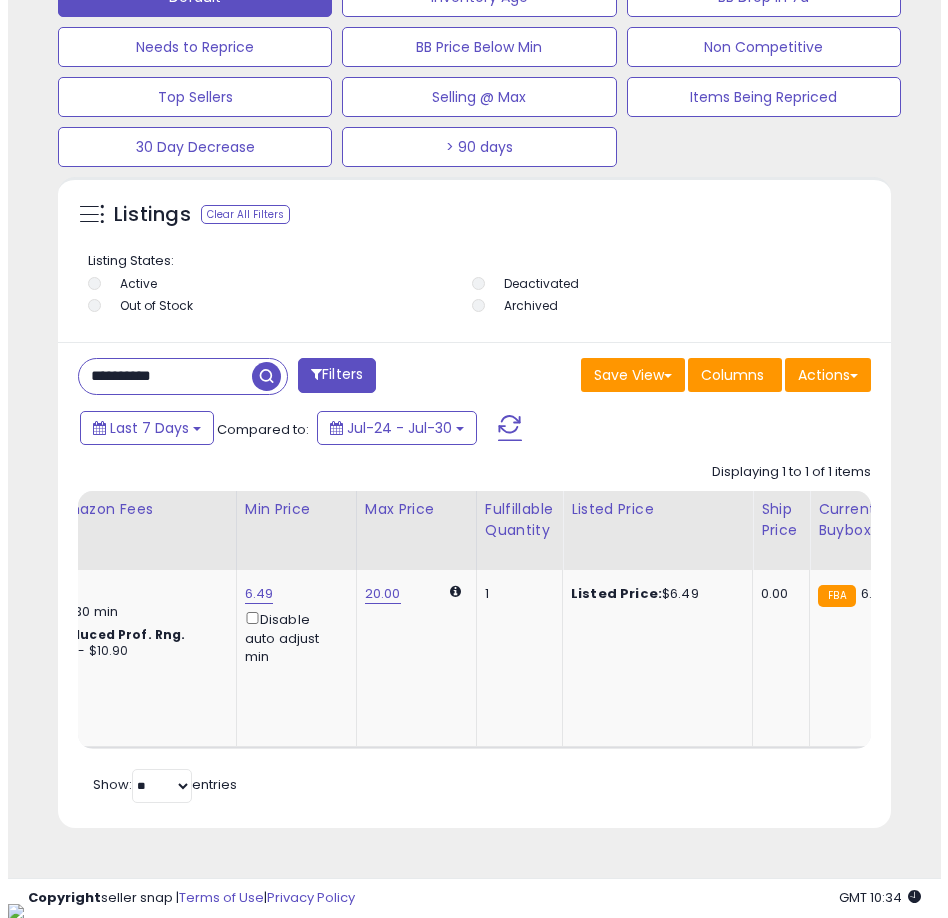 scroll, scrollTop: 1166, scrollLeft: 0, axis: vertical 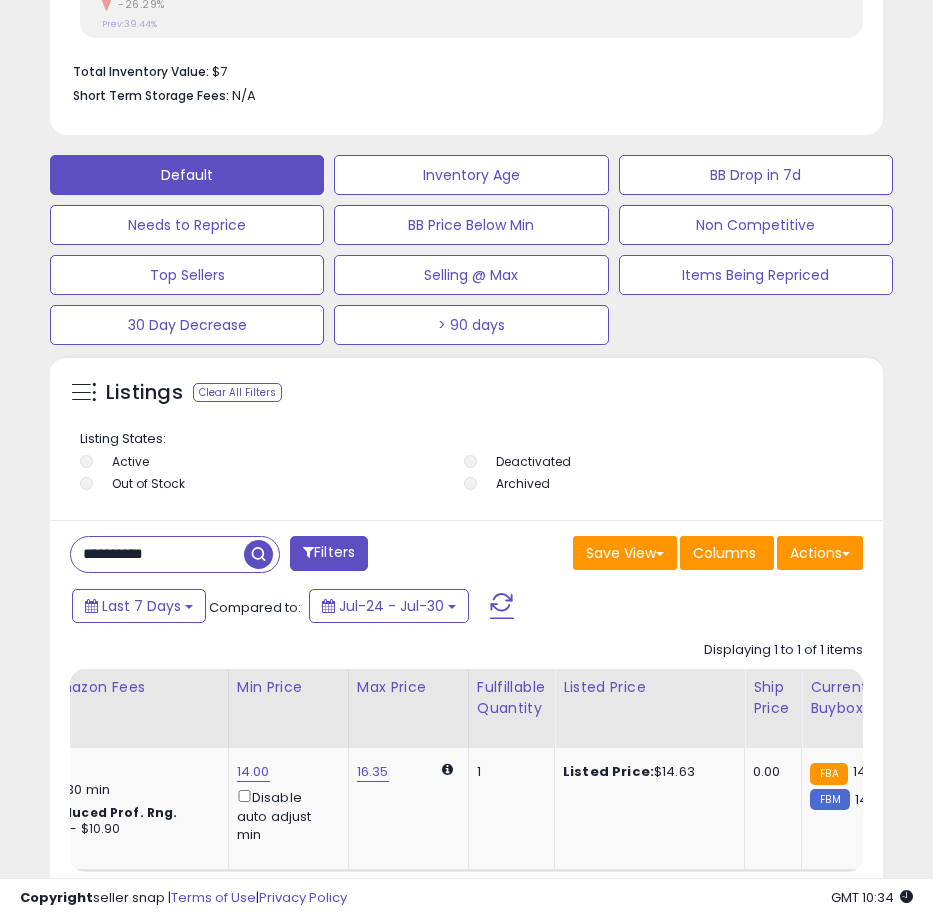 click on "**********" at bounding box center [157, 554] 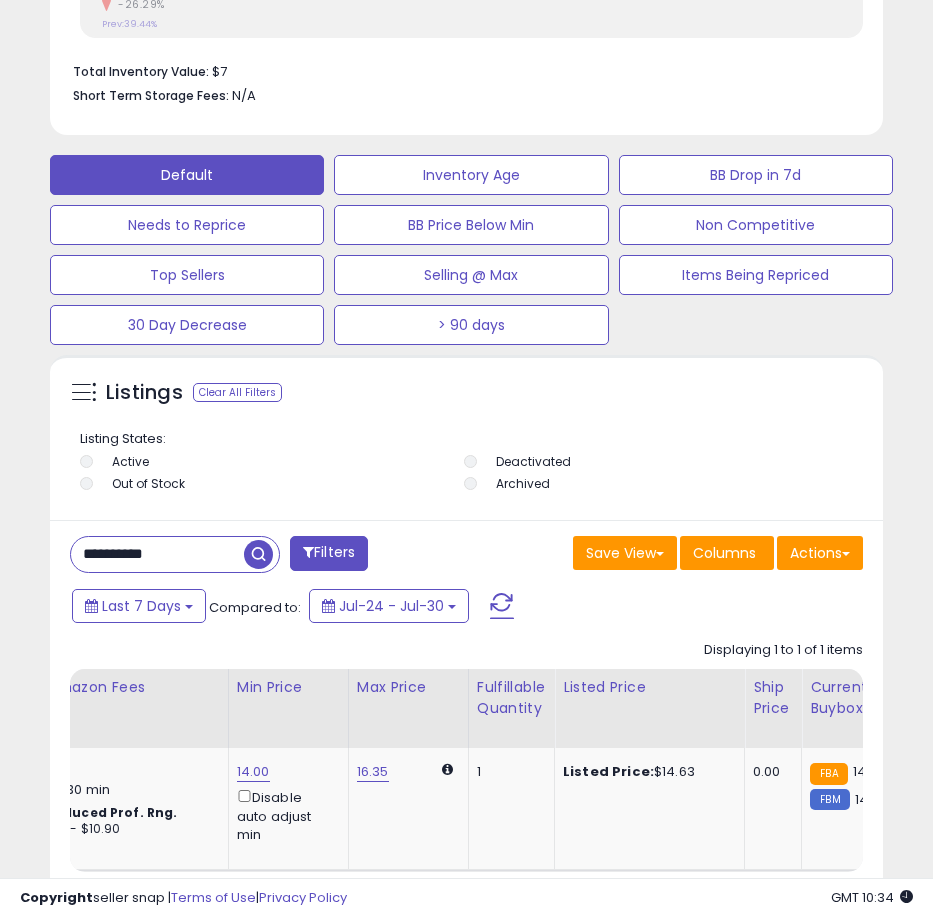 drag, startPoint x: 150, startPoint y: 556, endPoint x: 176, endPoint y: 553, distance: 26.172504 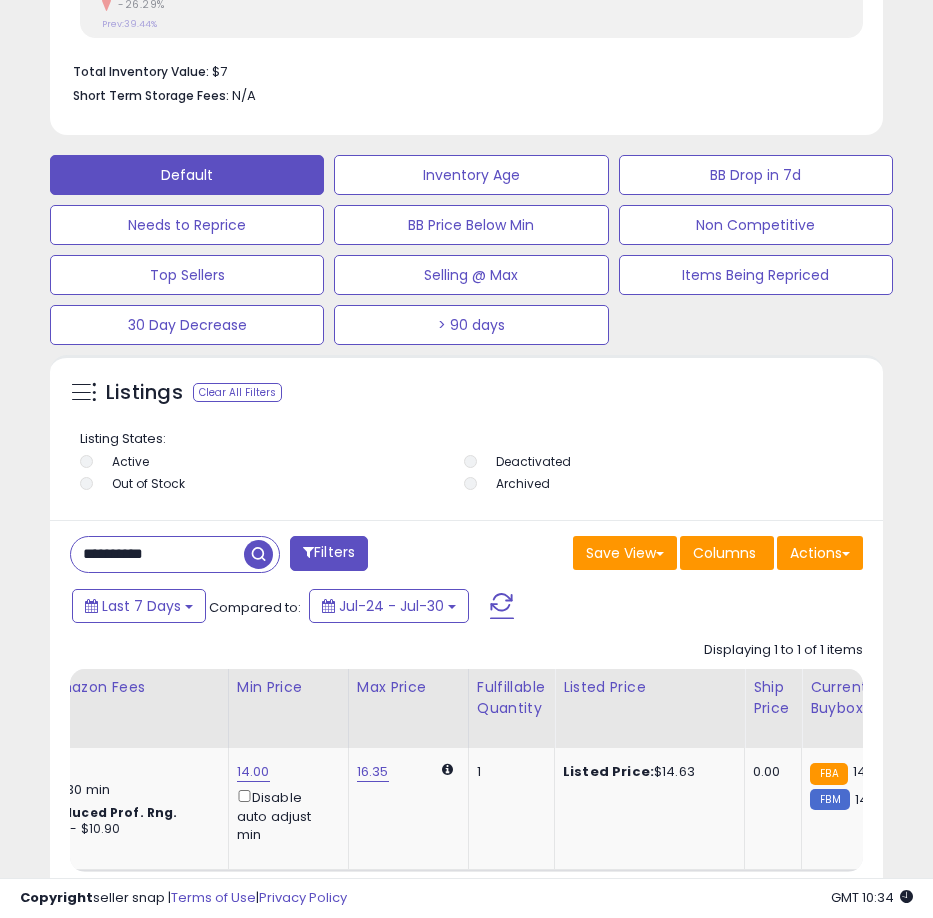 type on "**********" 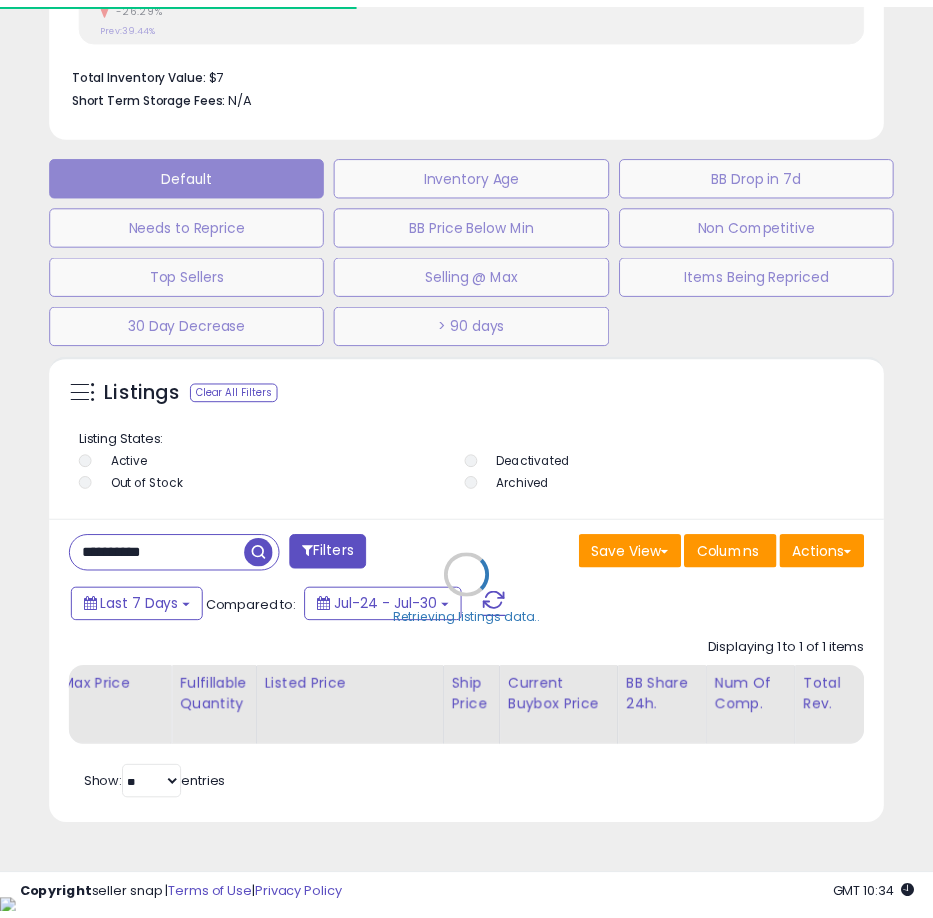 scroll, scrollTop: 390, scrollLeft: 823, axis: both 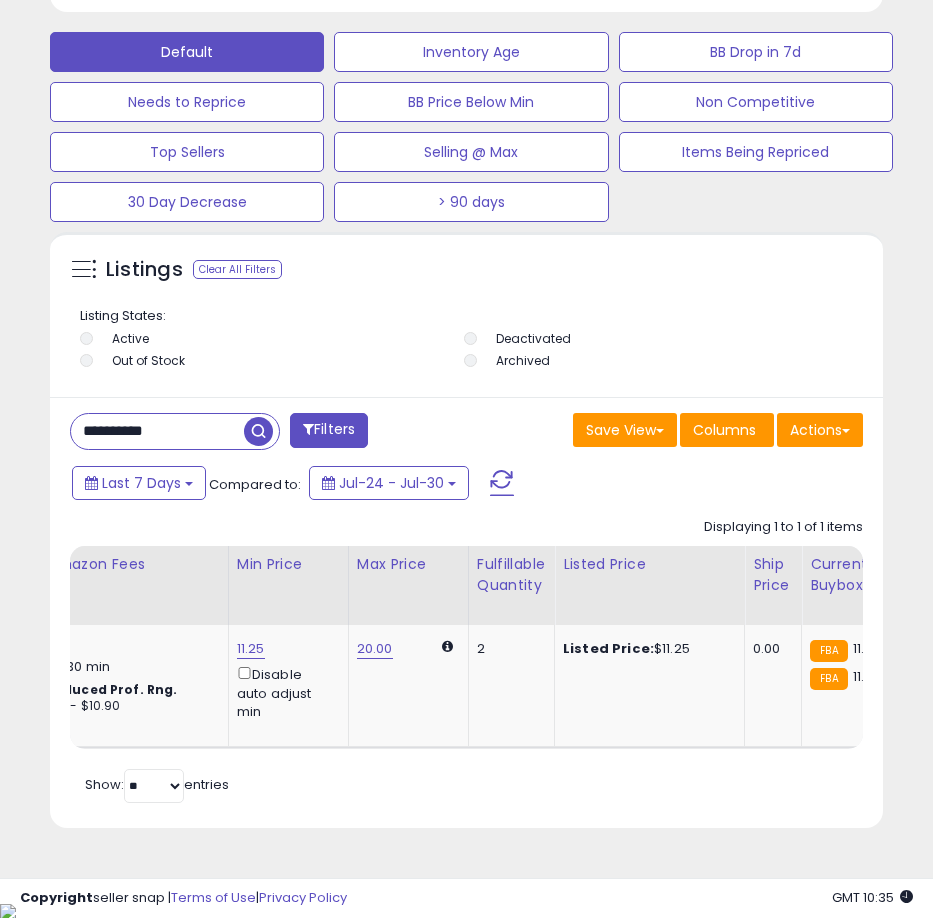 click on "**********" at bounding box center [157, 431] 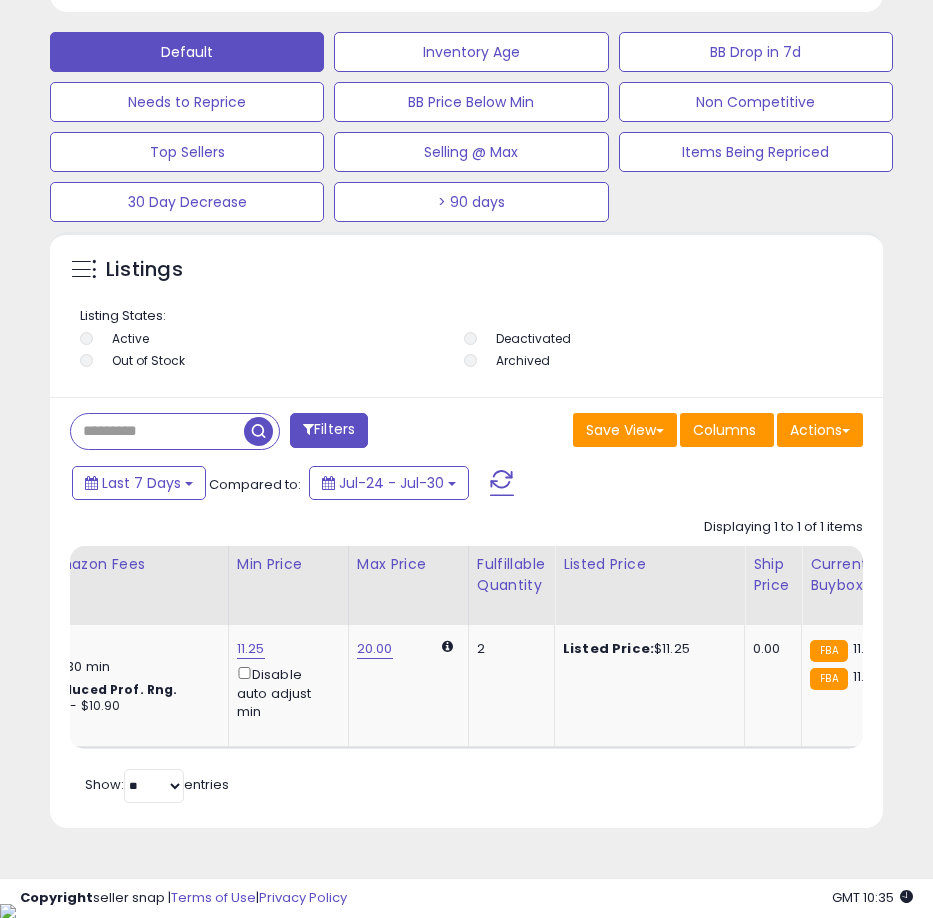 type 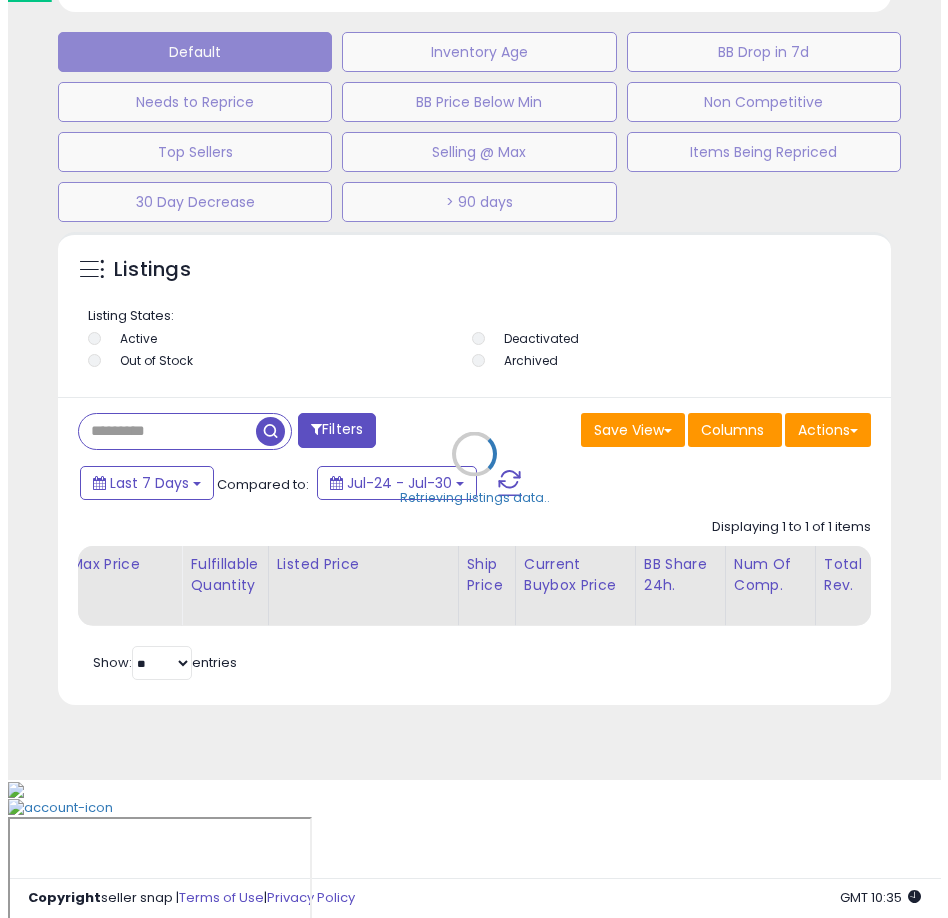 scroll, scrollTop: 1166, scrollLeft: 0, axis: vertical 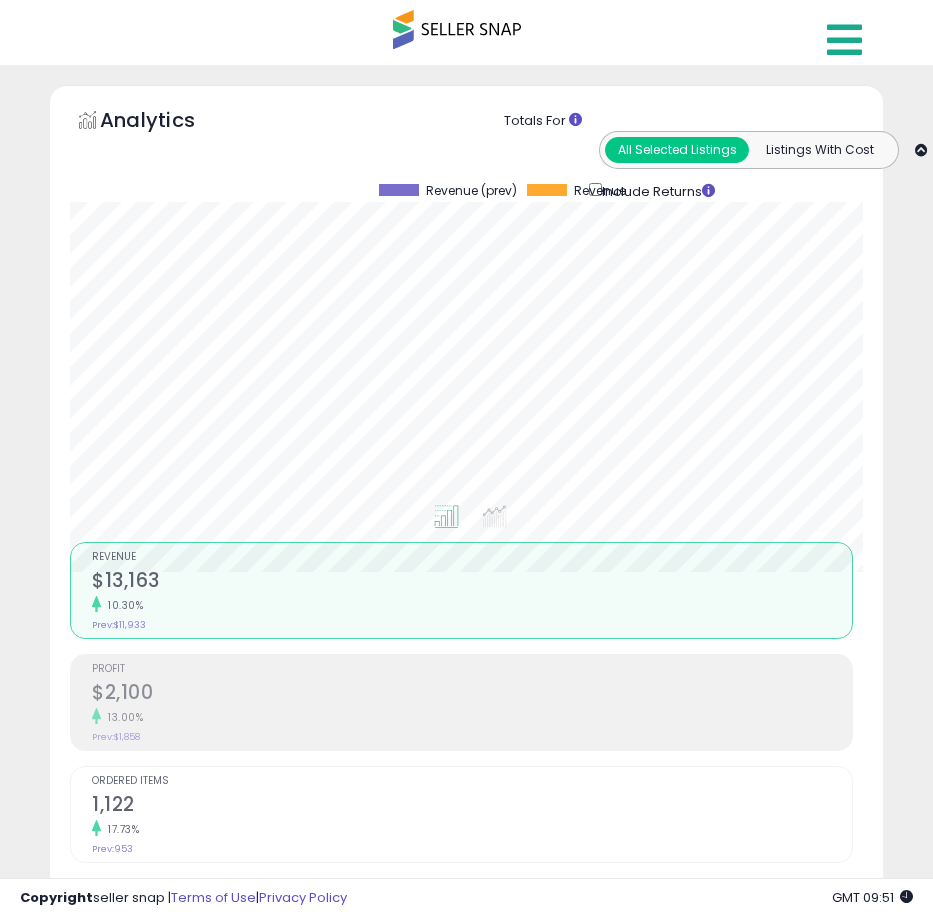 click at bounding box center (844, 40) 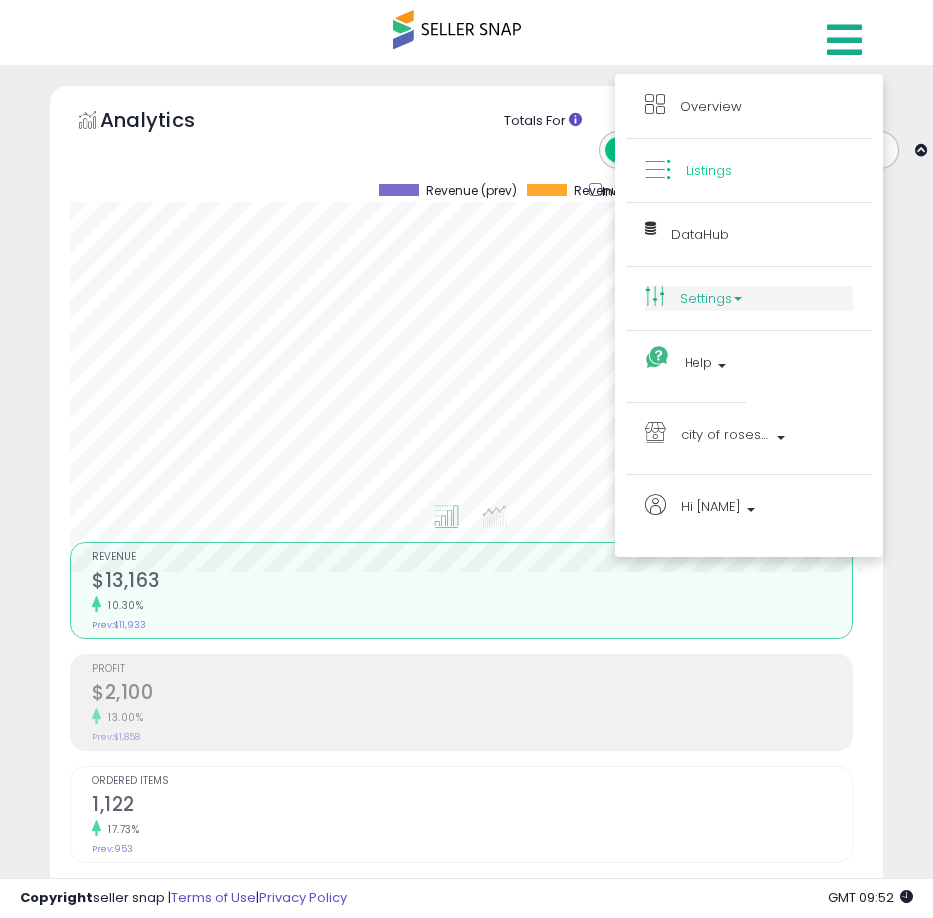 click on "Settings" at bounding box center (749, 298) 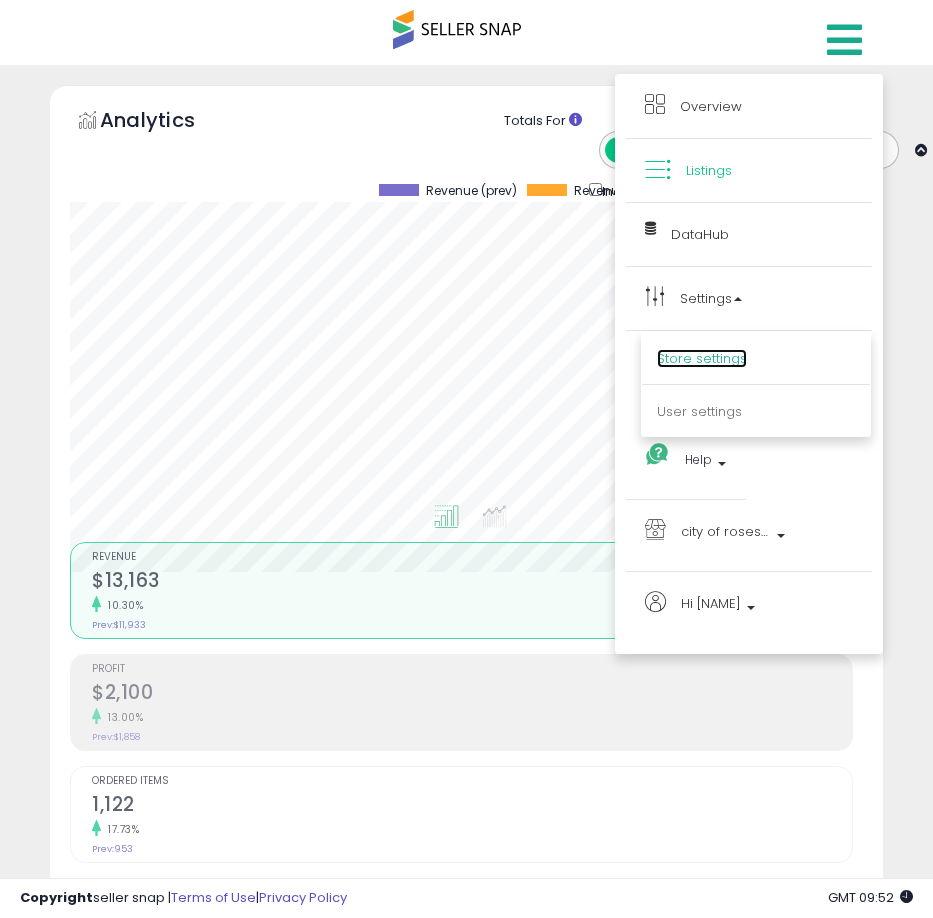 click on "Store
settings" at bounding box center (702, 358) 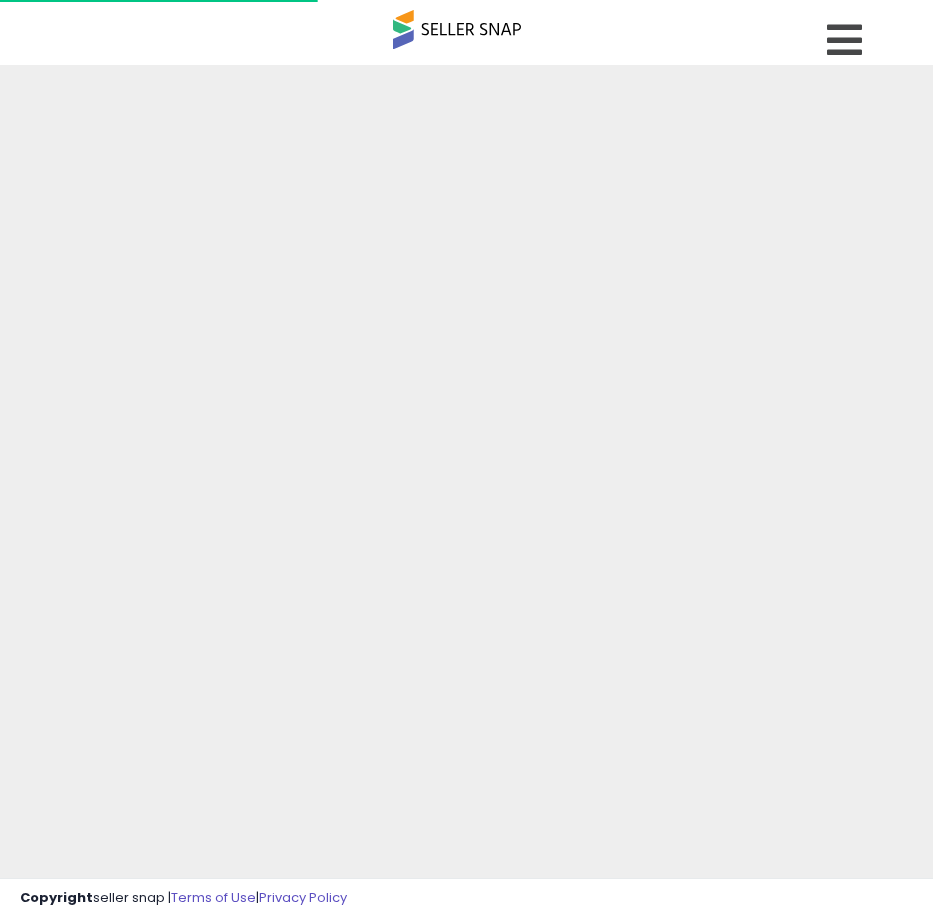 scroll, scrollTop: 0, scrollLeft: 0, axis: both 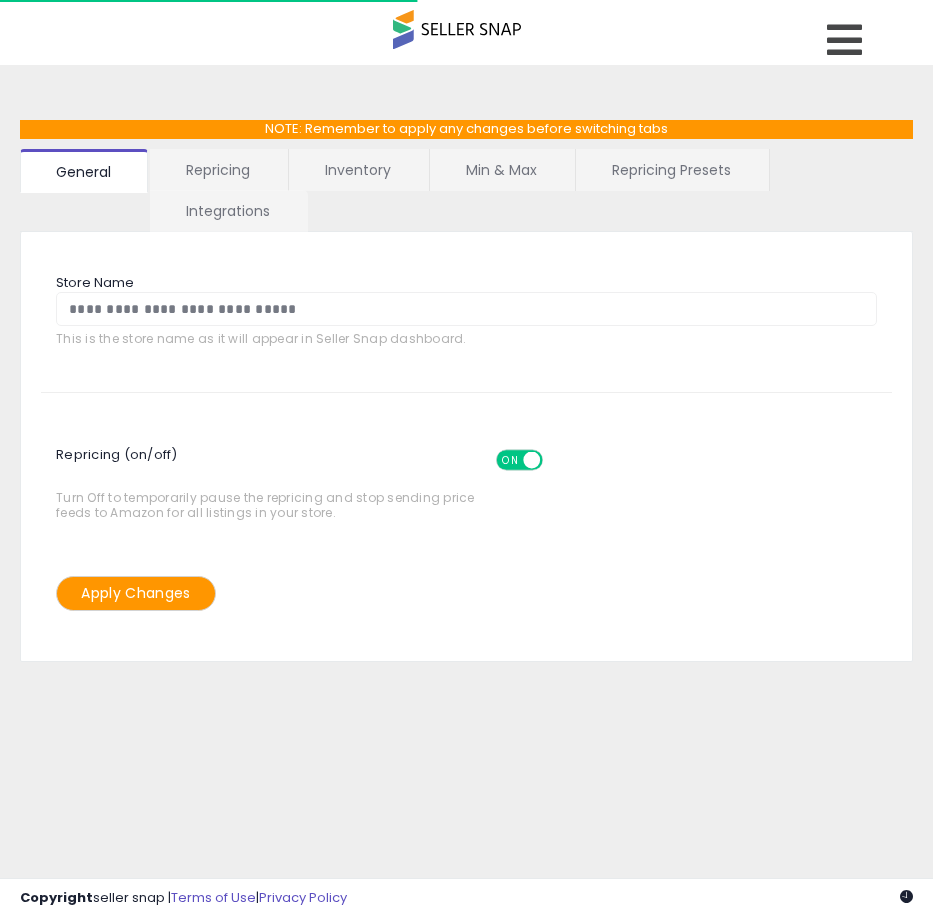 select on "*********" 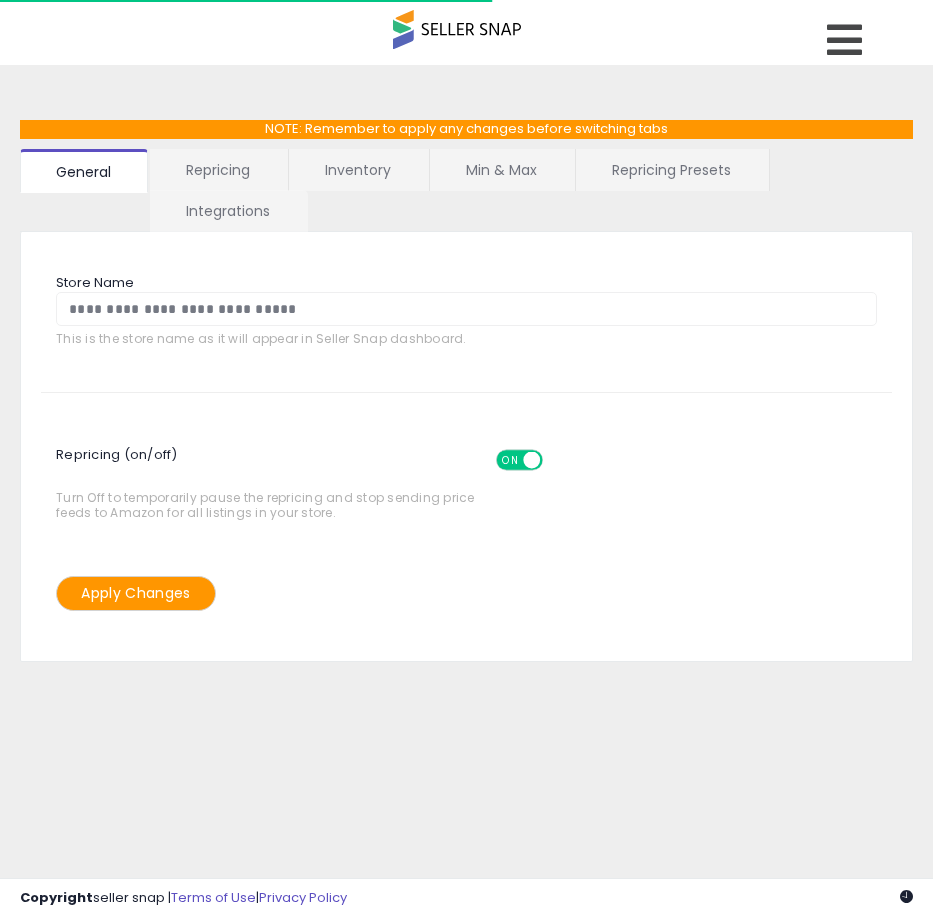 select on "**********" 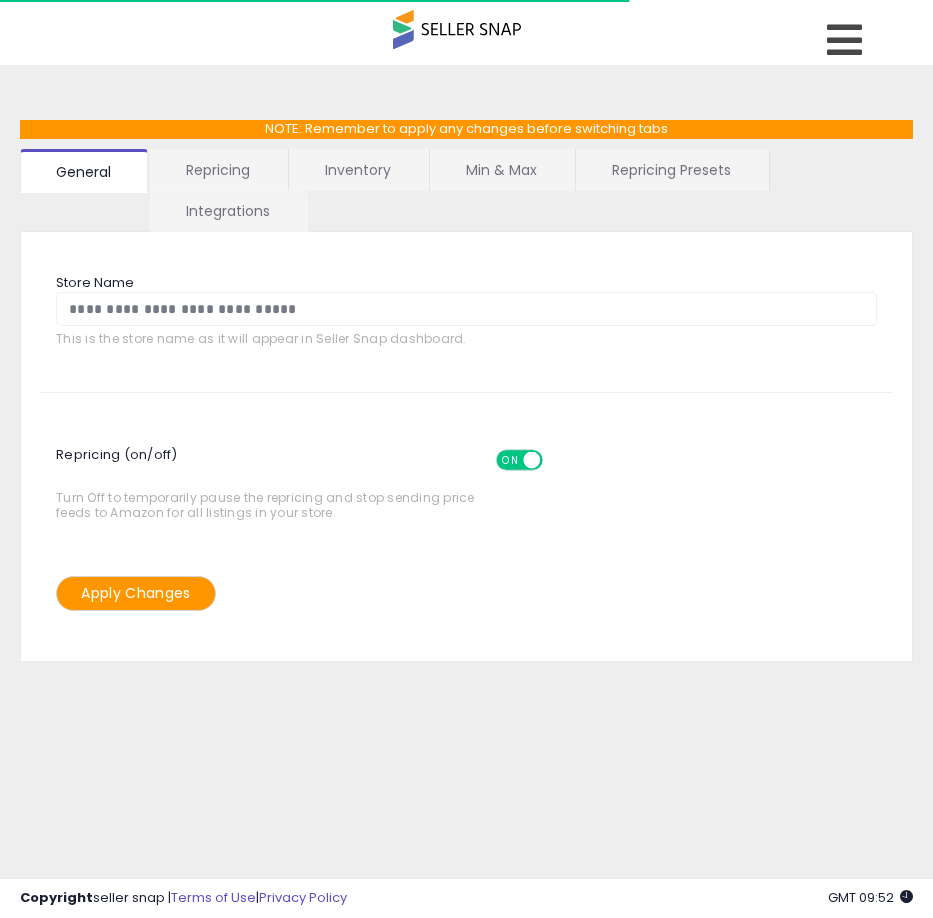 click on "Repricing Presets" at bounding box center [671, 170] 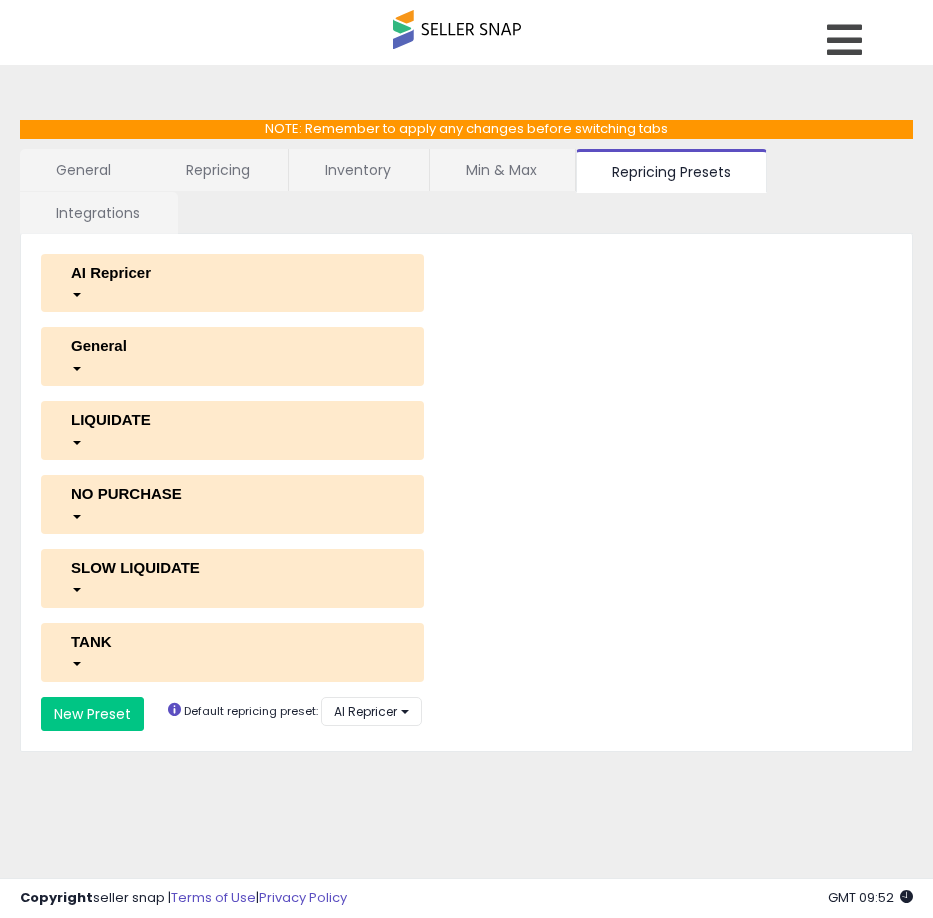 click on "AI Repricer" at bounding box center (232, 272) 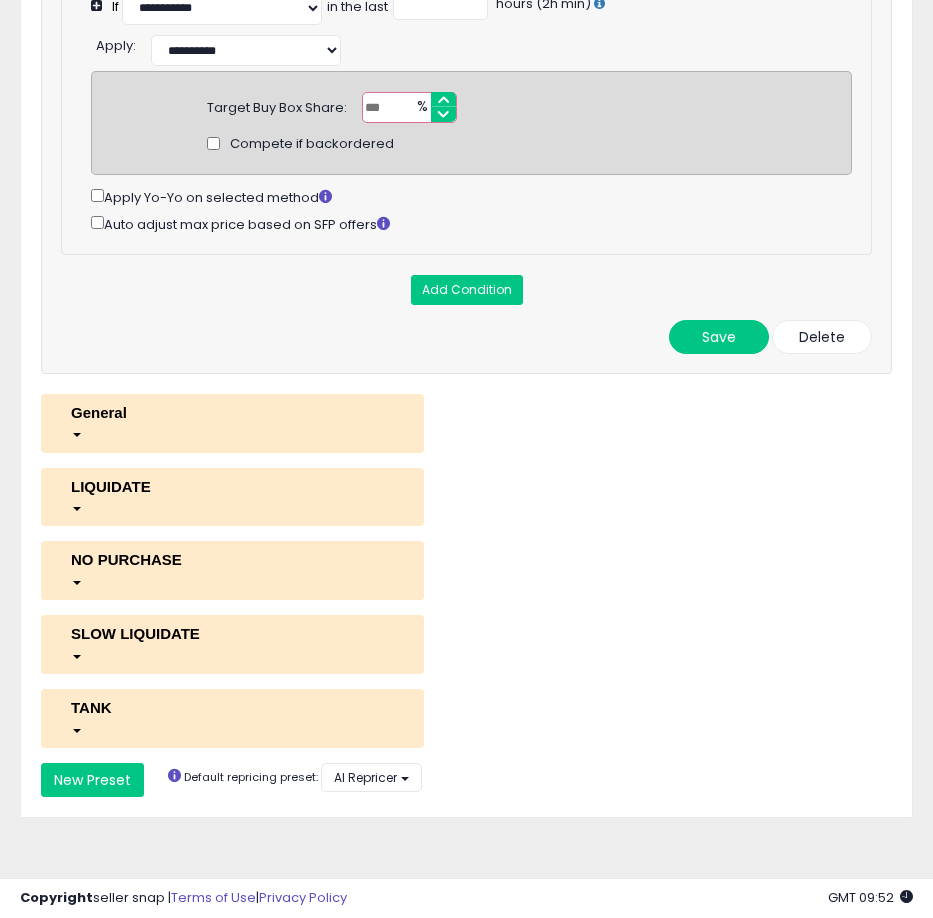 scroll, scrollTop: 188, scrollLeft: 0, axis: vertical 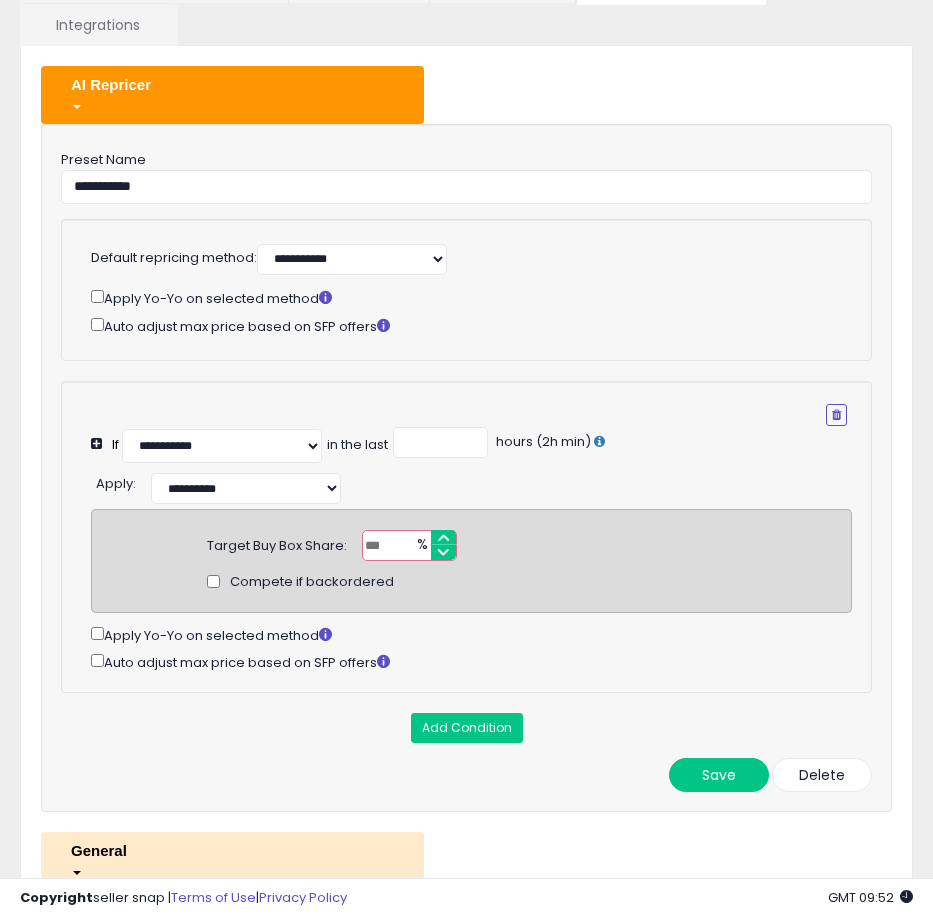 click on "*" at bounding box center (409, 545) 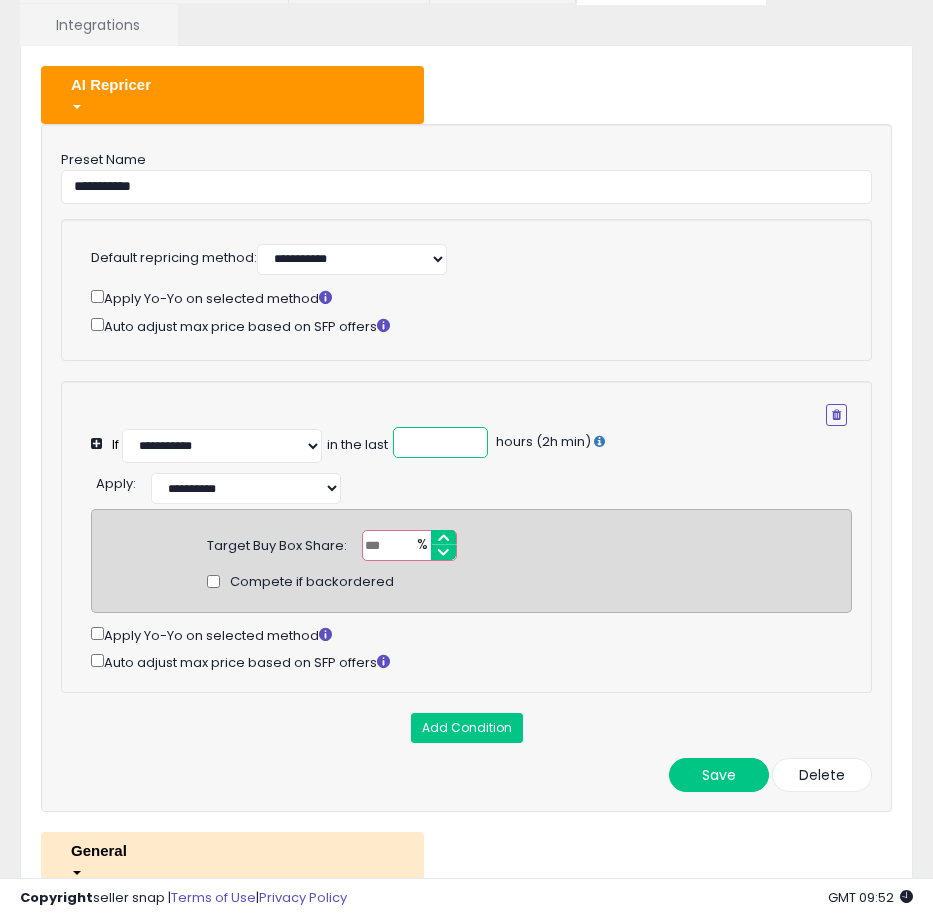 click on "*" at bounding box center [440, 442] 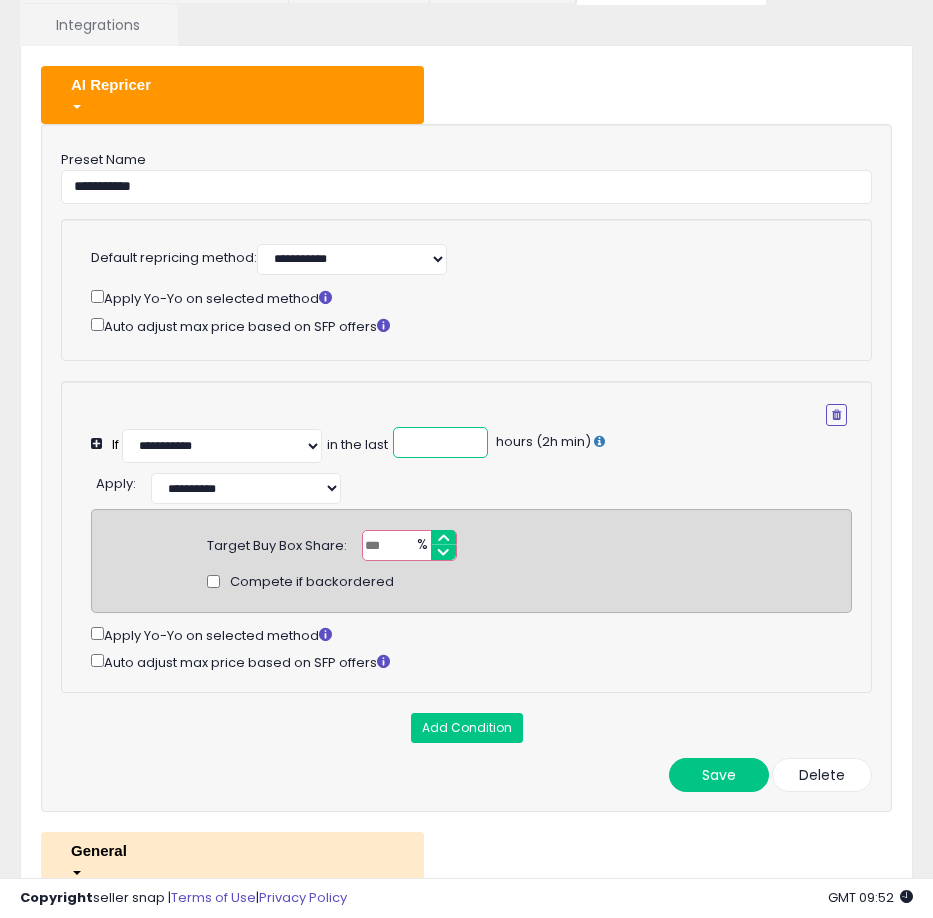 type on "*" 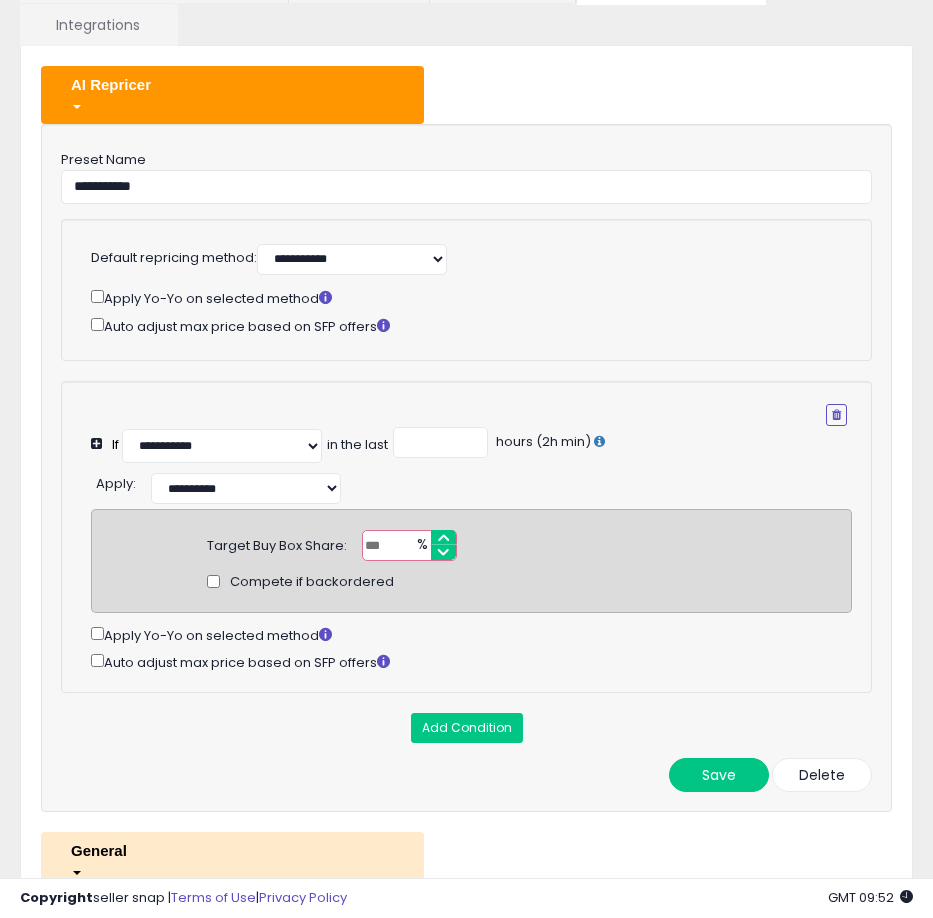 click on "*" at bounding box center [409, 545] 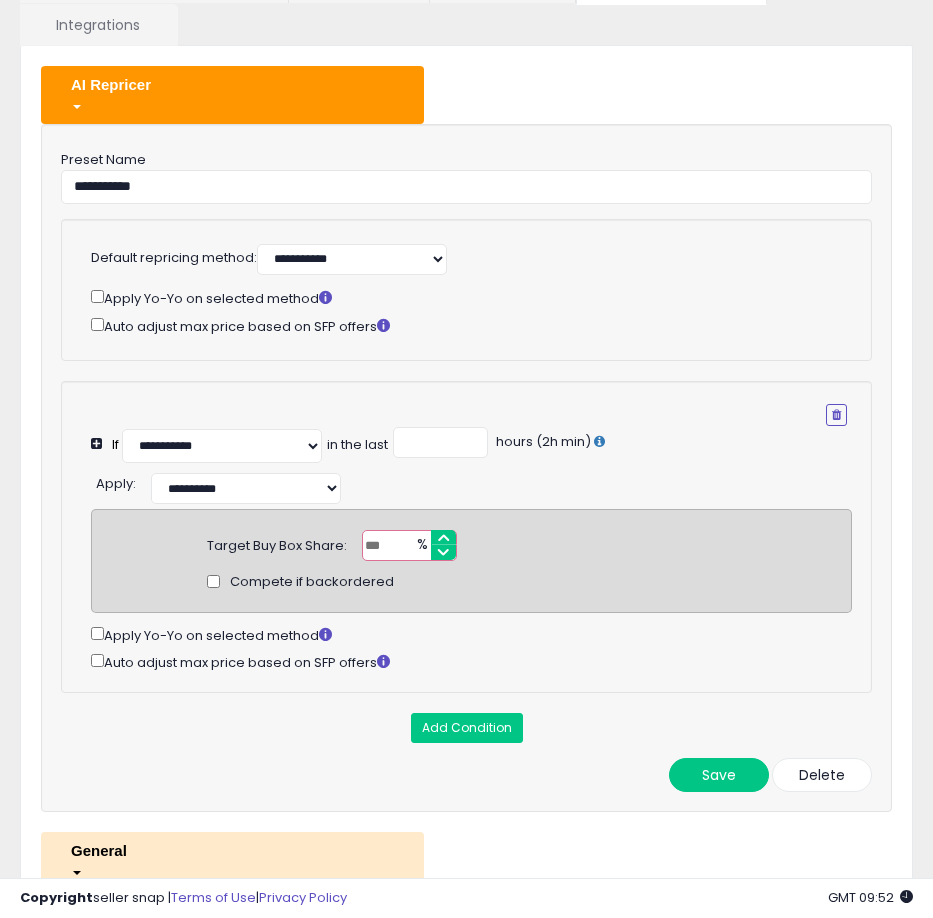 type on "*" 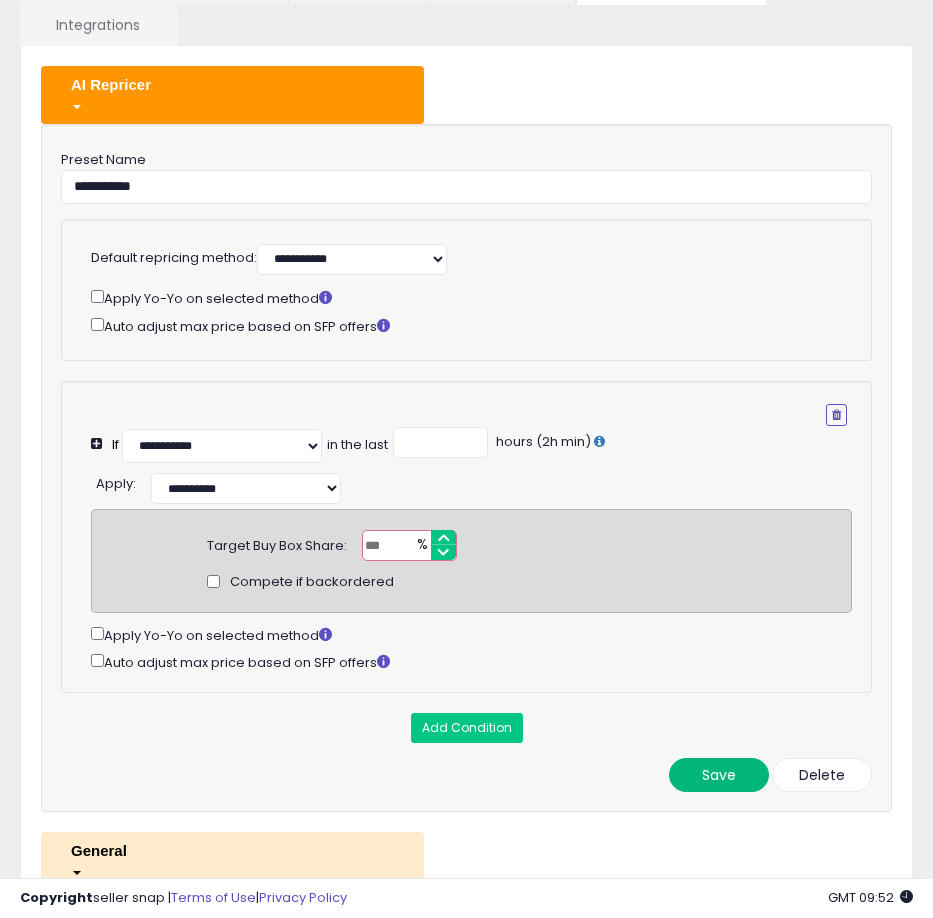 click on "Save" at bounding box center (719, 775) 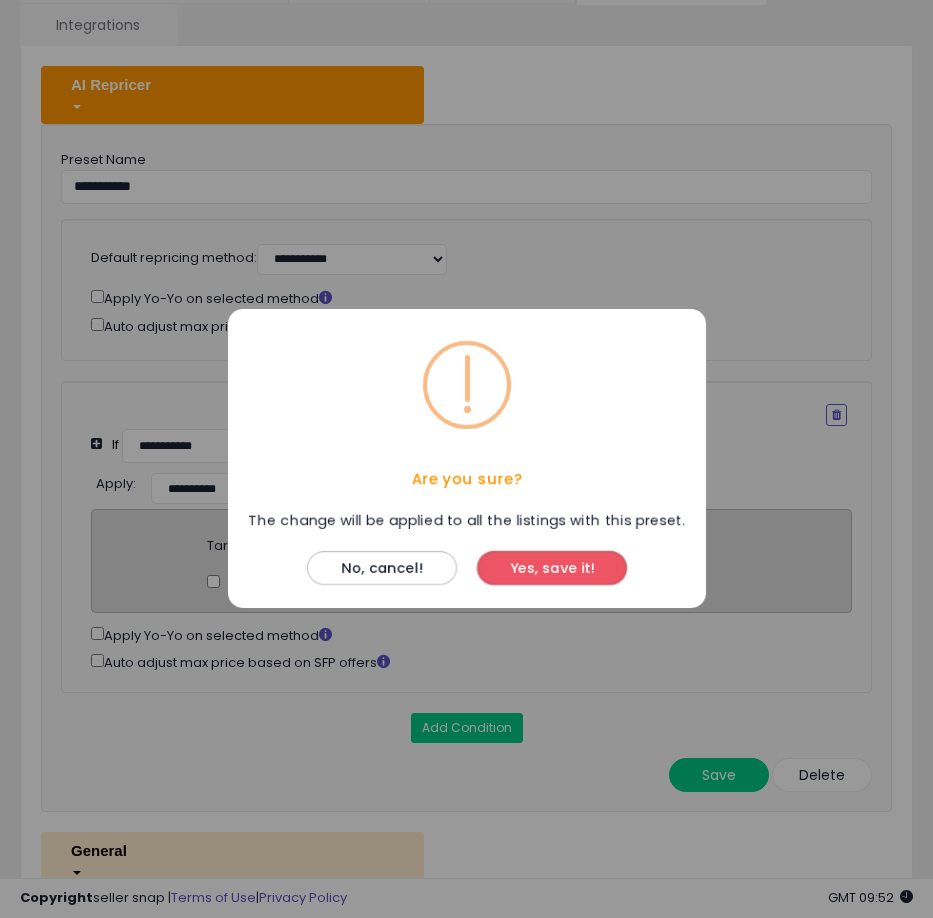 click on "Yes, save it!" at bounding box center (552, 569) 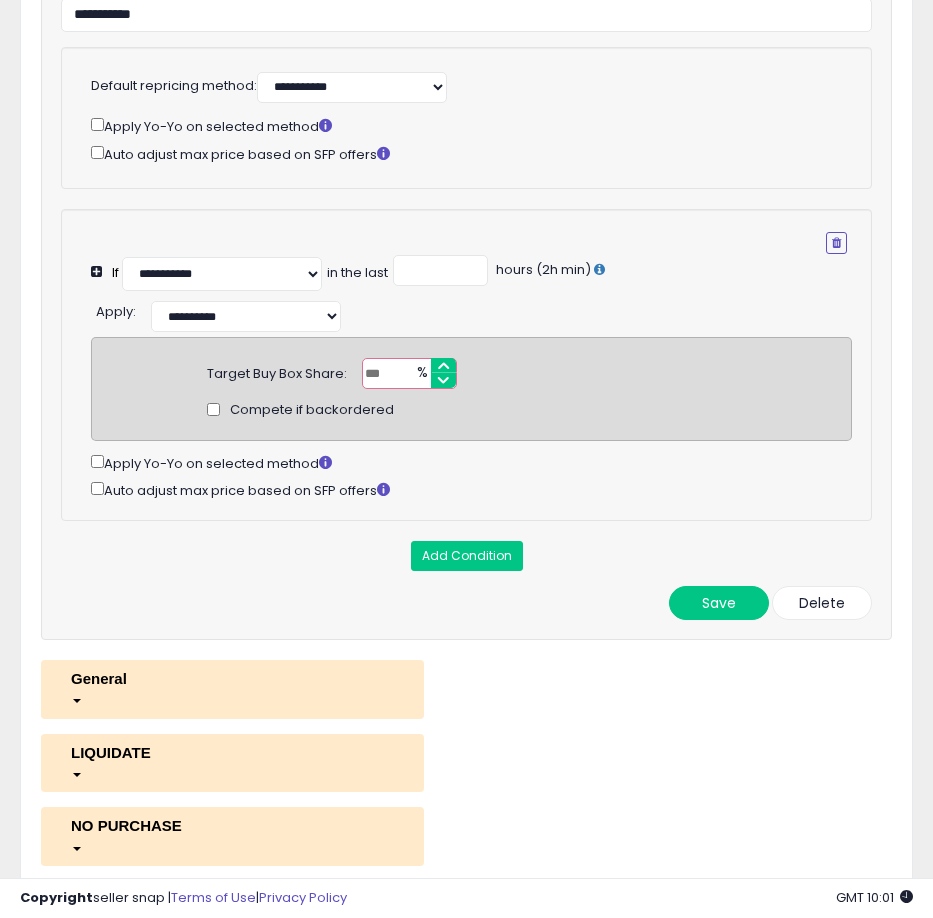 scroll, scrollTop: 366, scrollLeft: 0, axis: vertical 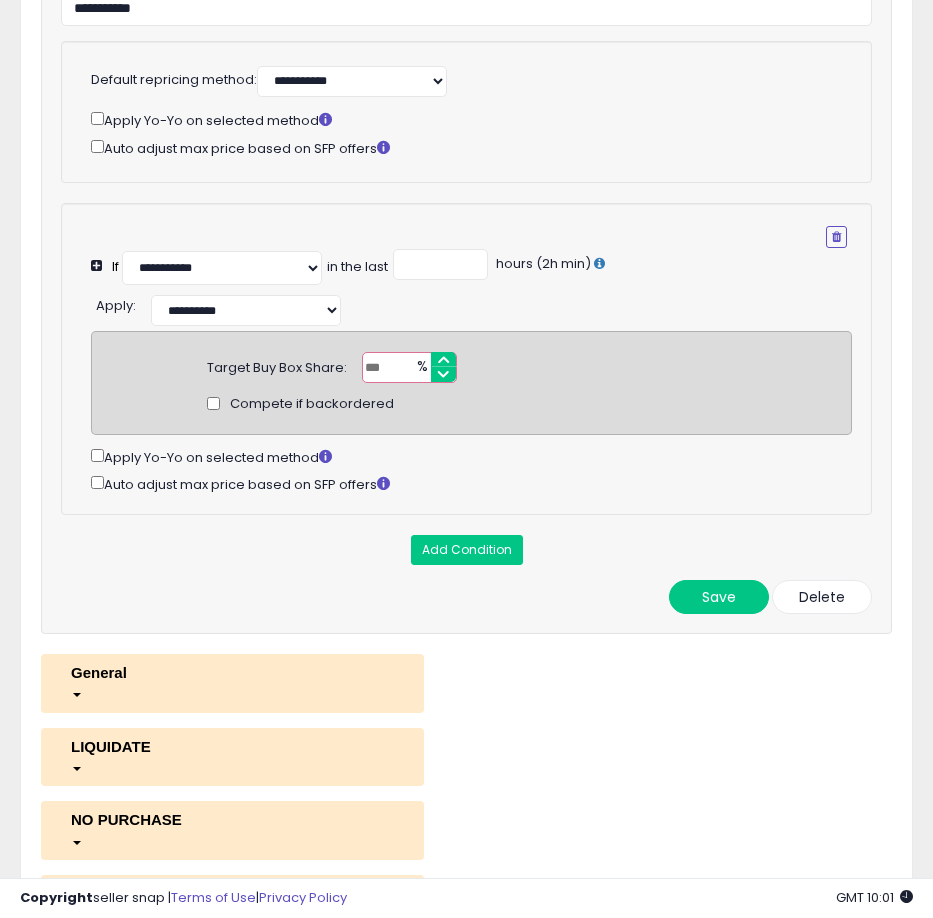 click on "Compete if backordered" at bounding box center [471, 393] 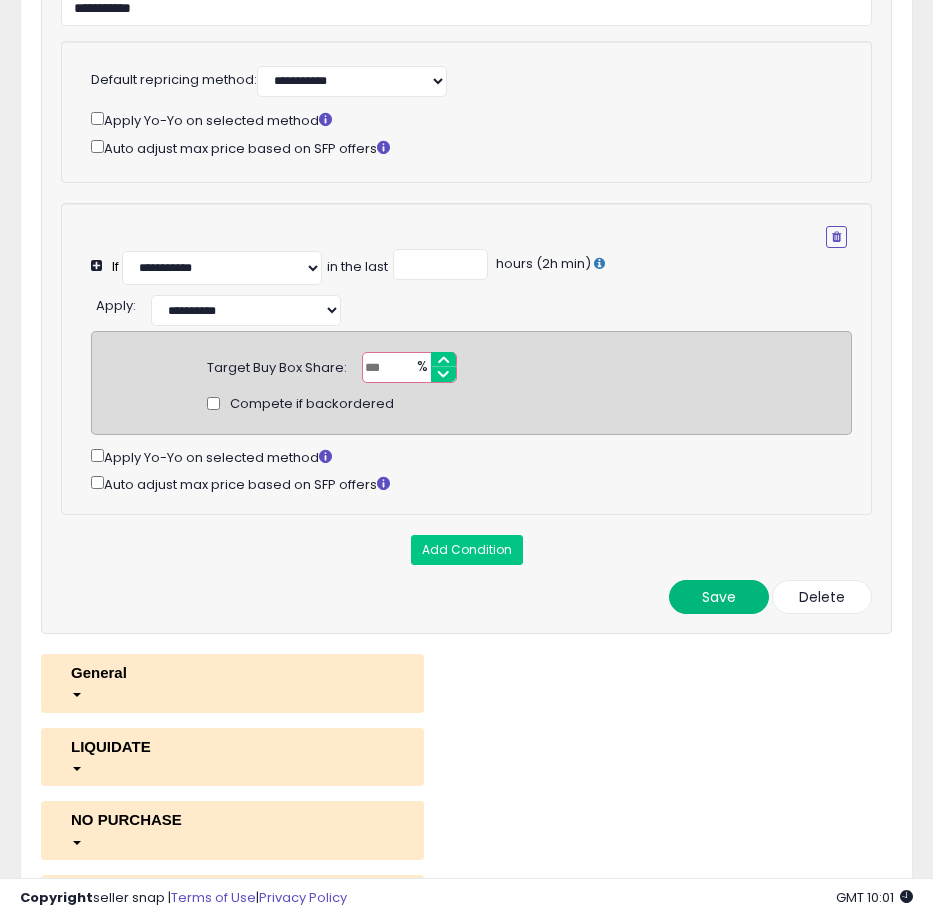 click on "Save" at bounding box center (719, 597) 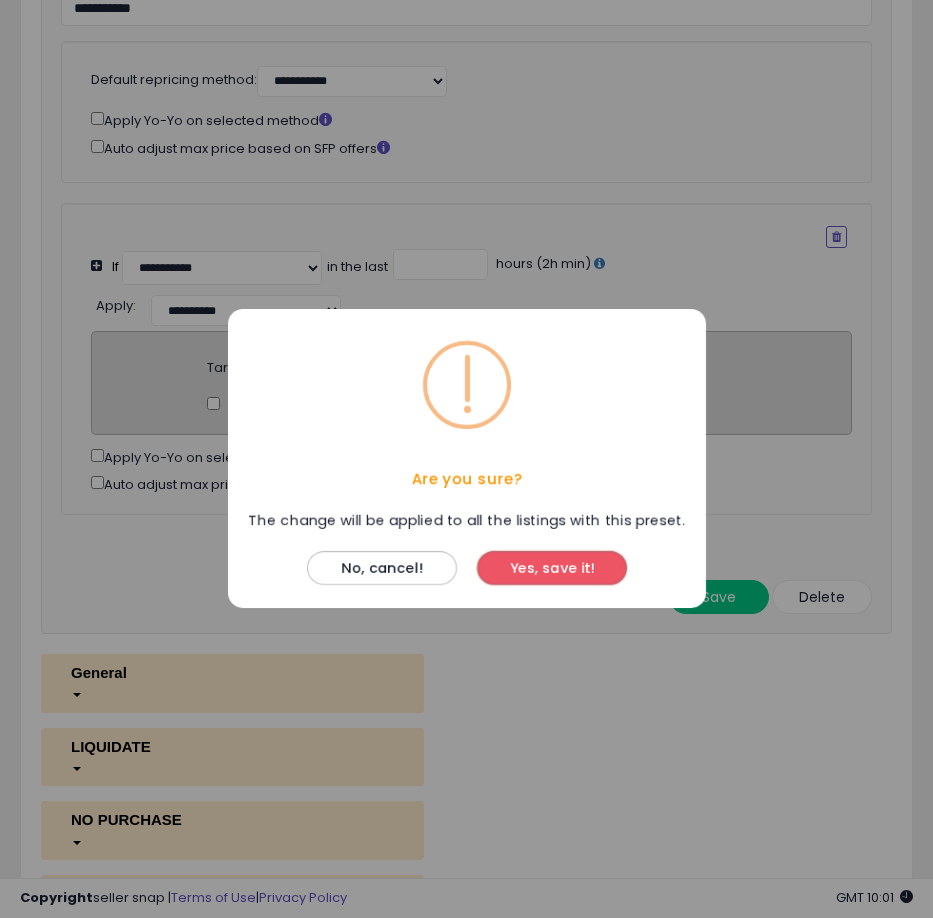 click on "Yes, save it!" at bounding box center (552, 569) 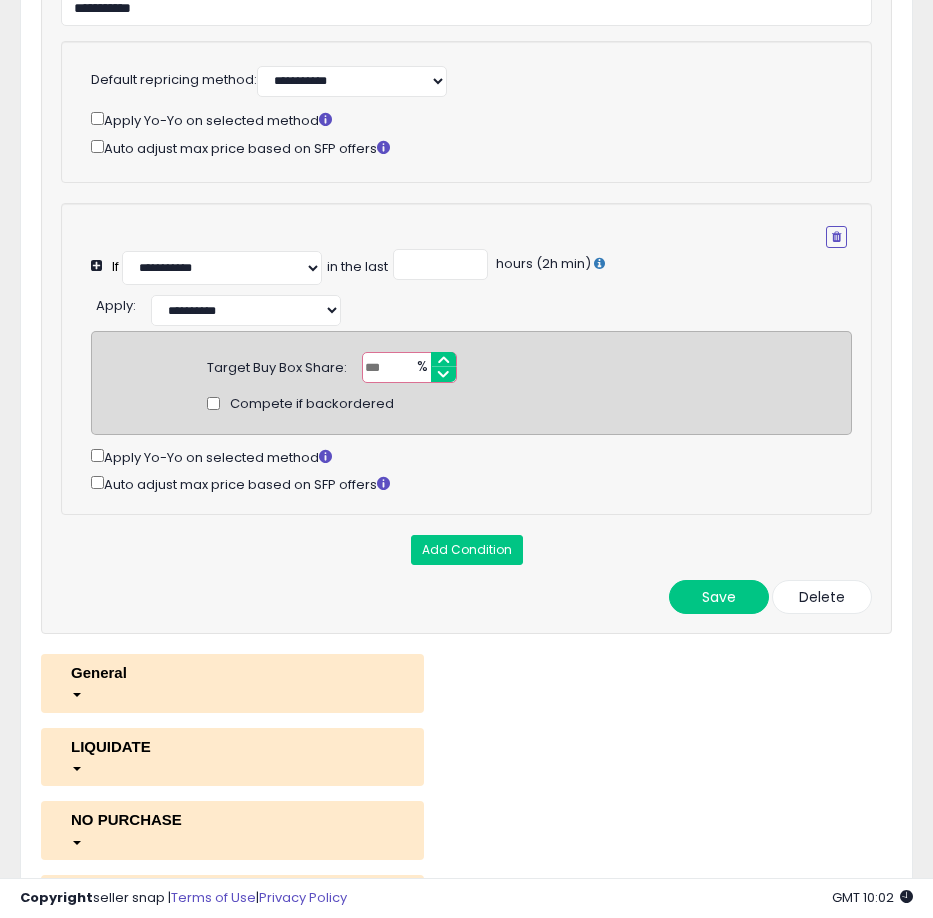 scroll, scrollTop: 362, scrollLeft: 0, axis: vertical 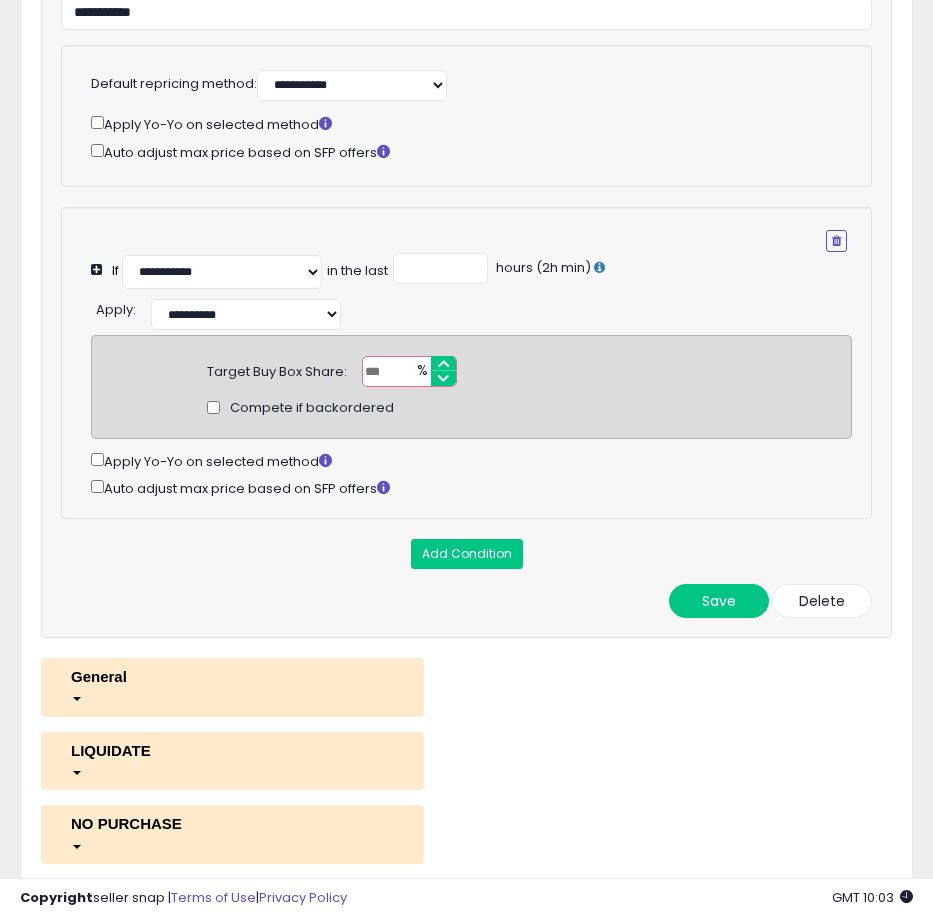 click on "*" at bounding box center [409, 371] 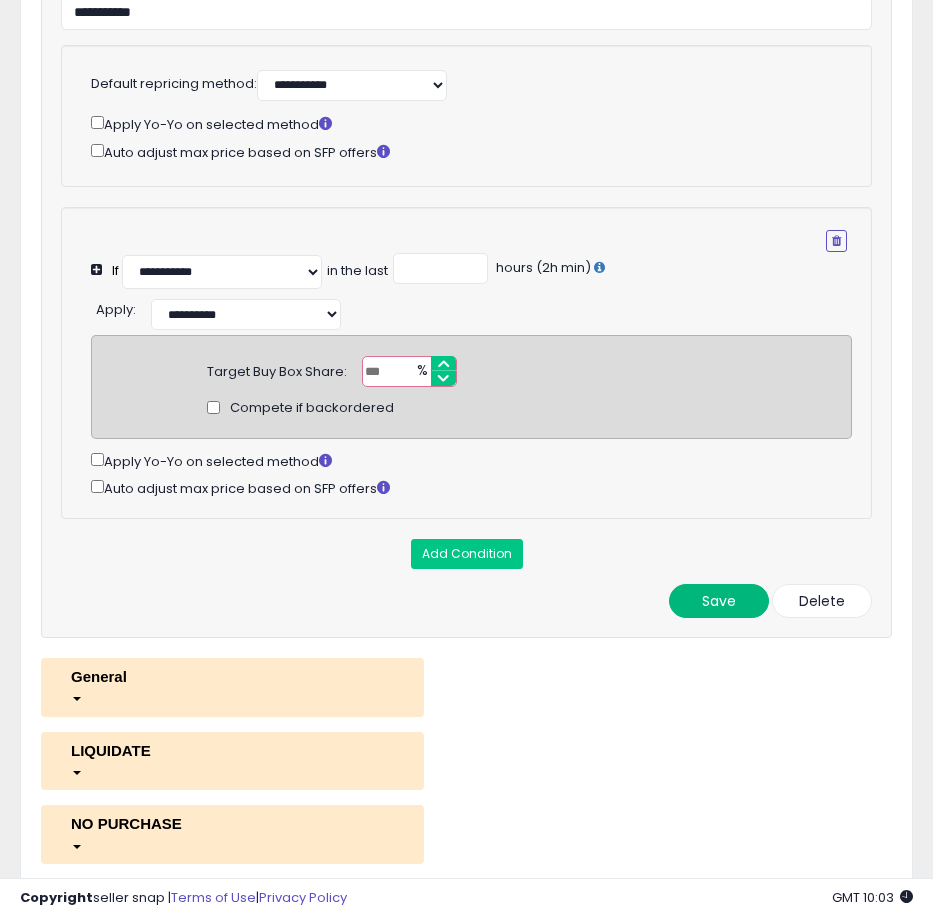 type on "*" 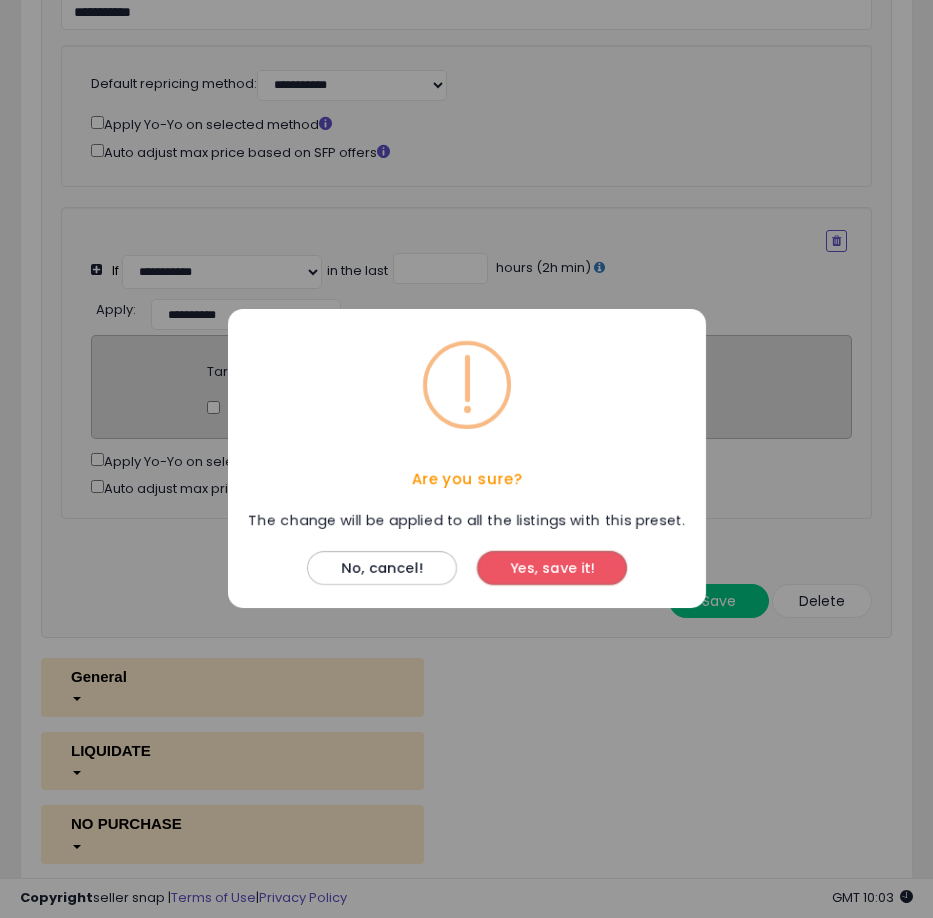 click on "Yes, save it!" at bounding box center (552, 569) 